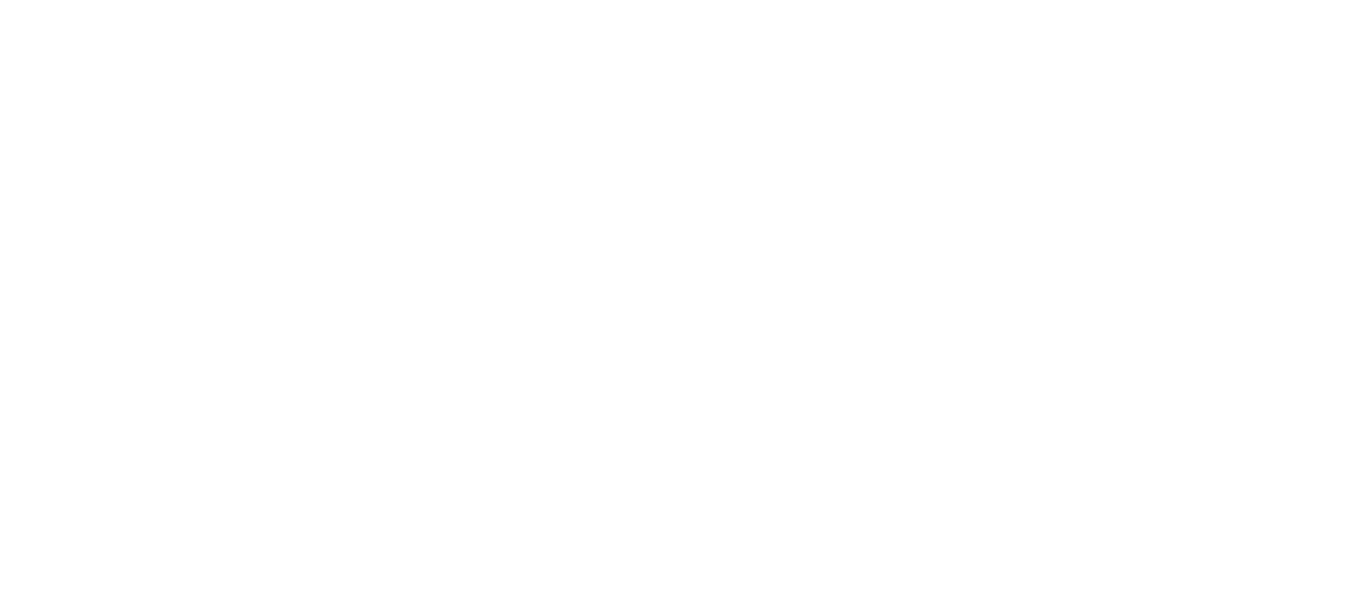 scroll, scrollTop: 0, scrollLeft: 0, axis: both 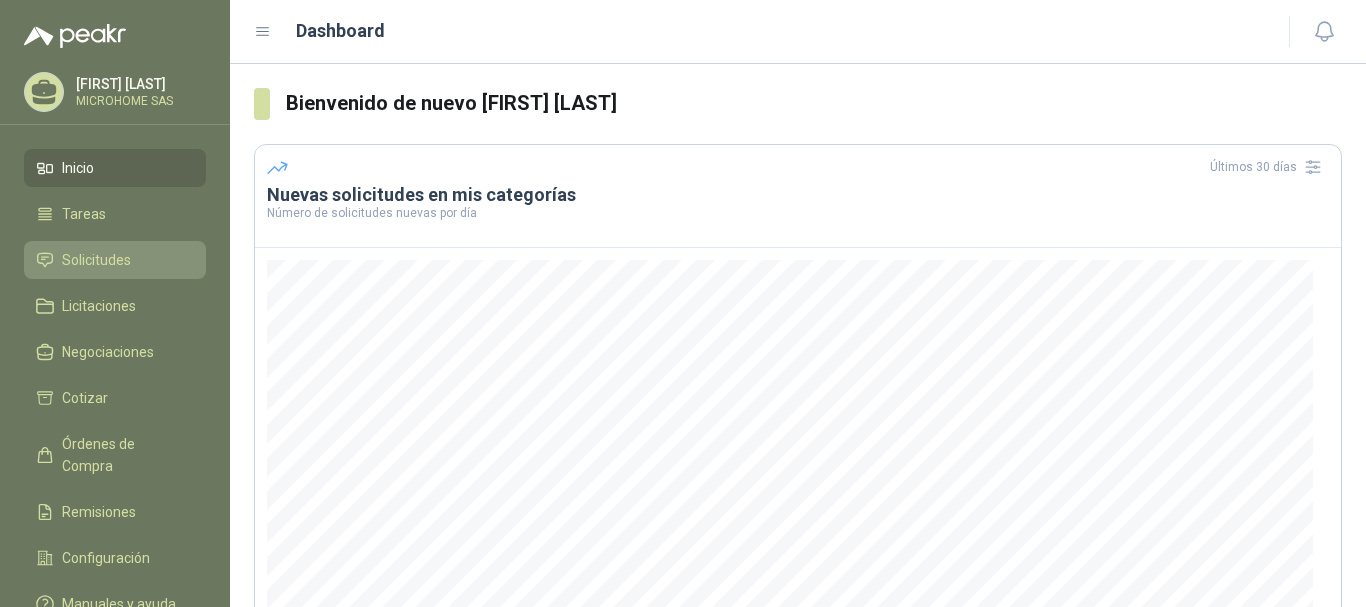click on "Solicitudes" at bounding box center [96, 260] 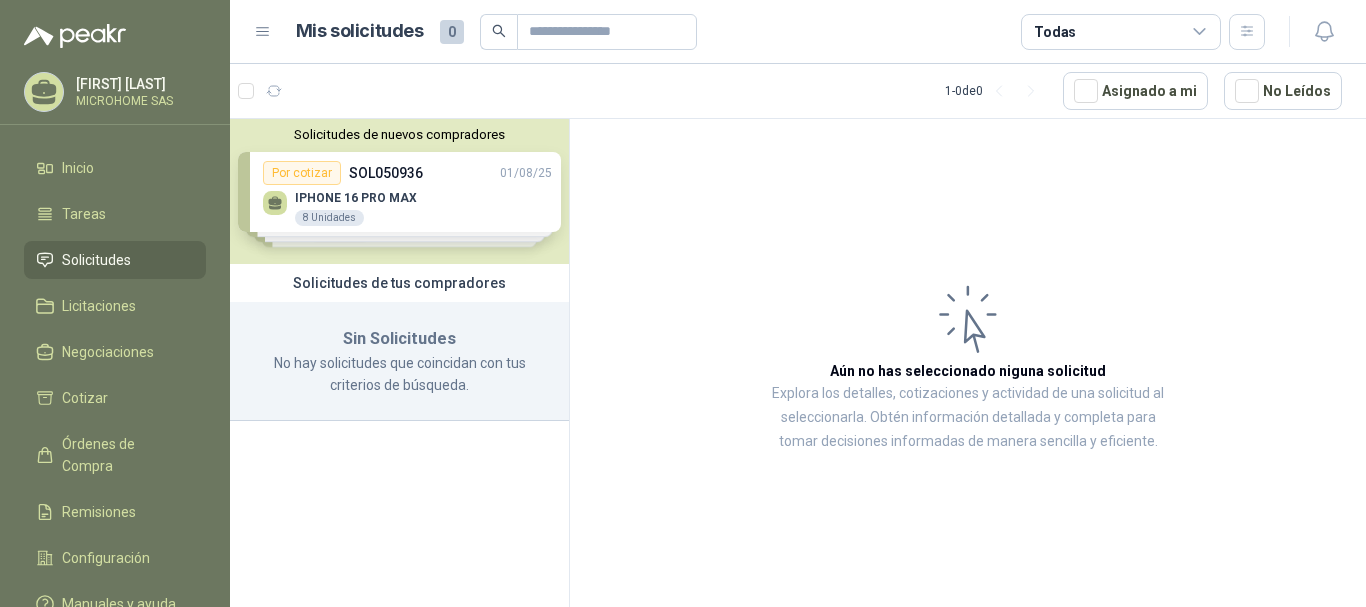 click on "No hay solicitudes que coincidan con tus criterios de búsqueda." at bounding box center [399, 374] 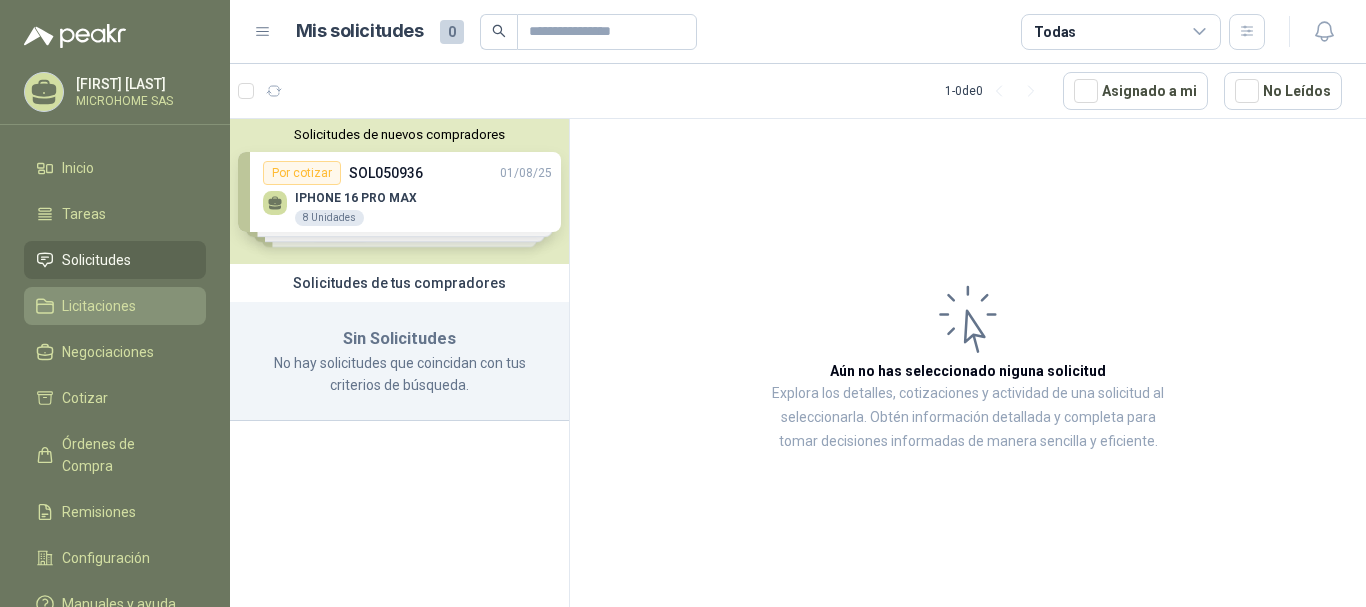 click on "Licitaciones" at bounding box center (99, 306) 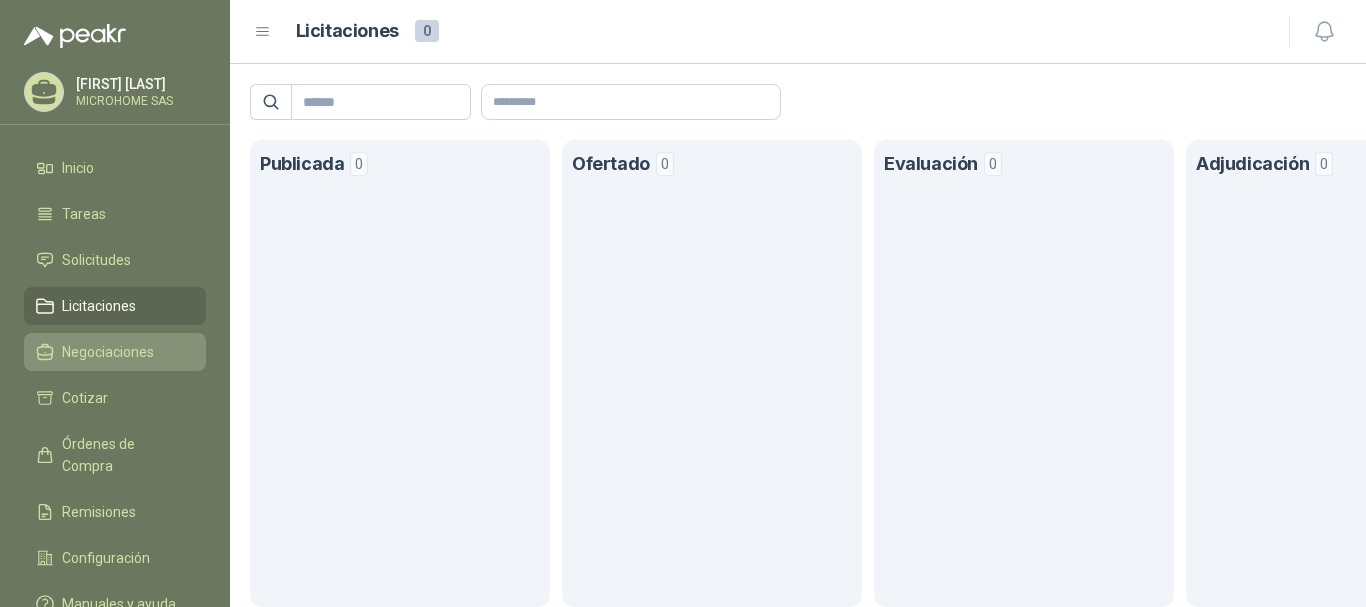 click on "Negociaciones" at bounding box center (115, 352) 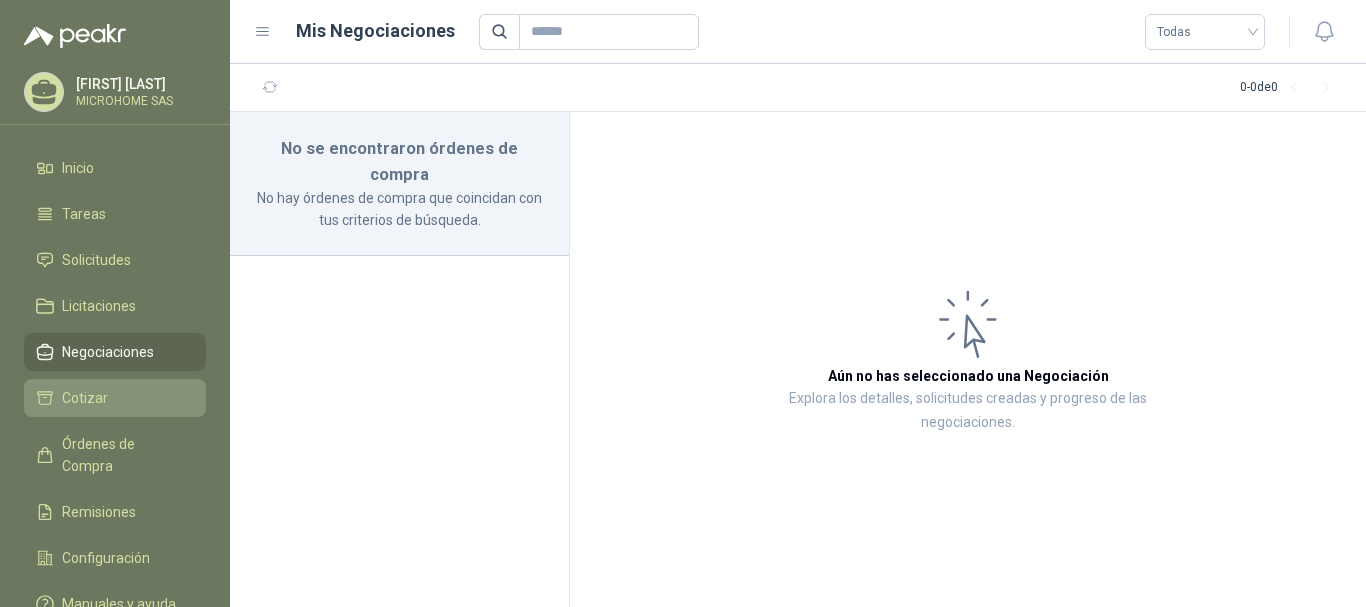 click on "Cotizar" at bounding box center (115, 398) 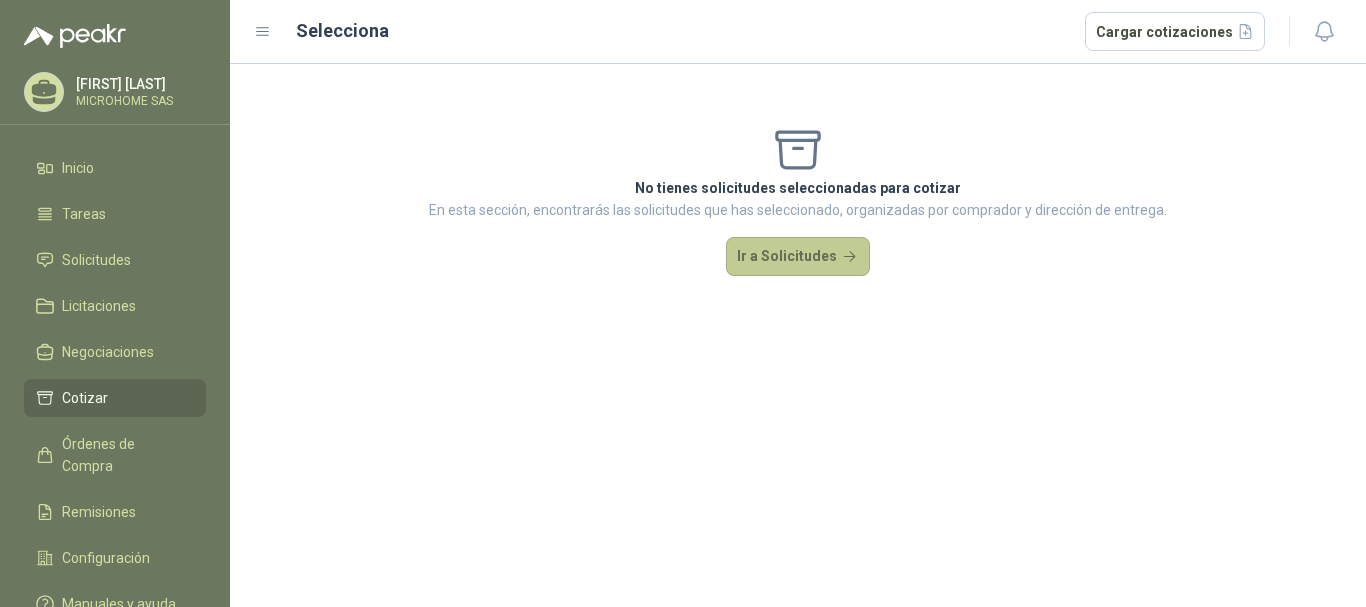 click on "Ir a Solicitudes" at bounding box center [798, 257] 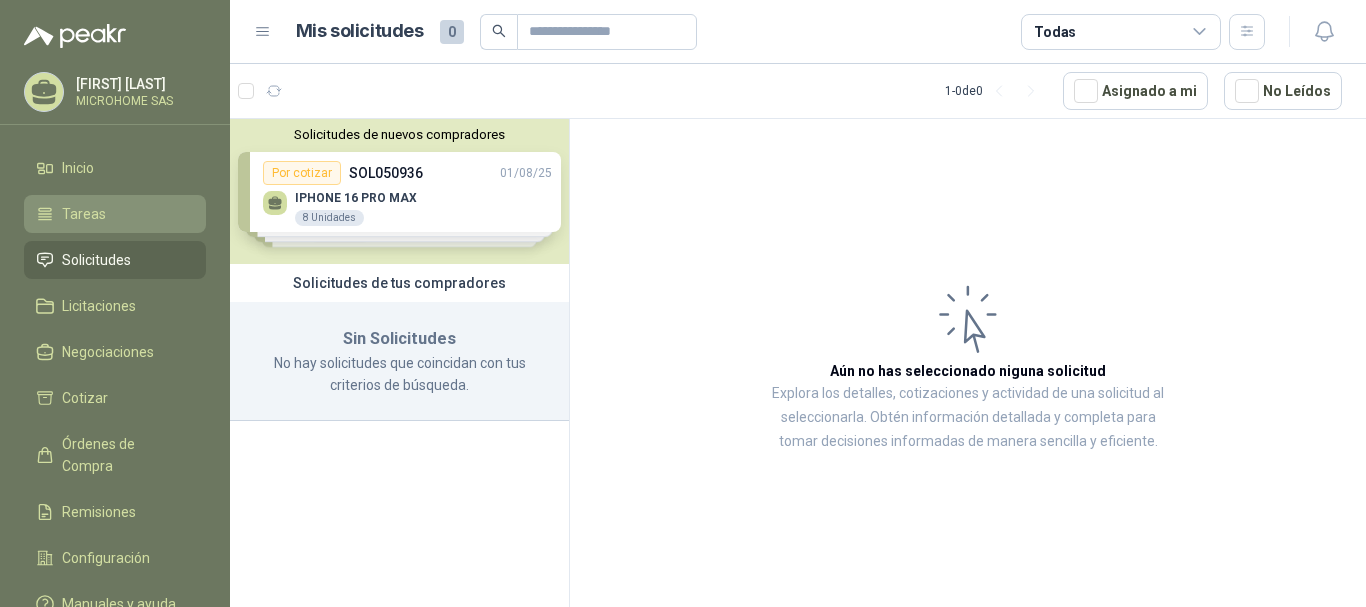 click on "Tareas" at bounding box center [115, 214] 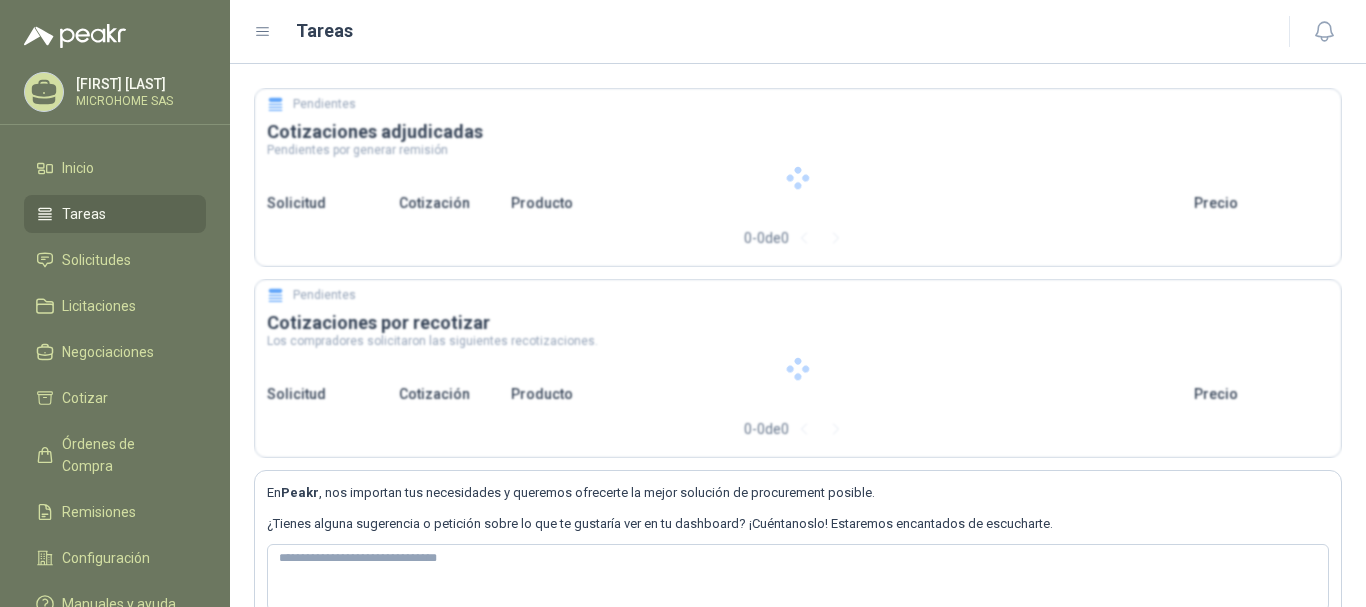 type 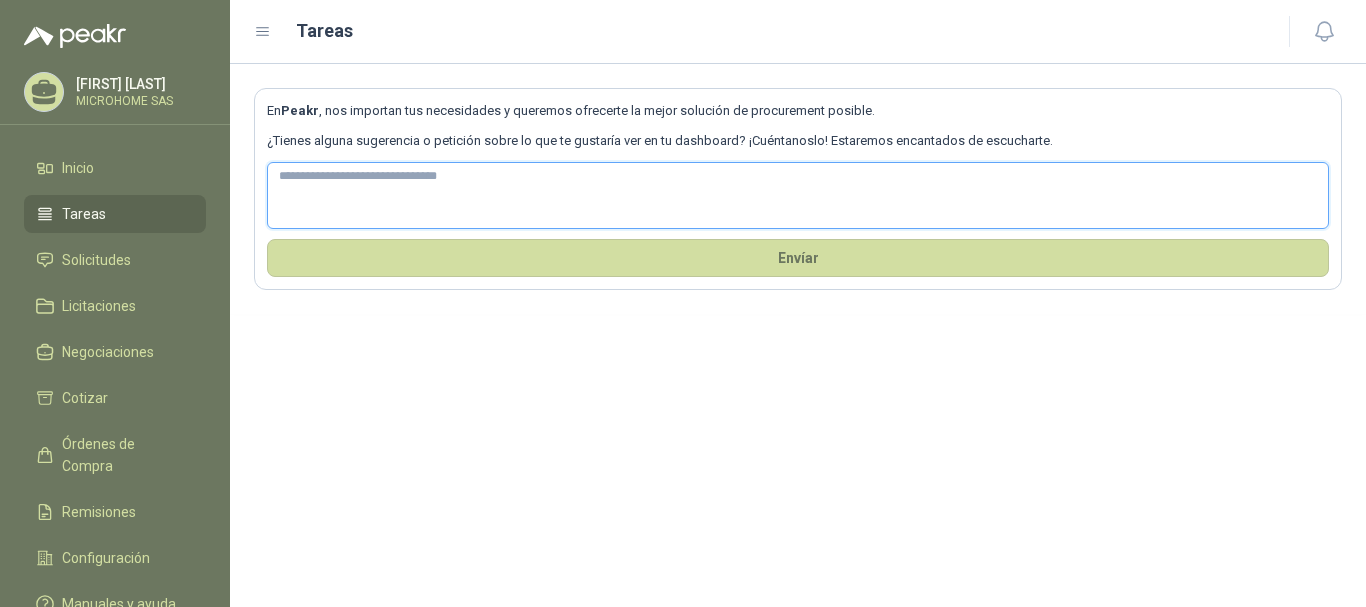 click at bounding box center [798, 195] 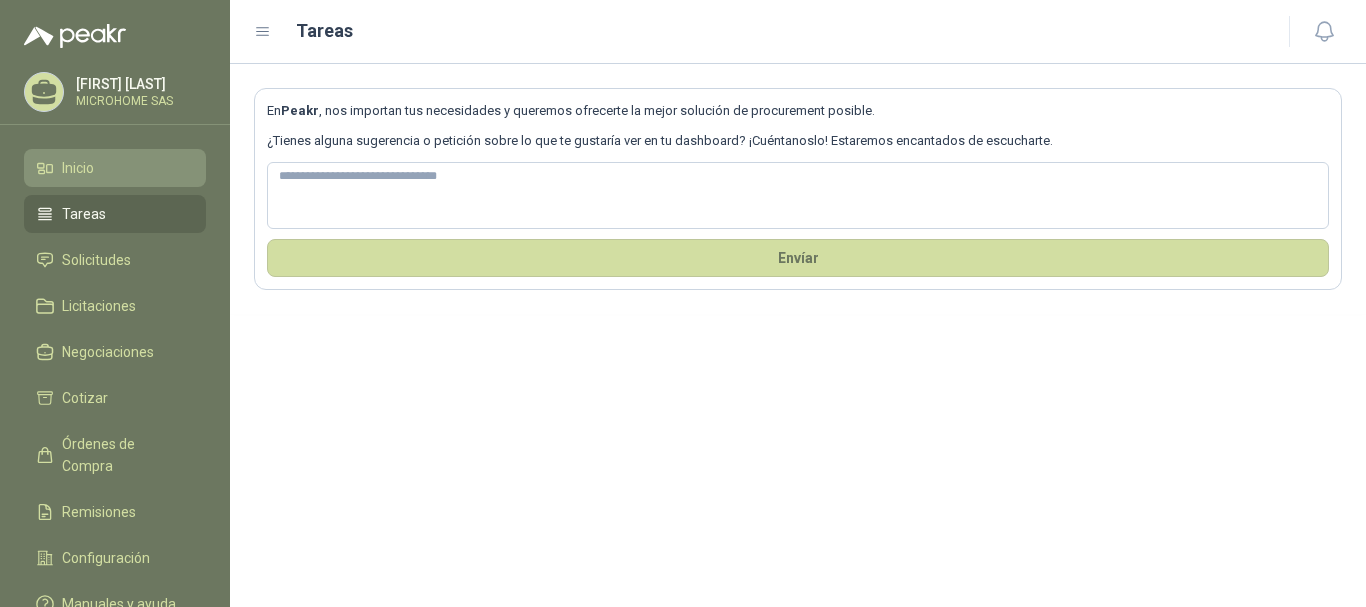 click on "Inicio" at bounding box center [115, 168] 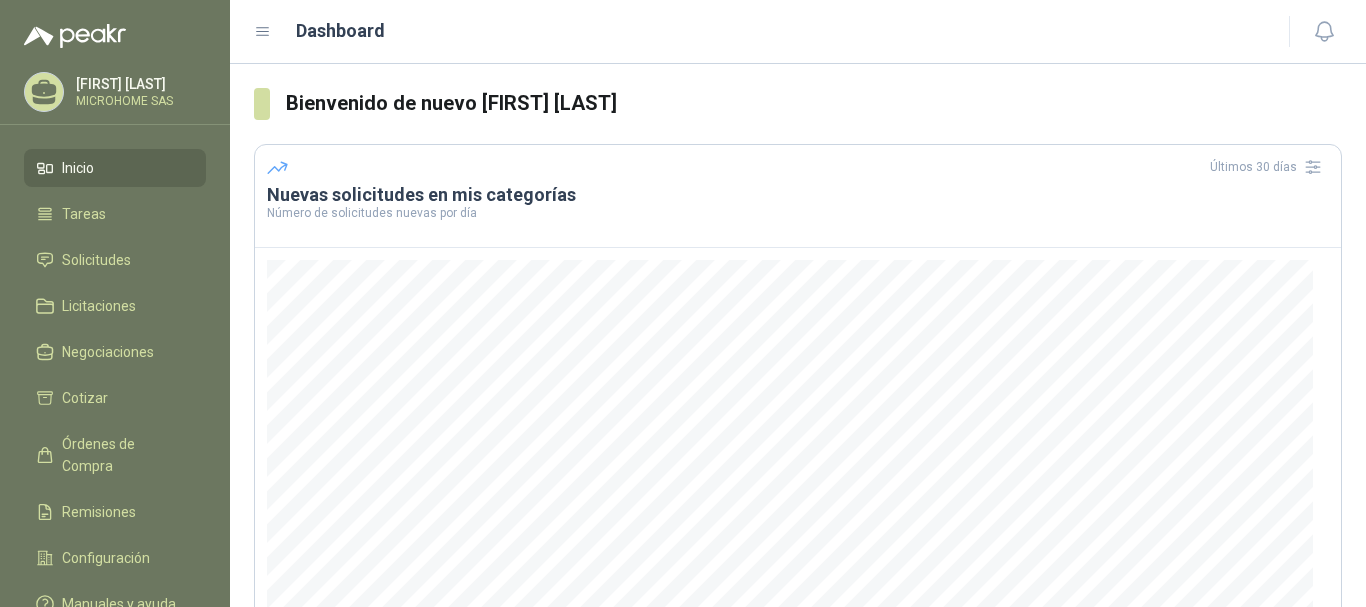 scroll, scrollTop: 294, scrollLeft: 0, axis: vertical 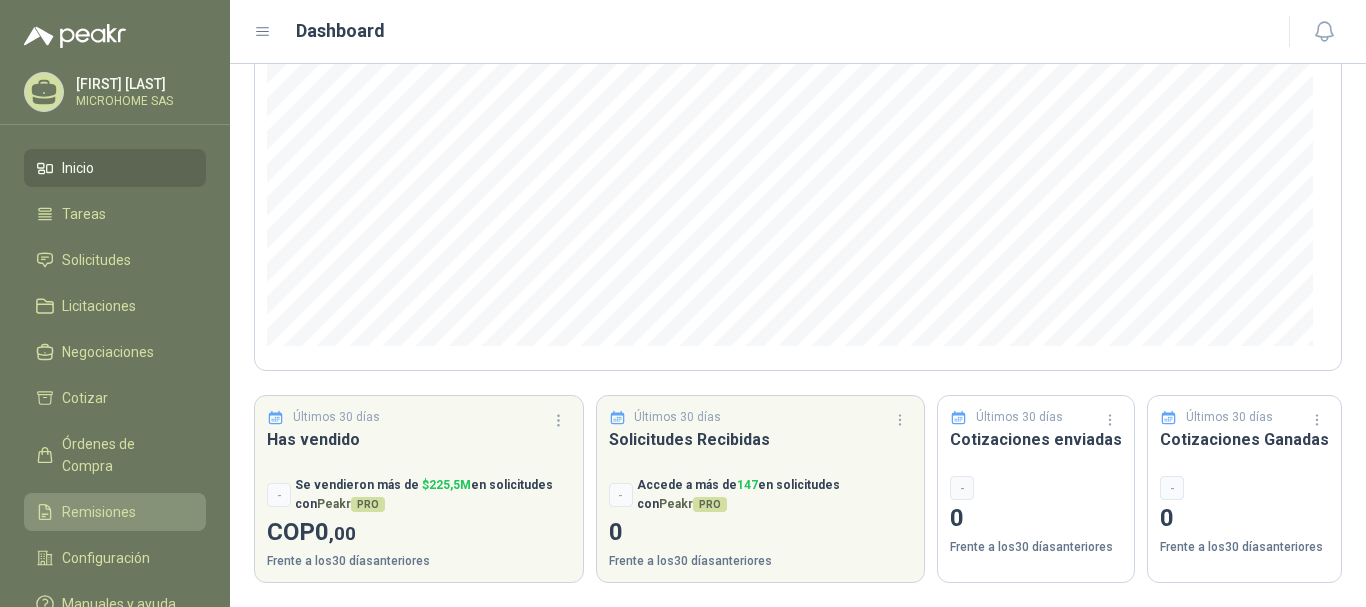 click on "Remisiones" at bounding box center [115, 512] 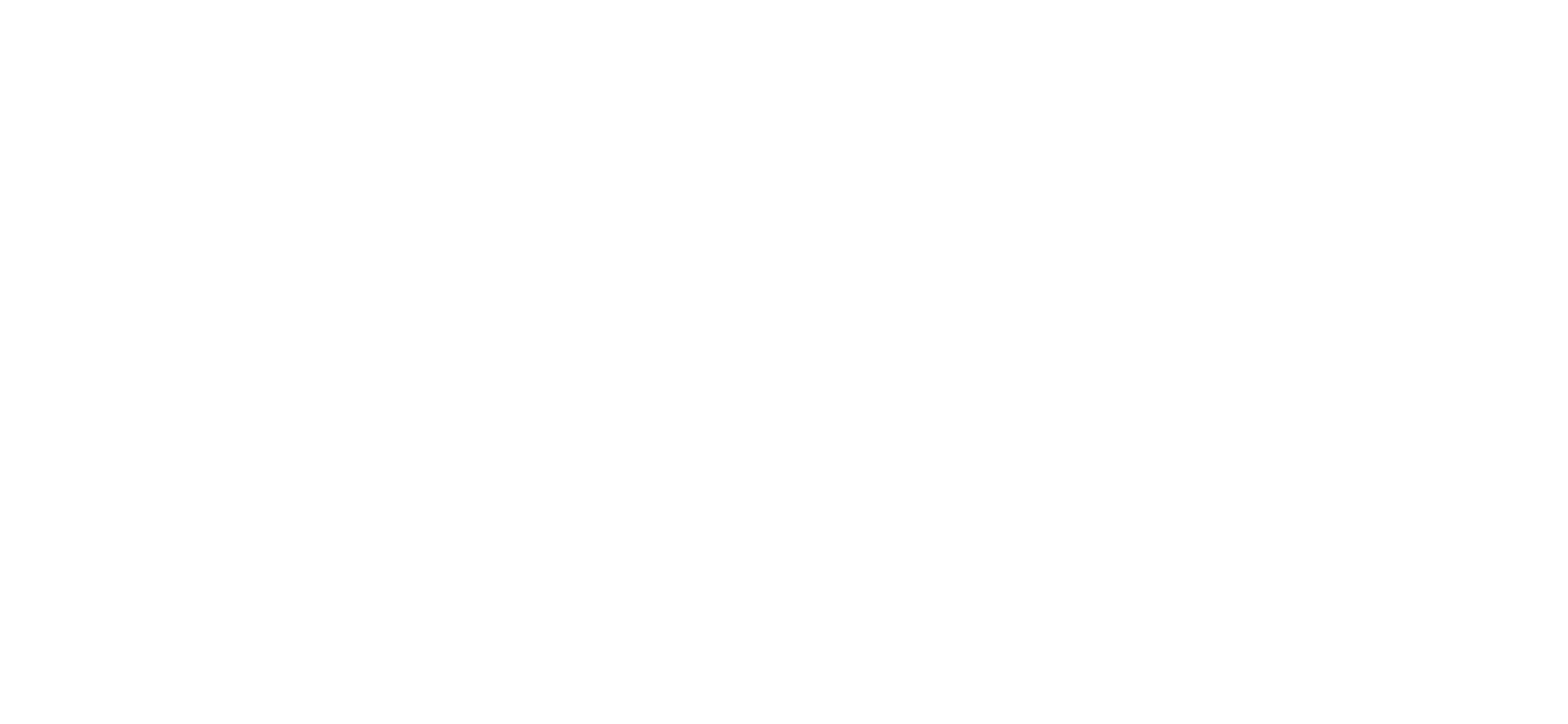 scroll, scrollTop: 0, scrollLeft: 0, axis: both 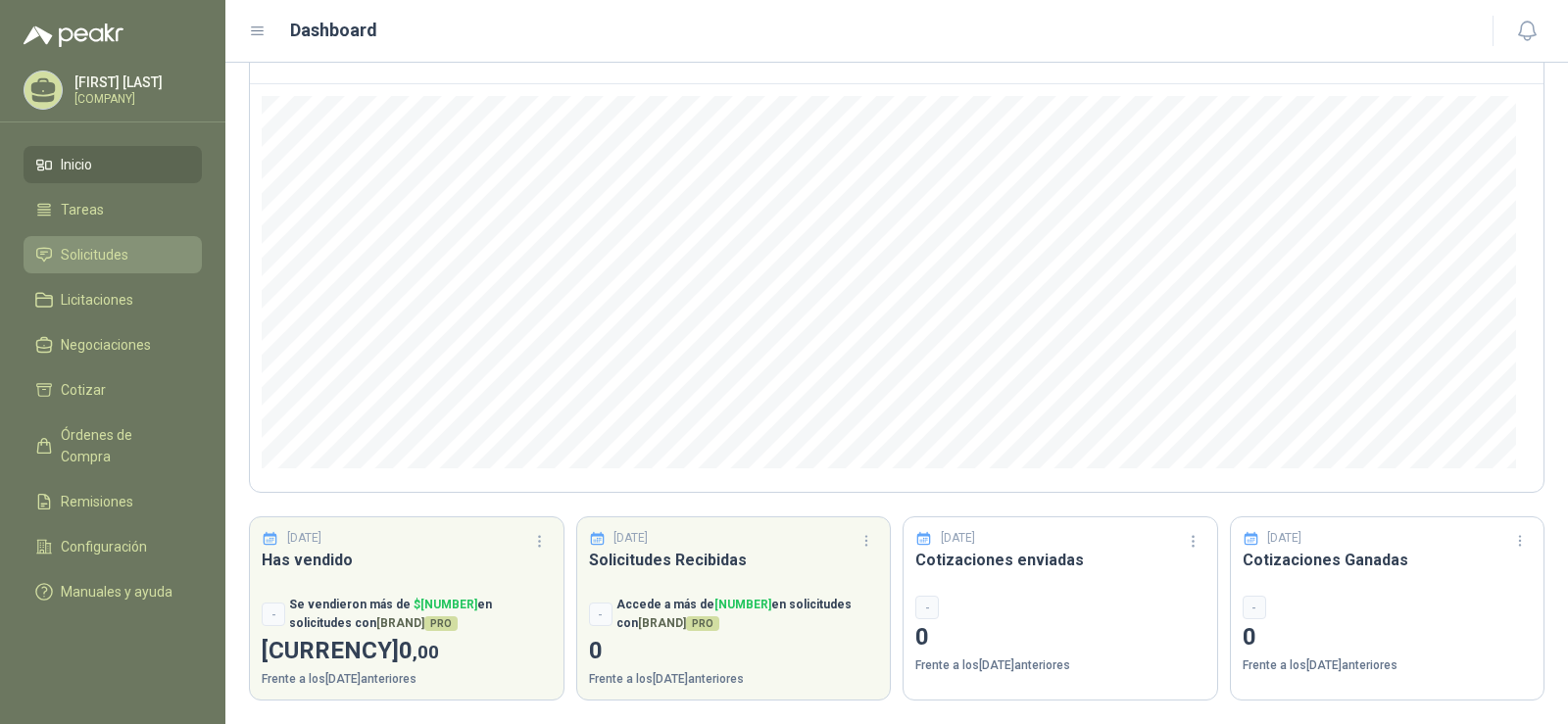 click on "Solicitudes" at bounding box center [113, 255] 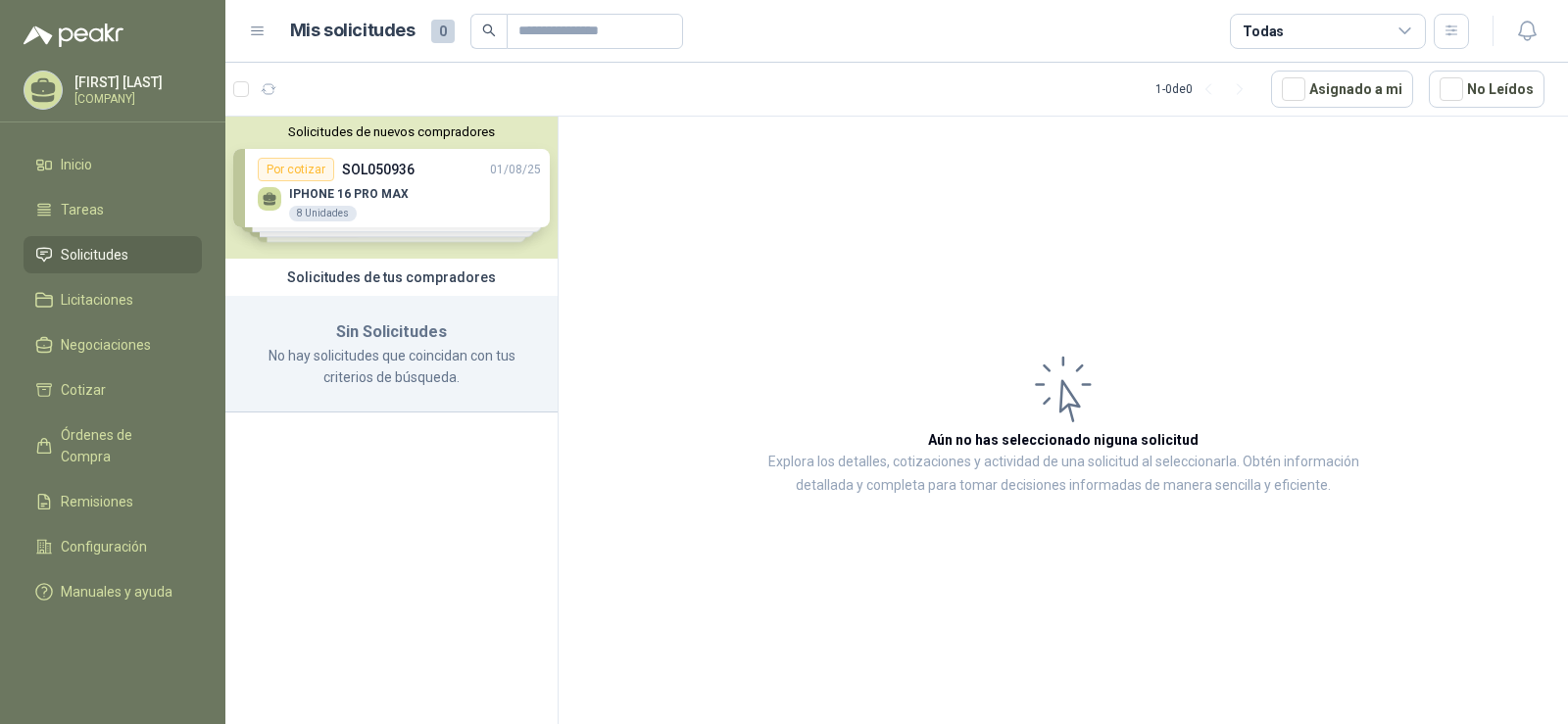 click on "No hay solicitudes que coincidan con tus criterios de búsqueda." at bounding box center [391, 366] 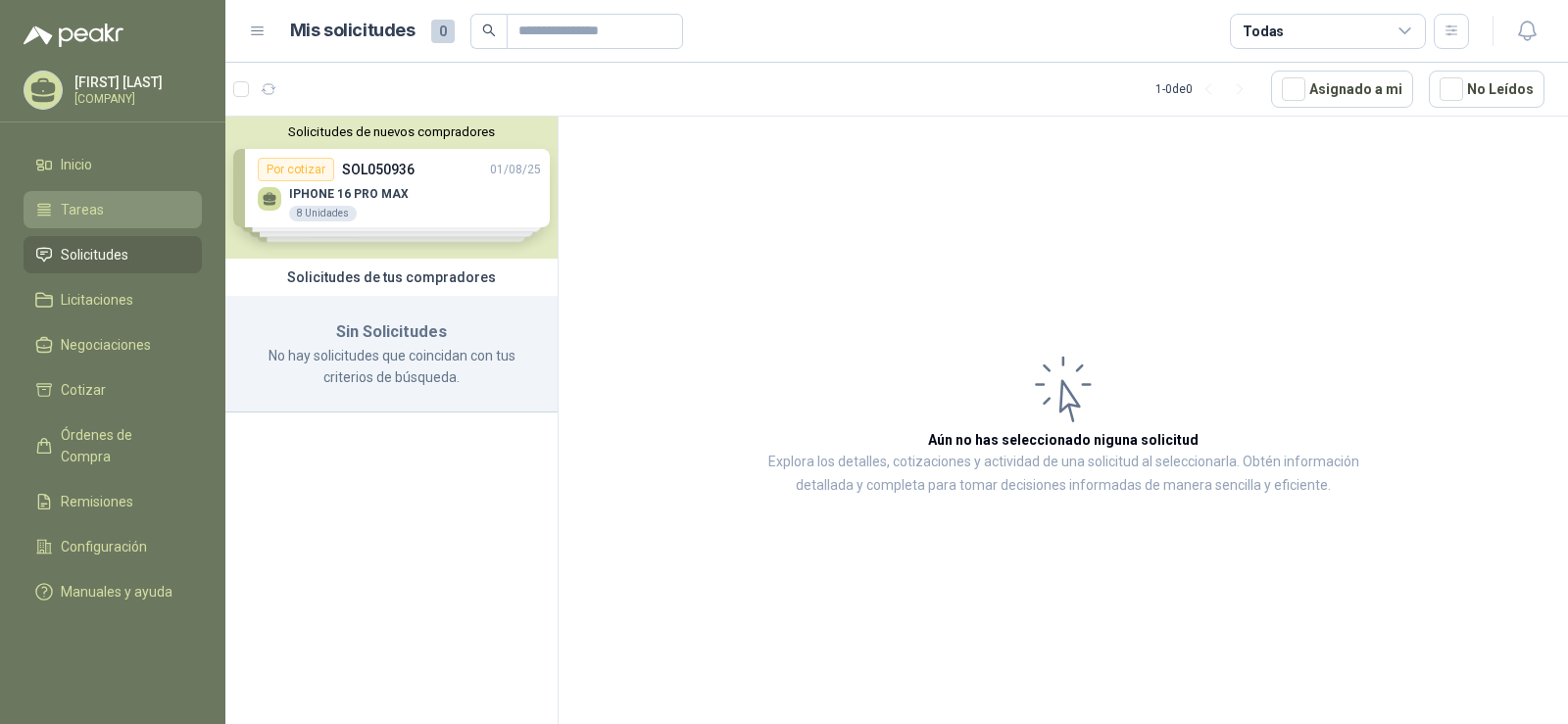 click on "Tareas" at bounding box center [113, 210] 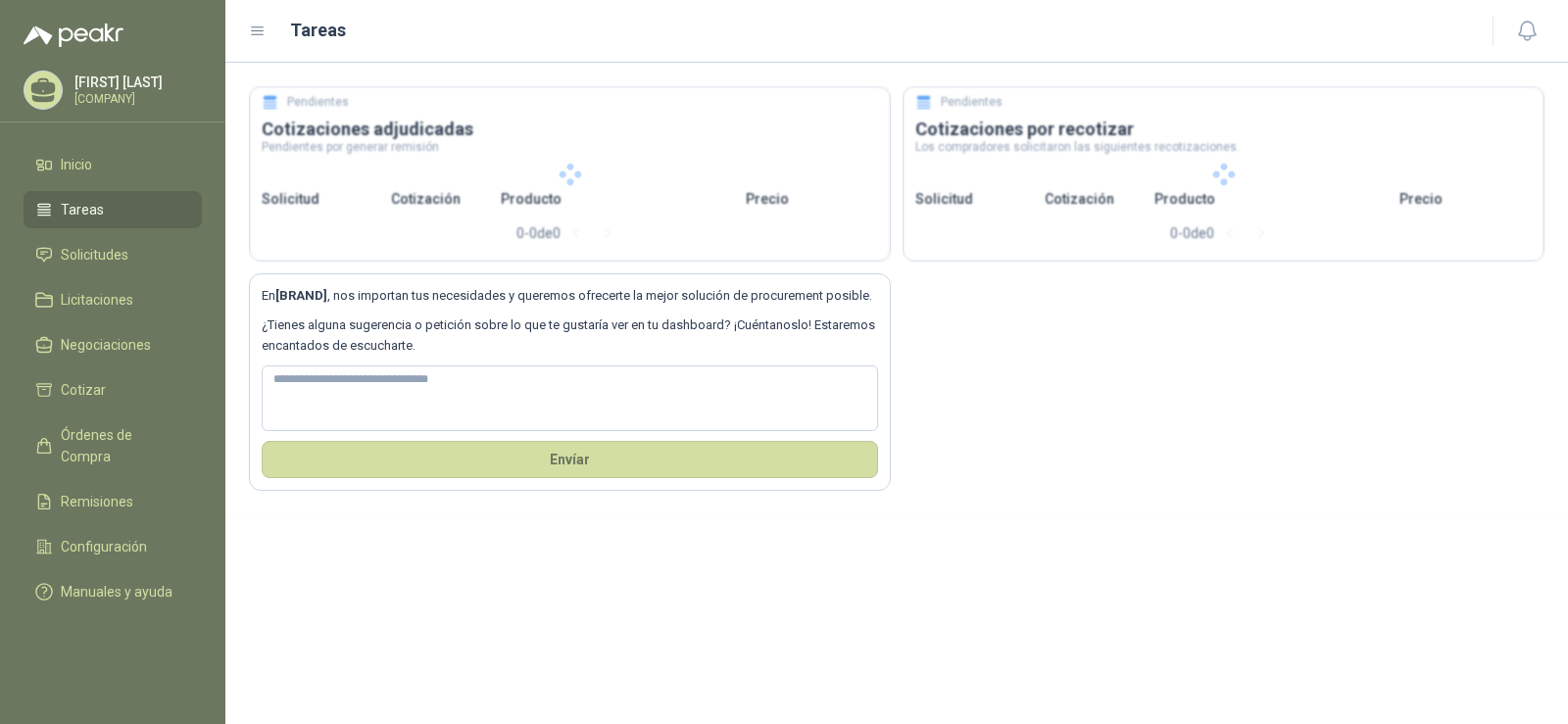 click on "Inicio   Tareas   Solicitudes   Licitaciones   Negociaciones   Cotizar   Órdenes de Compra   Remisiones   Configuración   Manuales y ayuda" at bounding box center [113, 382] 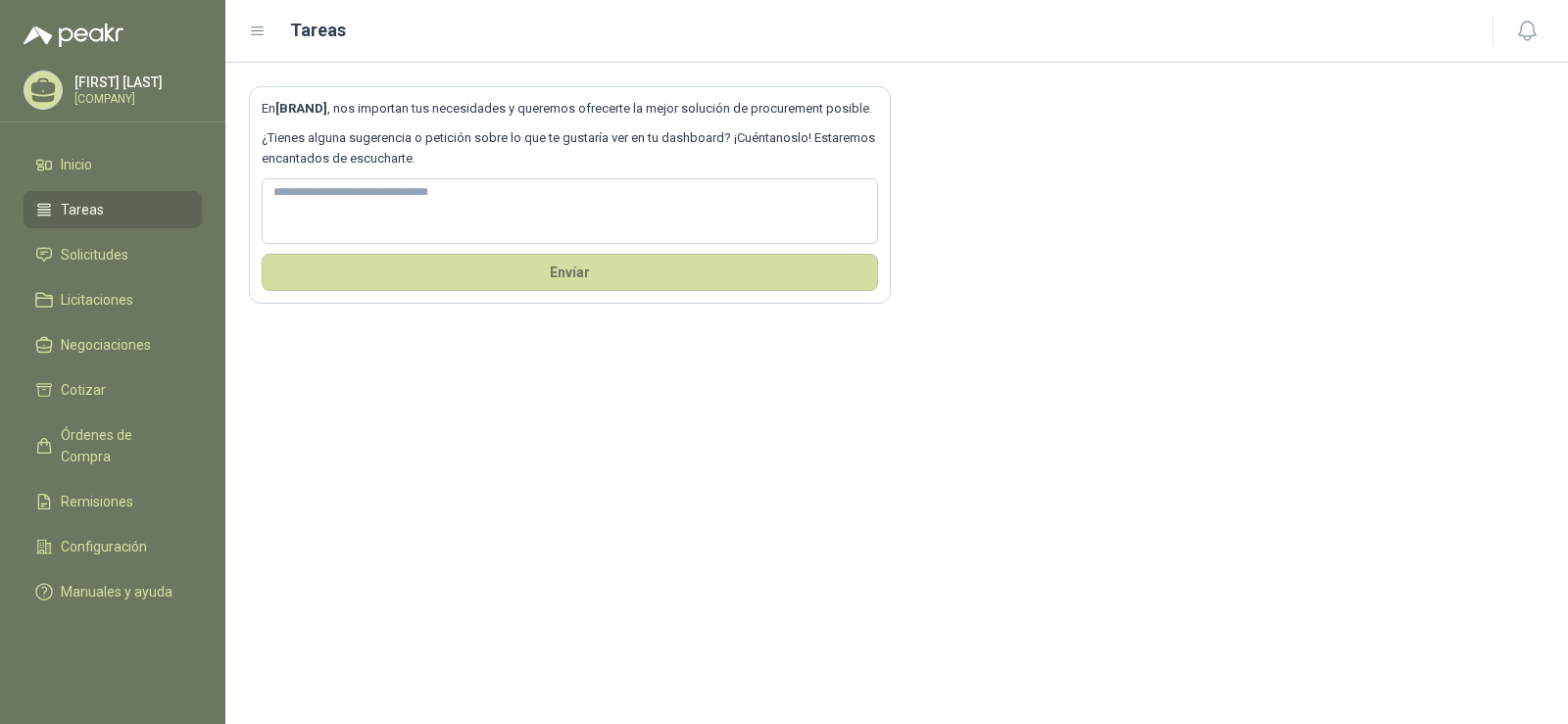 click on "Tareas" at bounding box center (113, 210) 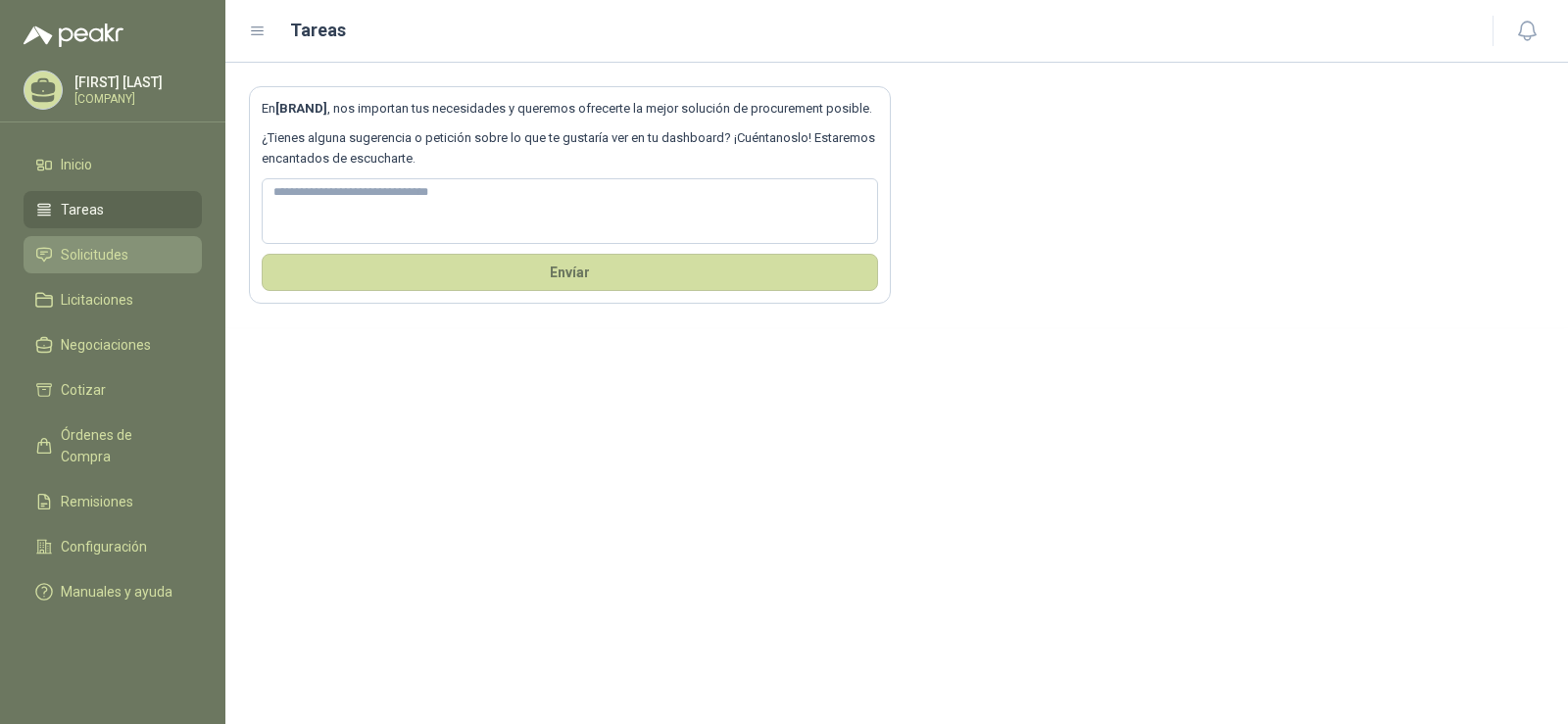 click on "Solicitudes" at bounding box center [113, 255] 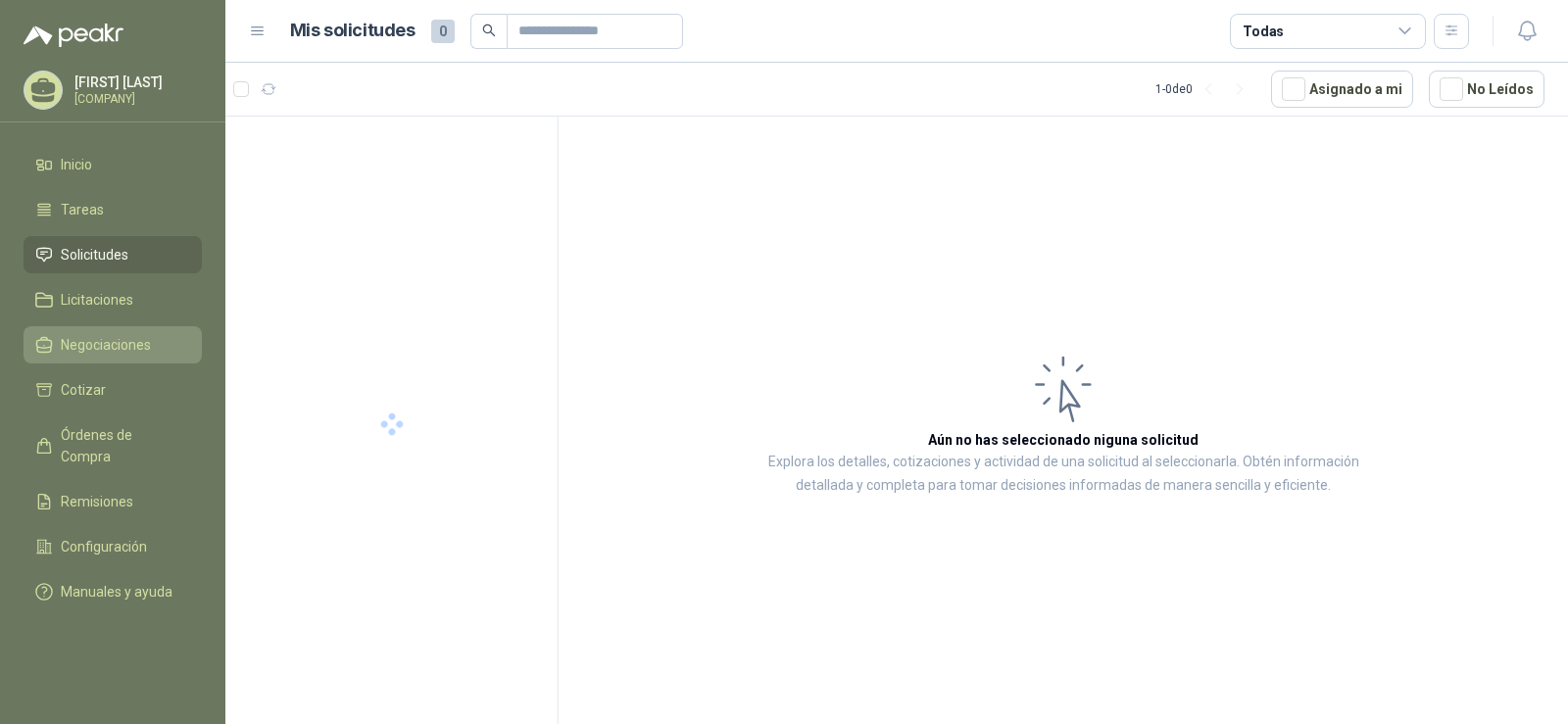 click on "Negociaciones" at bounding box center (106, 345) 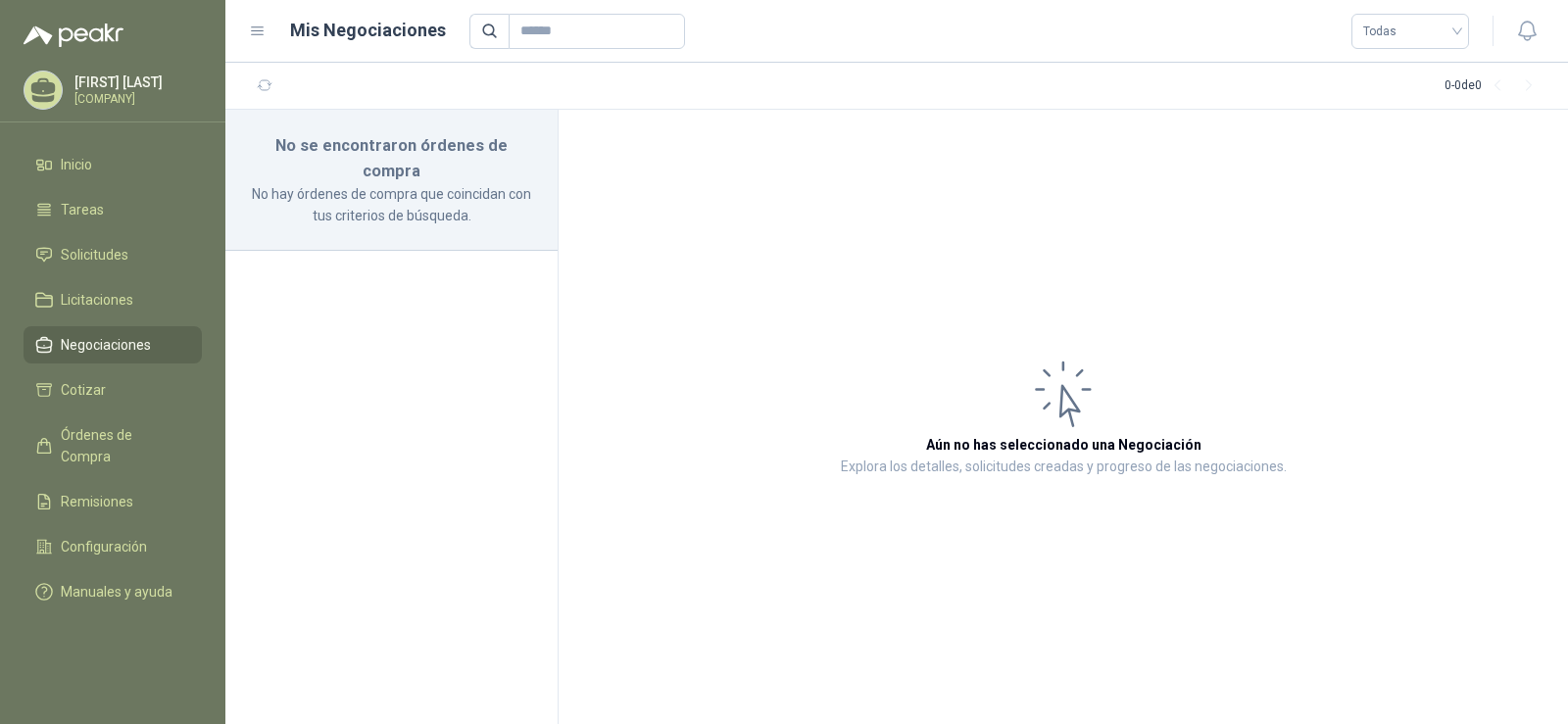 click on "Inicio   Tareas   Solicitudes   Licitaciones   Negociaciones   Cotizar   Órdenes de Compra   Remisiones   Configuración   Manuales y ayuda" at bounding box center (113, 382) 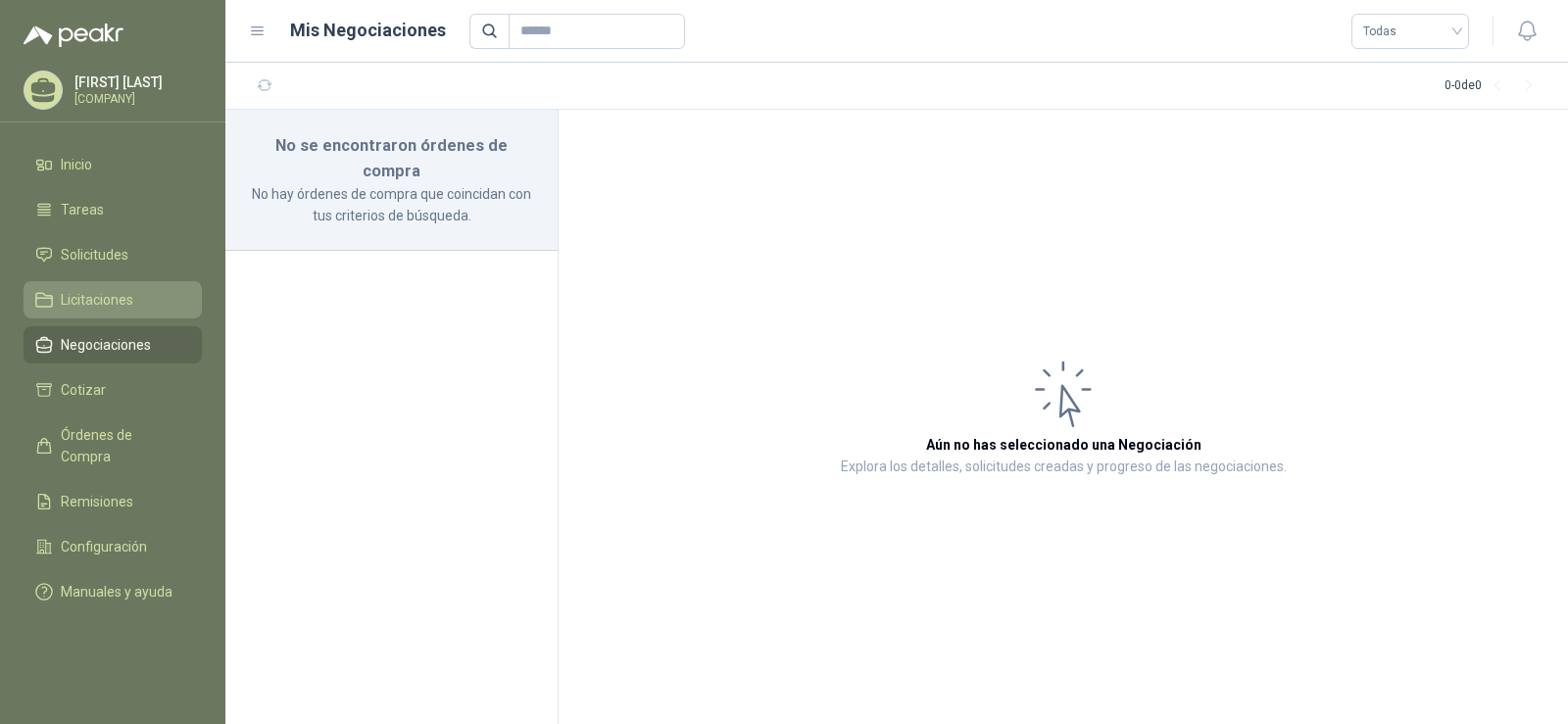 click on "Licitaciones" at bounding box center [97, 300] 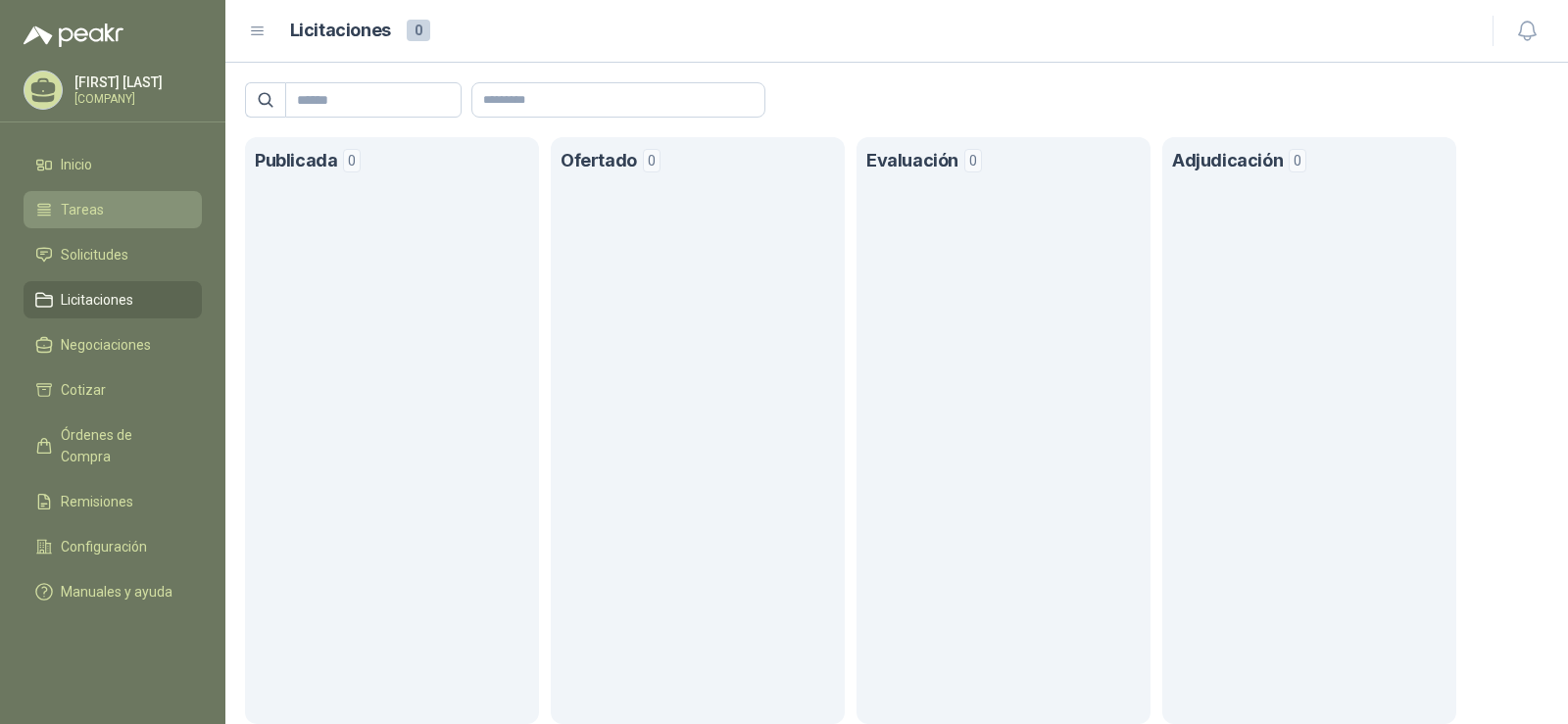 click on "Tareas" at bounding box center [82, 210] 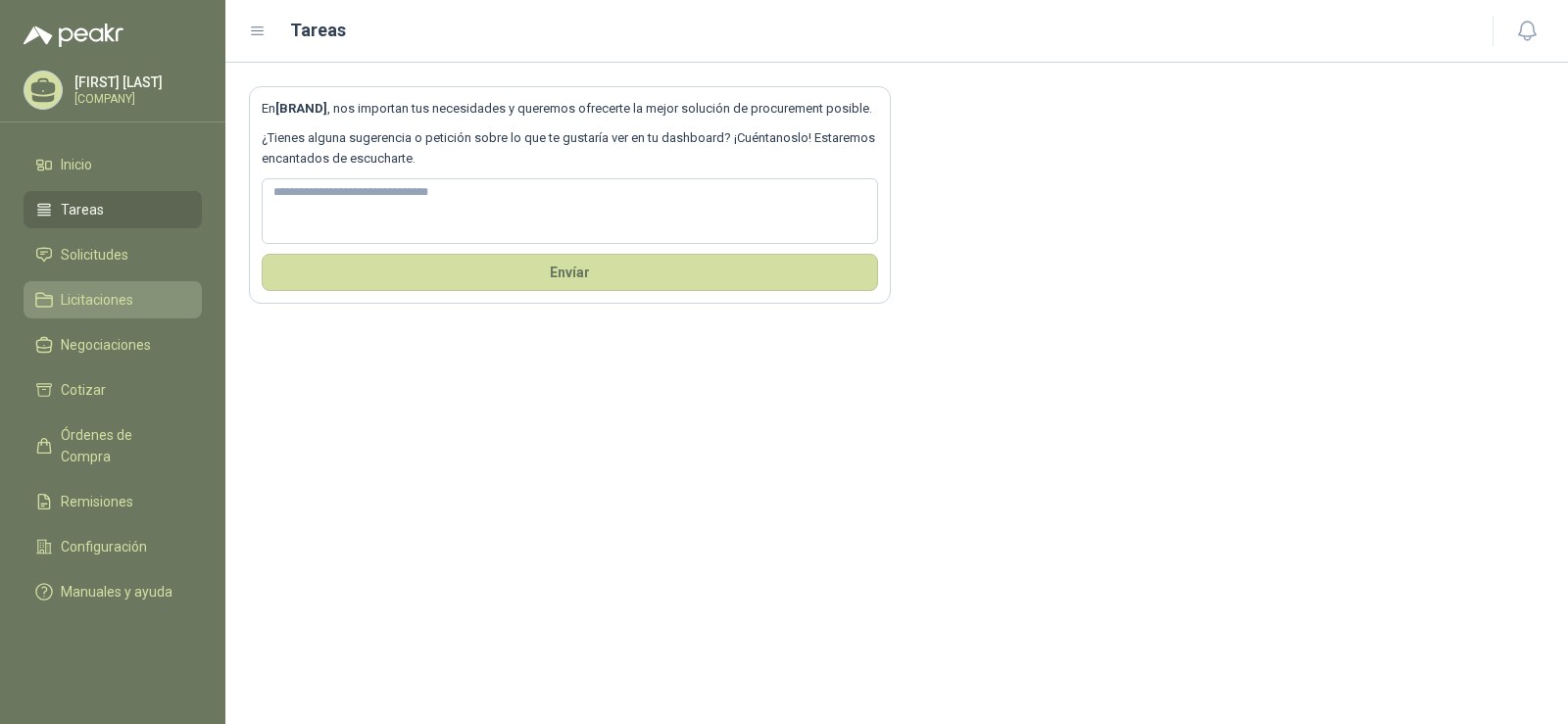 click on "Licitaciones" at bounding box center (97, 300) 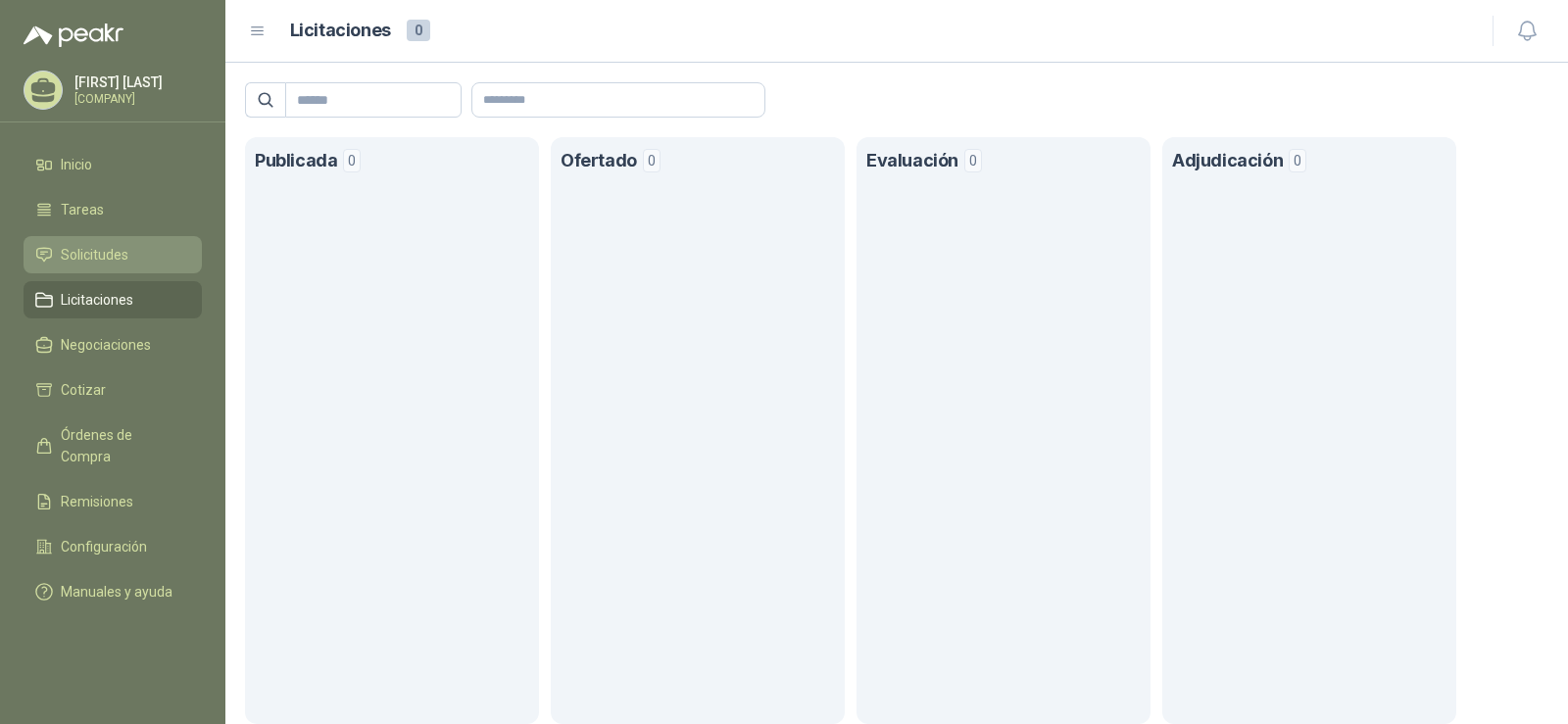 click on "Solicitudes" at bounding box center [94, 255] 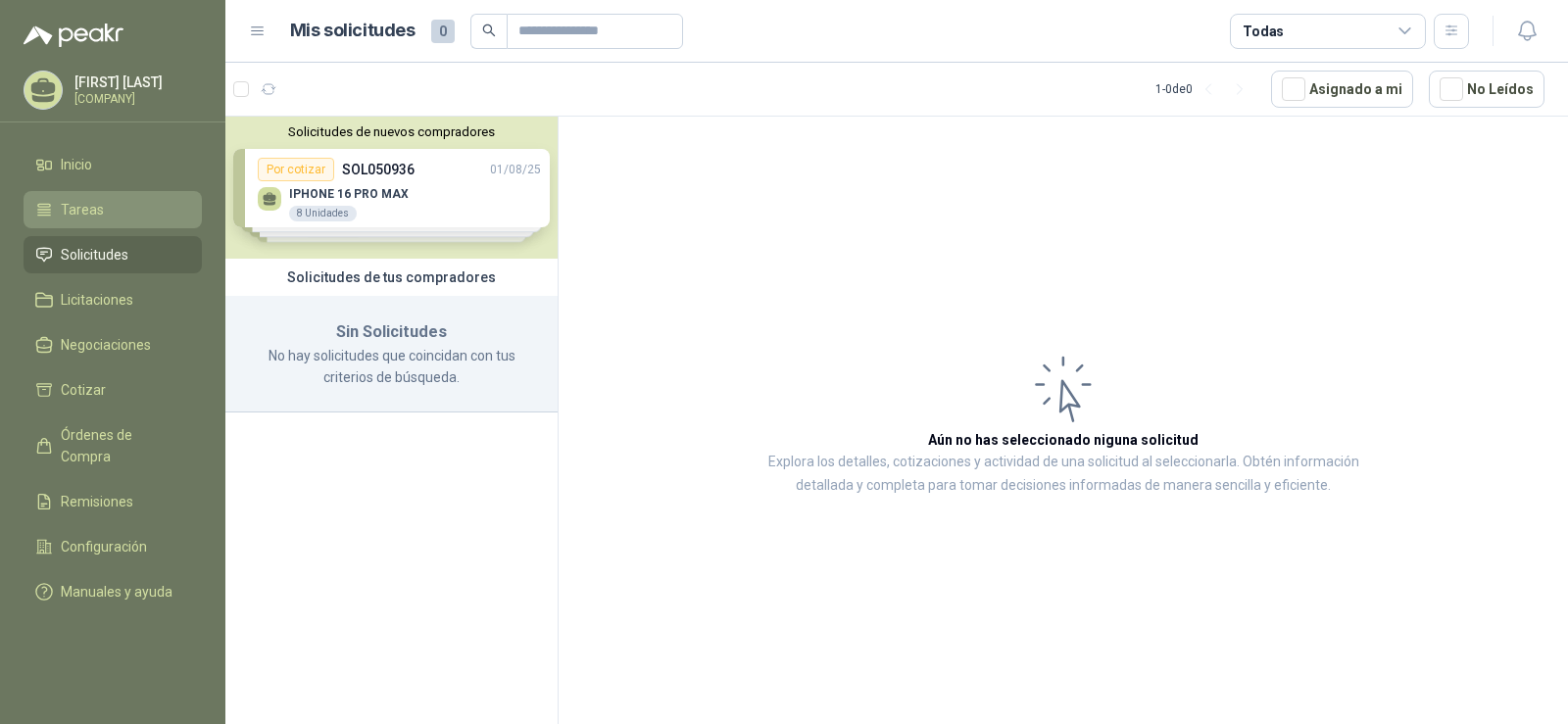 click on "Tareas" at bounding box center (82, 210) 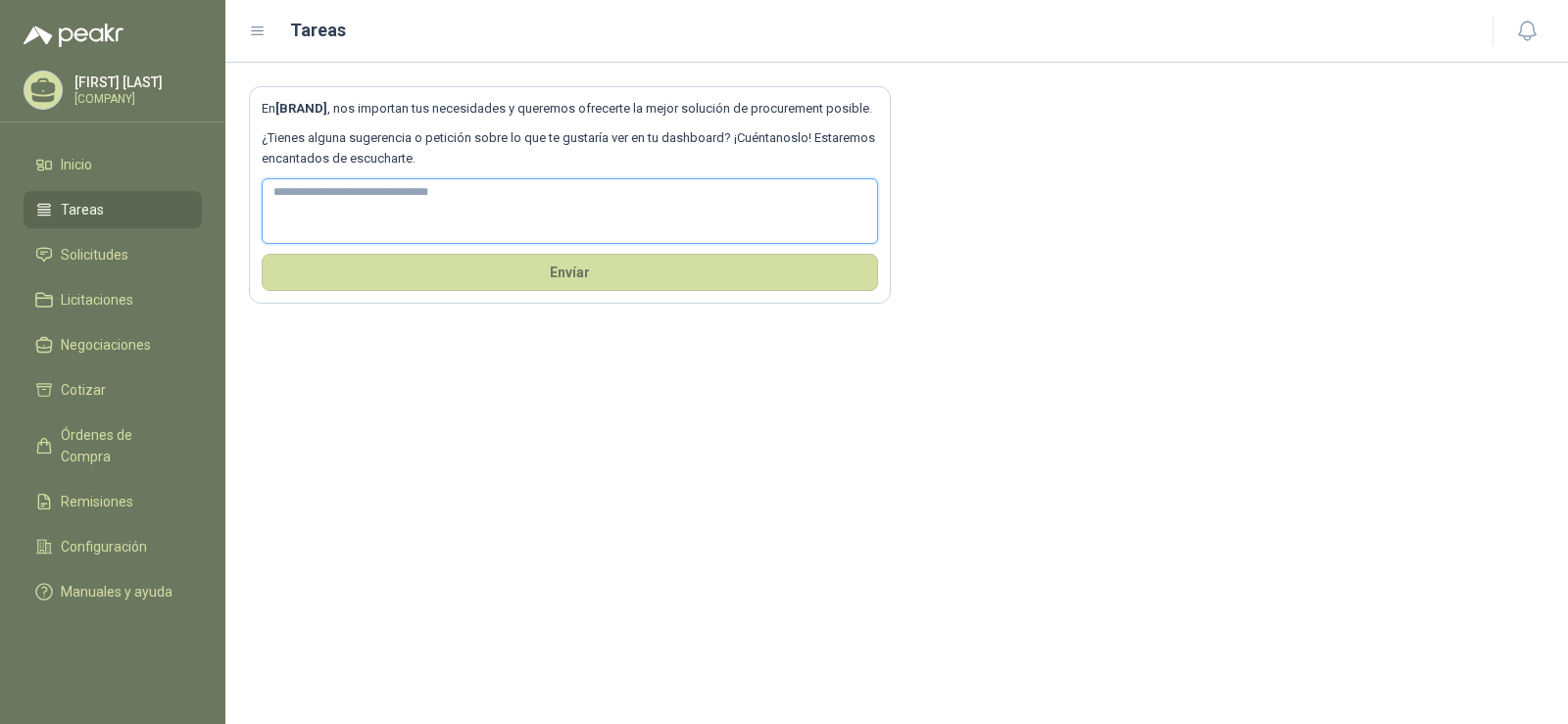 click at bounding box center [569, 211] 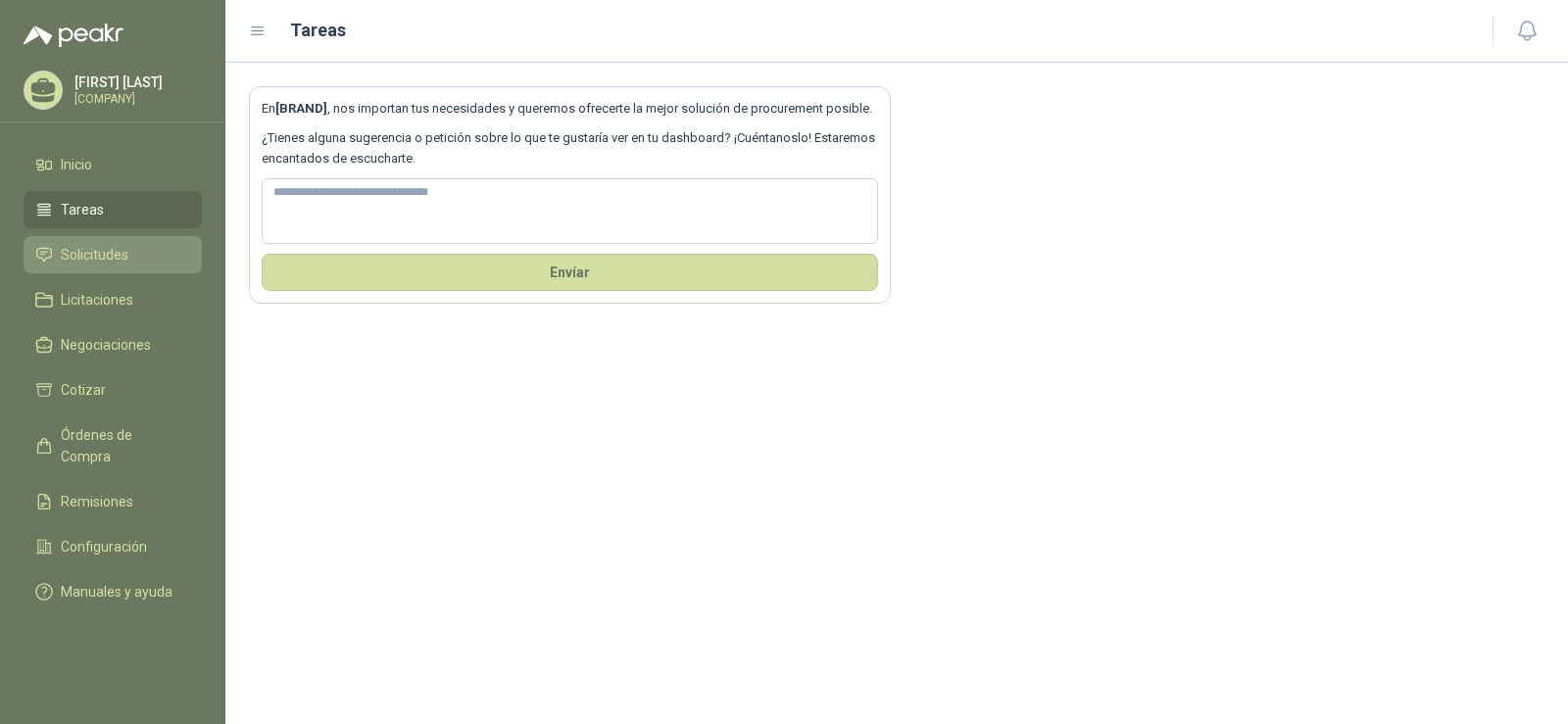 click on "Solicitudes" at bounding box center [94, 255] 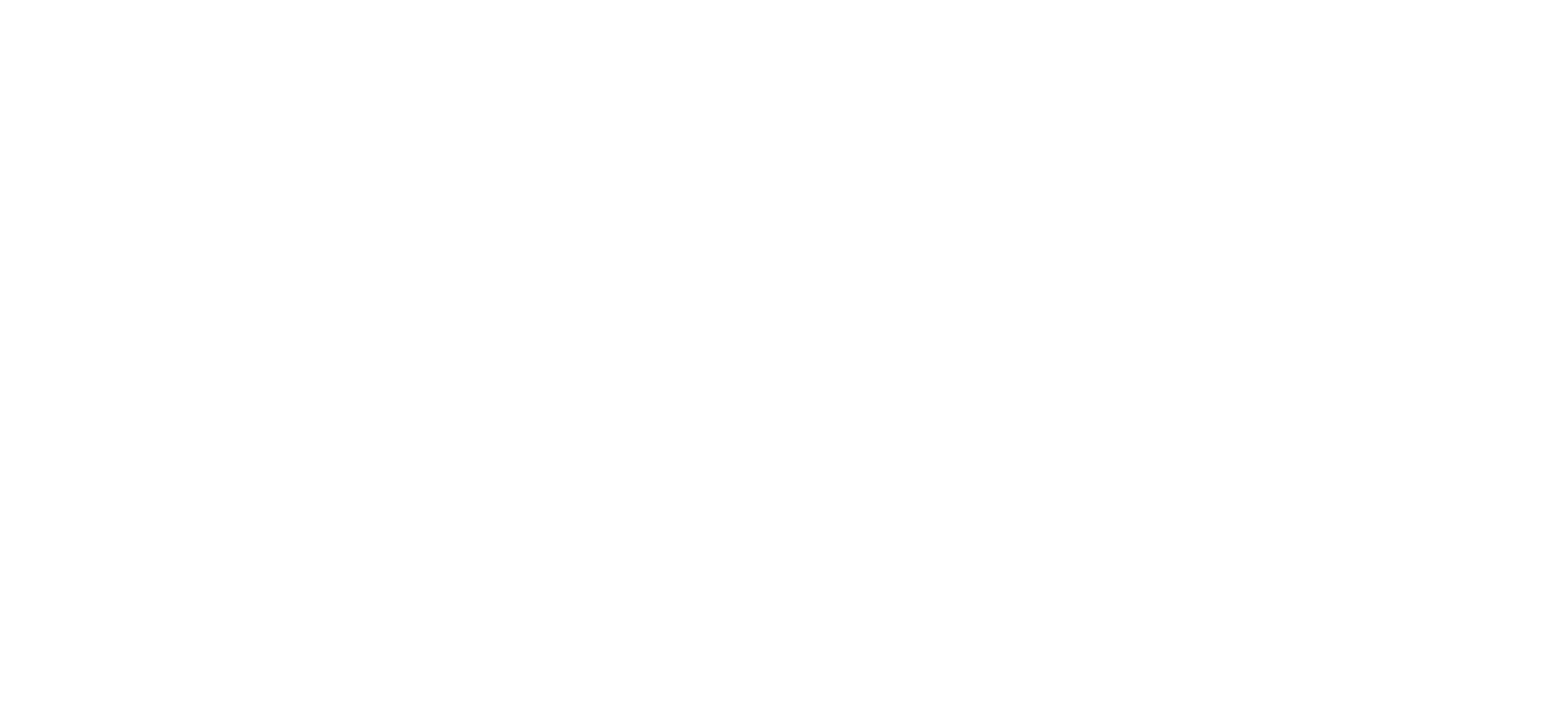 scroll, scrollTop: 0, scrollLeft: 0, axis: both 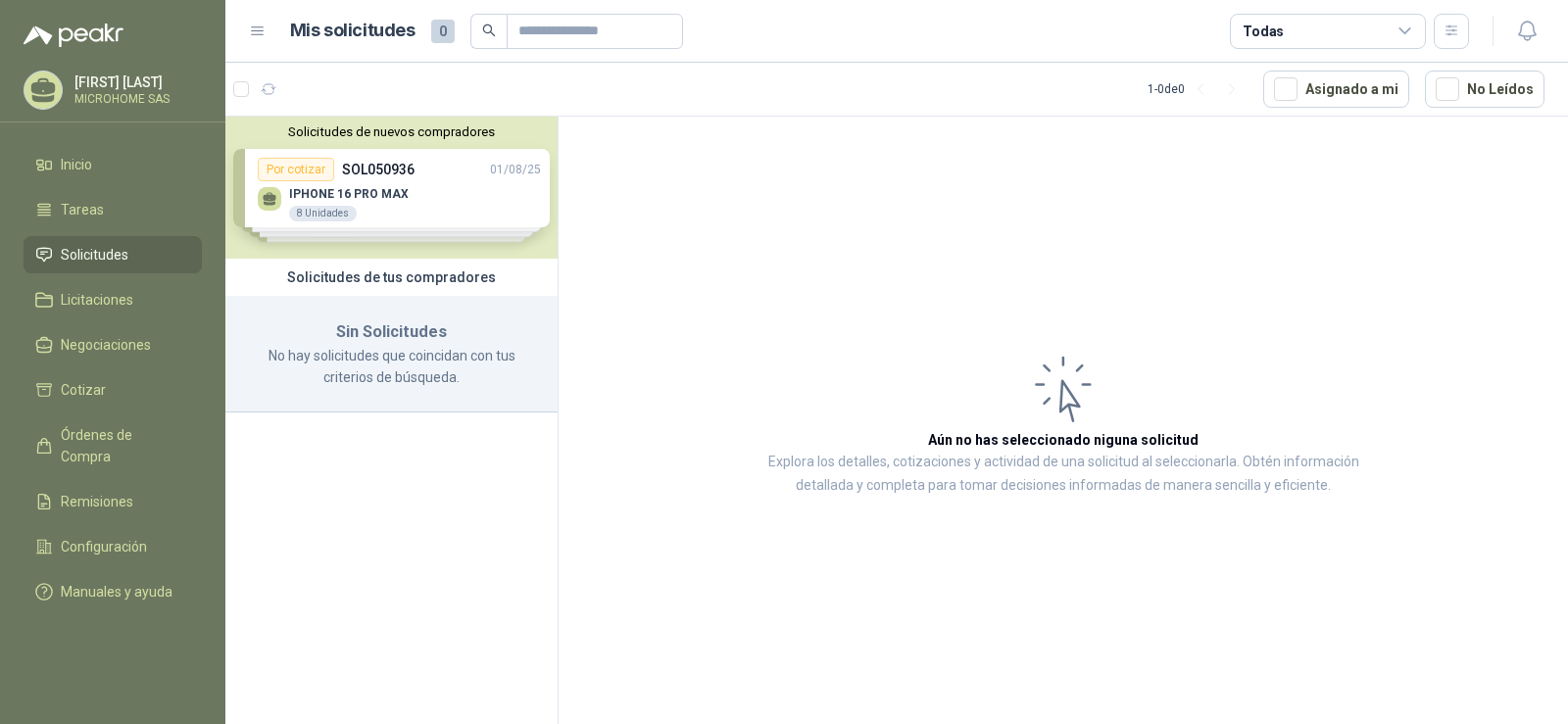 drag, startPoint x: 94, startPoint y: 247, endPoint x: 209, endPoint y: 236, distance: 115.52489 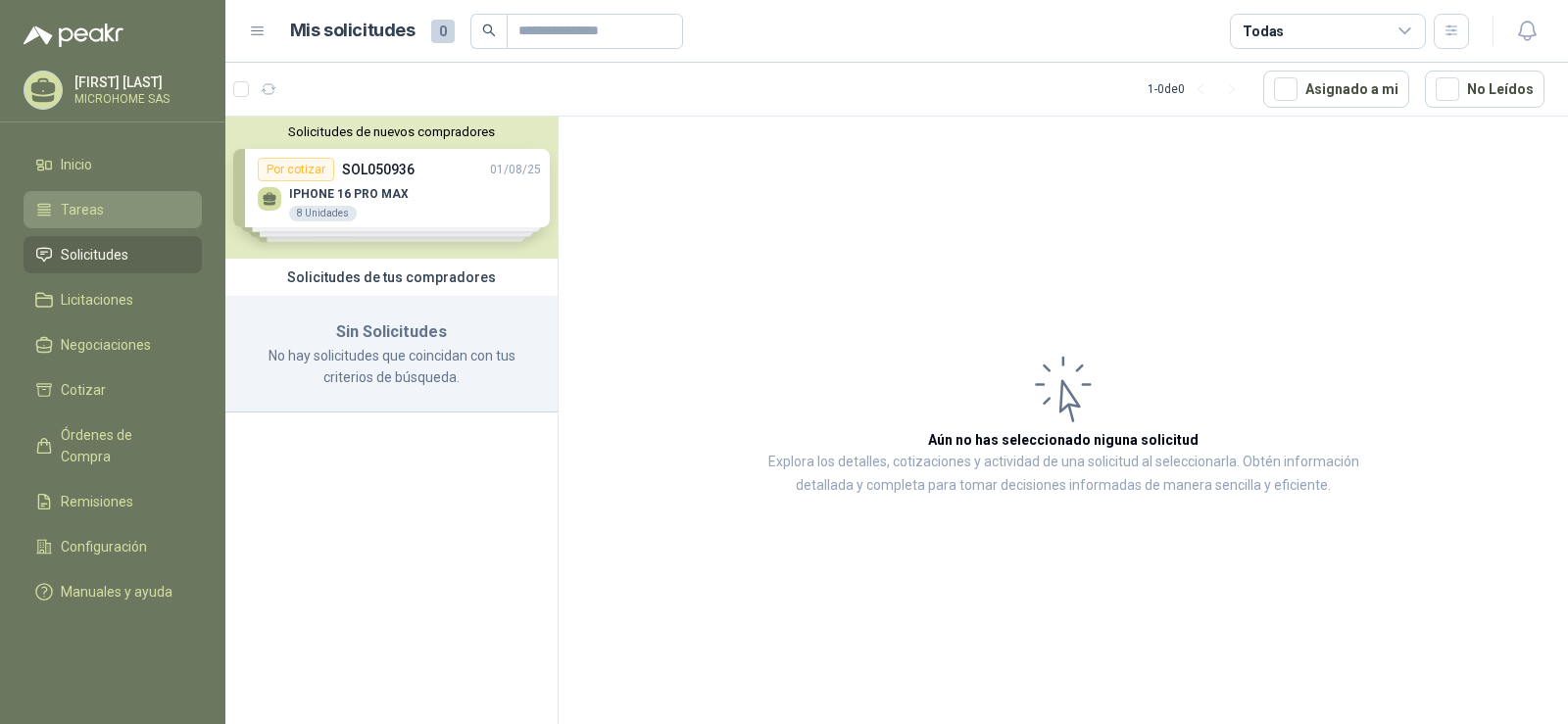 click on "Tareas" at bounding box center [113, 210] 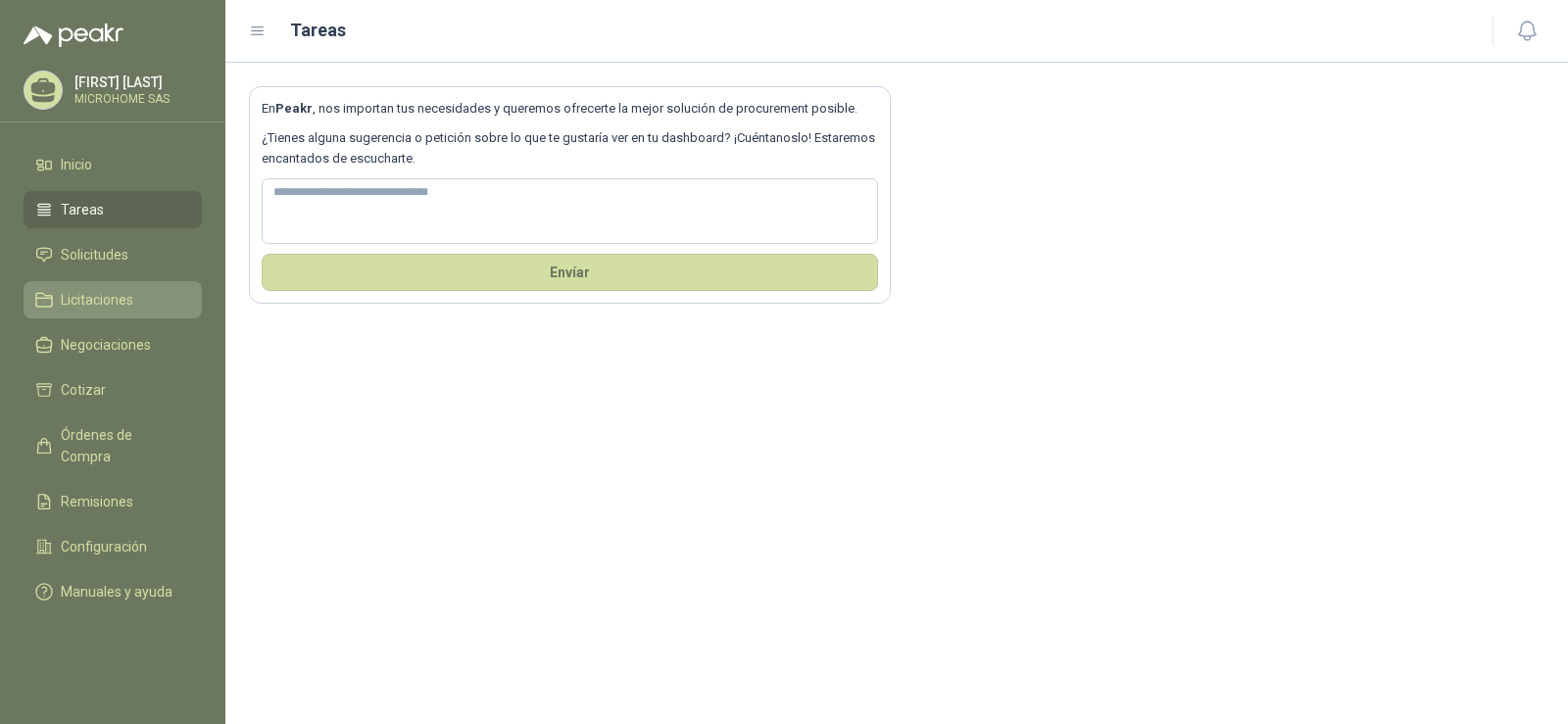 click 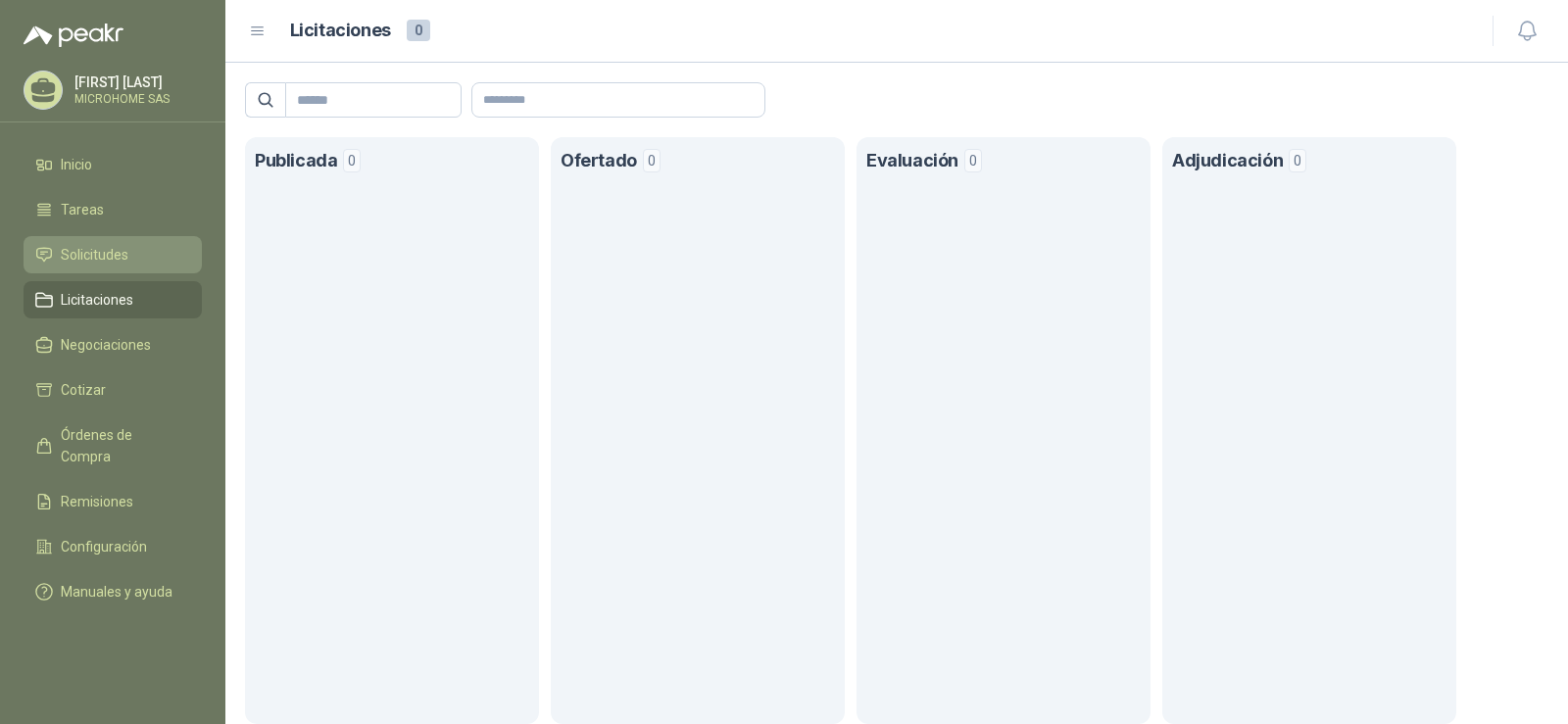 click on "Solicitudes" at bounding box center [94, 255] 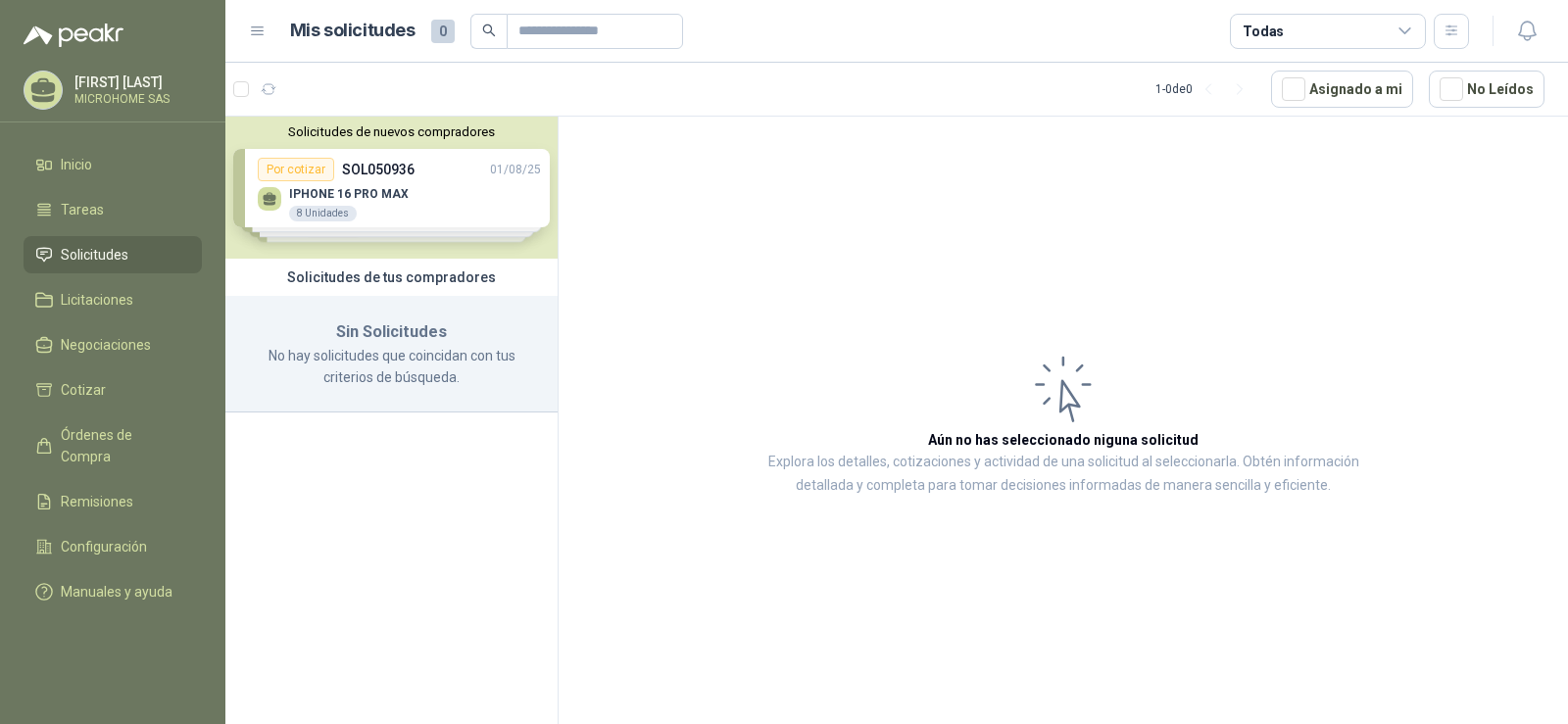 click on "No hay solicitudes que coincidan con tus criterios de búsqueda." at bounding box center [391, 366] 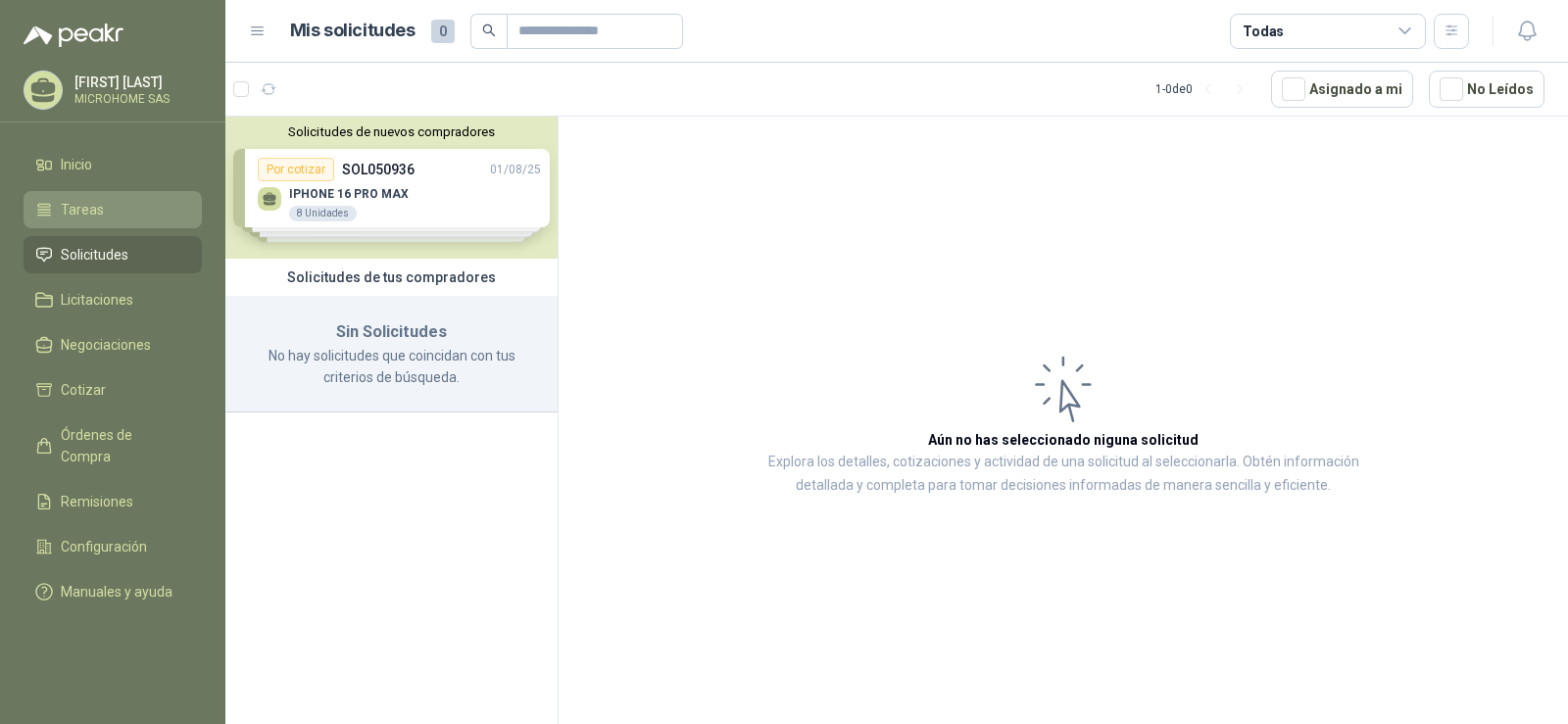 click on "Tareas" at bounding box center (113, 210) 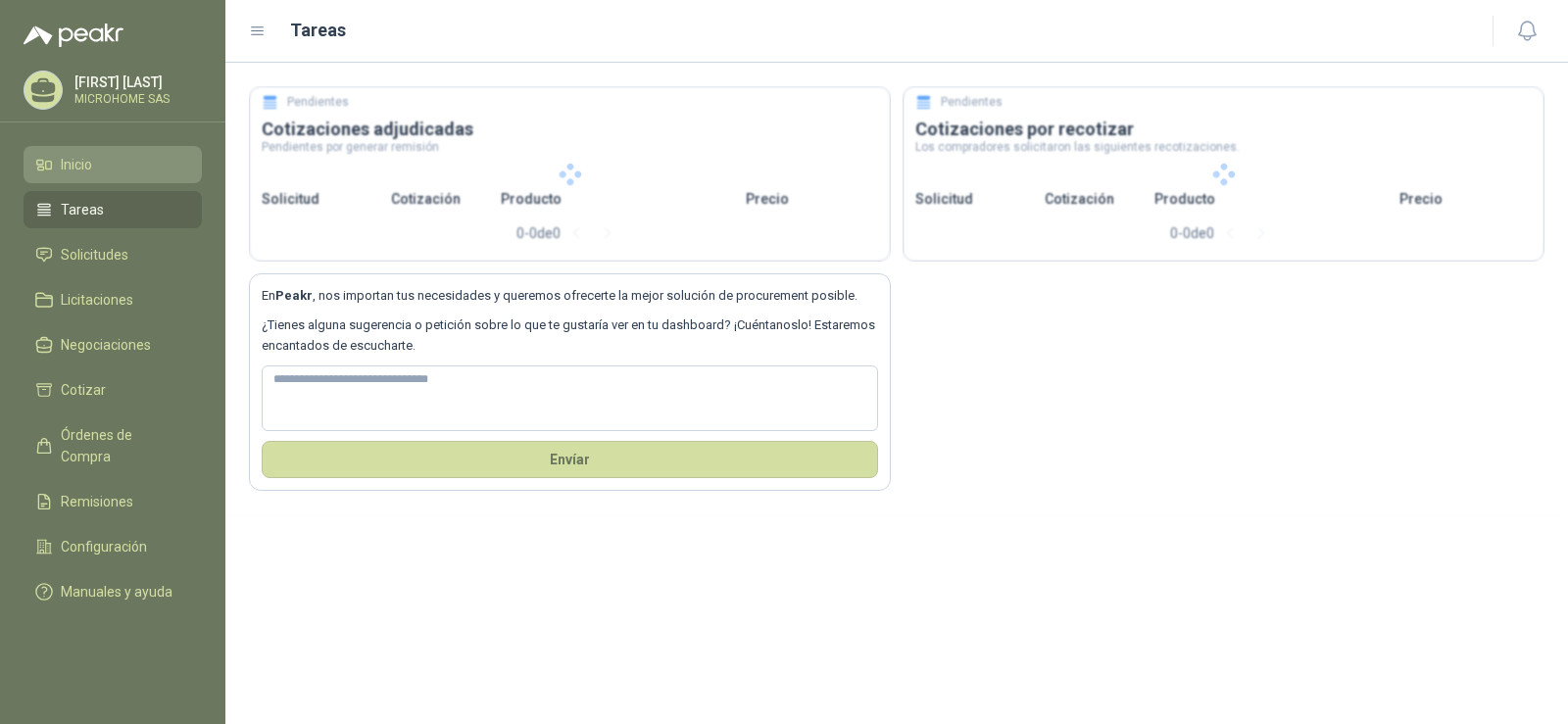 click on "Inicio" at bounding box center (113, 165) 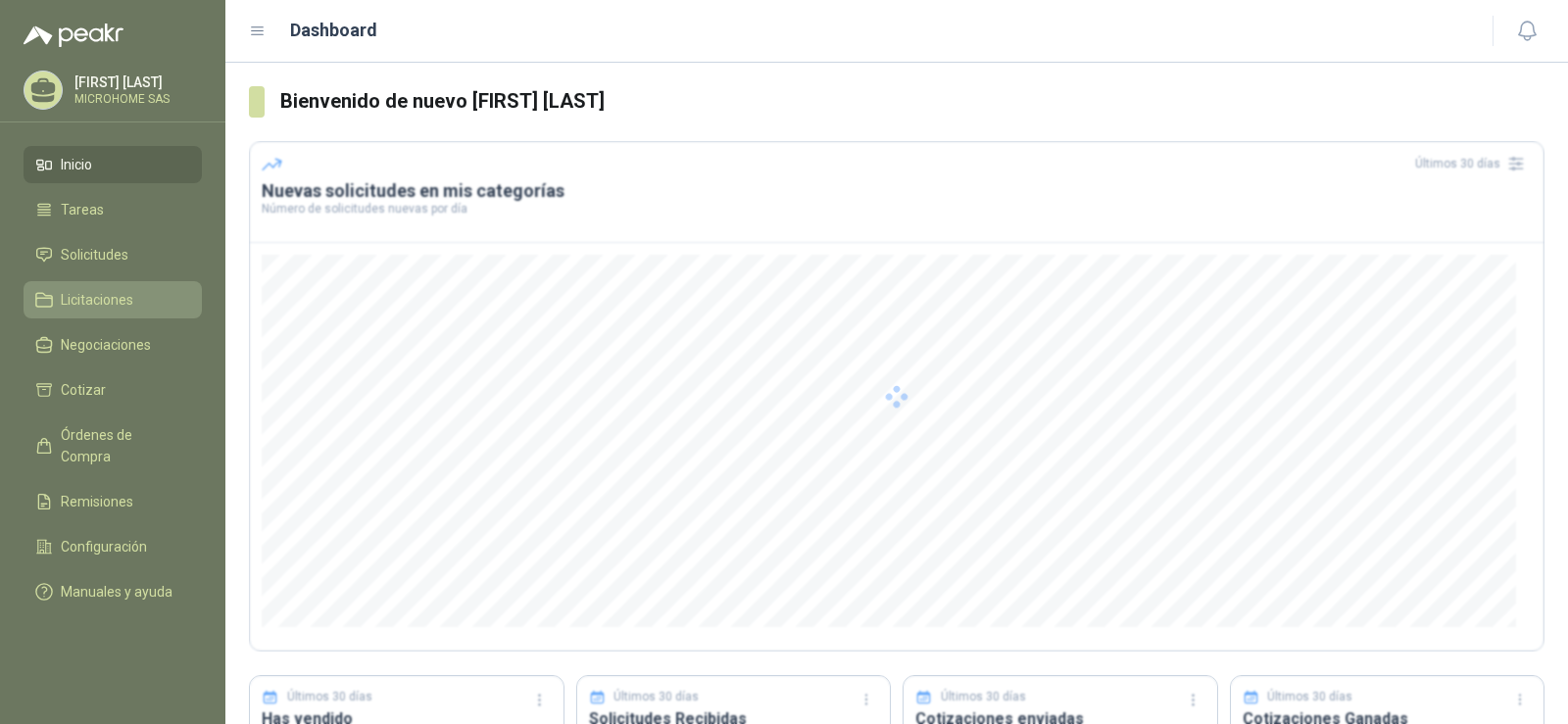 click on "Licitaciones" at bounding box center [113, 300] 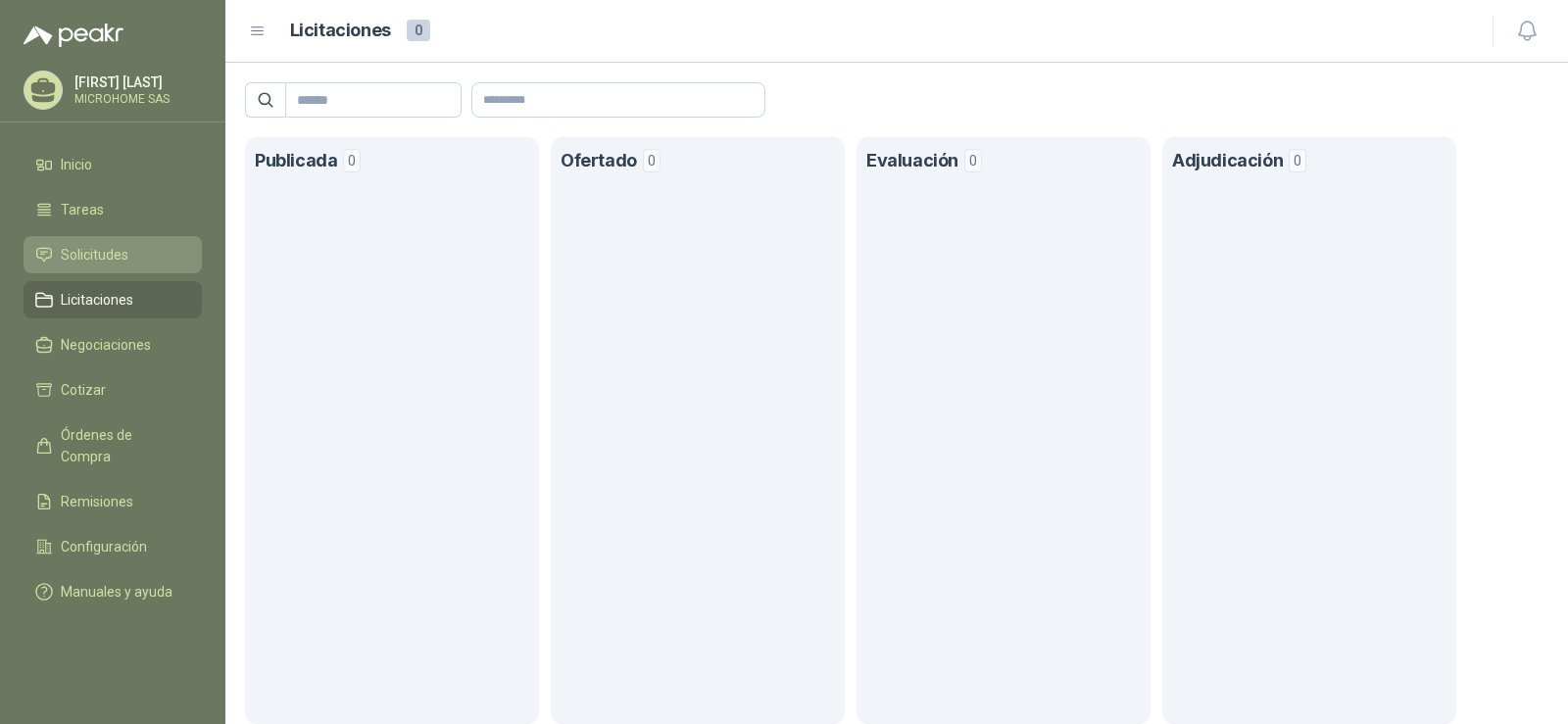 click on "Solicitudes" at bounding box center [94, 255] 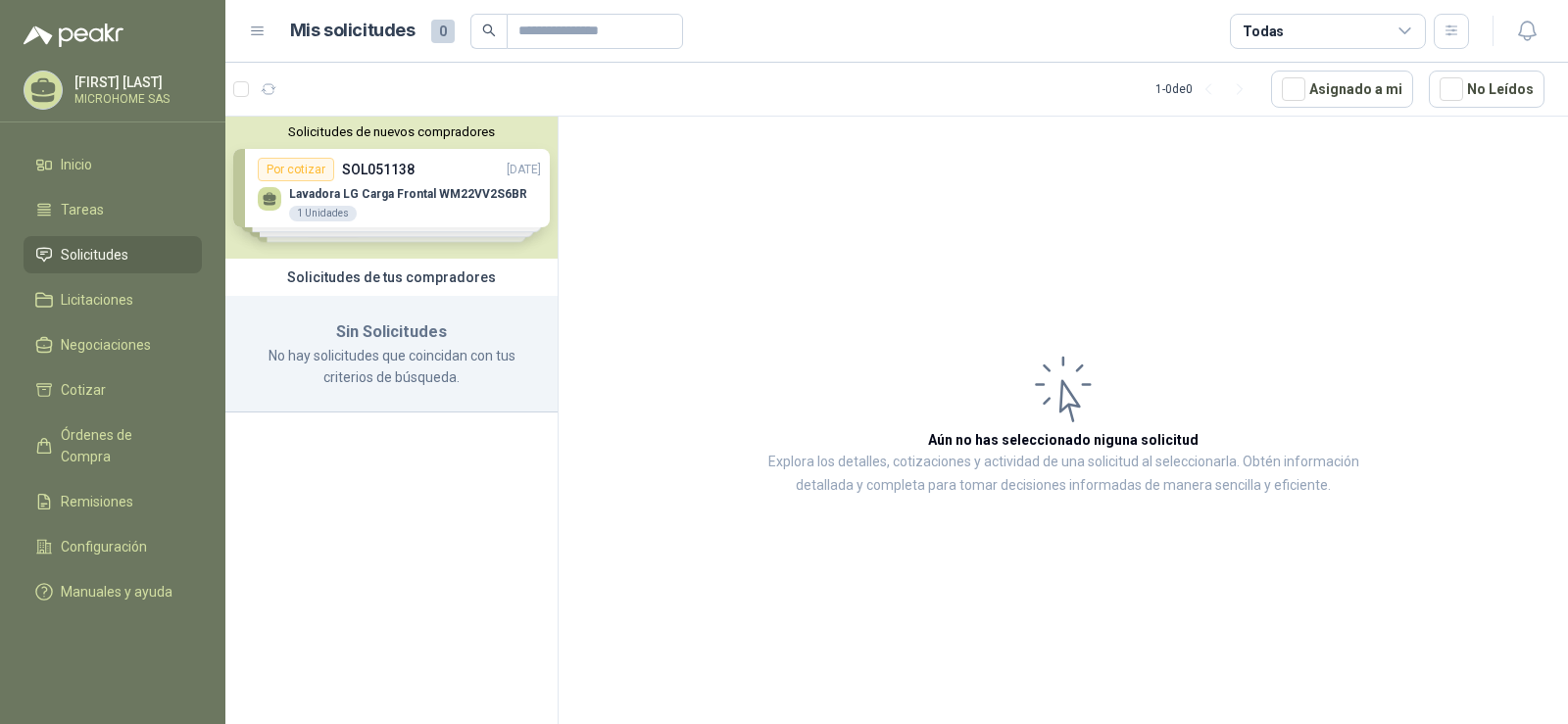 click on "Solicitudes de nuevos compradores Por cotizar SOL051138 [DATE]   Lavadora LG Carga Frontal WM22VV2S6BR 1   Unidades Por cotizar SOL050936 [DATE]   IPHONE 16 PRO MAX 8   Unidades Por cotizar SOL050928 [DATE]   DIADEMA LOGITECH H390  20   Unidades Por cotizar SOL050924 [DATE]   Celular Samsung Galaxy A05s 128gb 4g 5   Unidades ¿Quieres recibir  cientos de solicitudes de compra  como estas todos los días? Agenda una reunión" at bounding box center (391, 187) 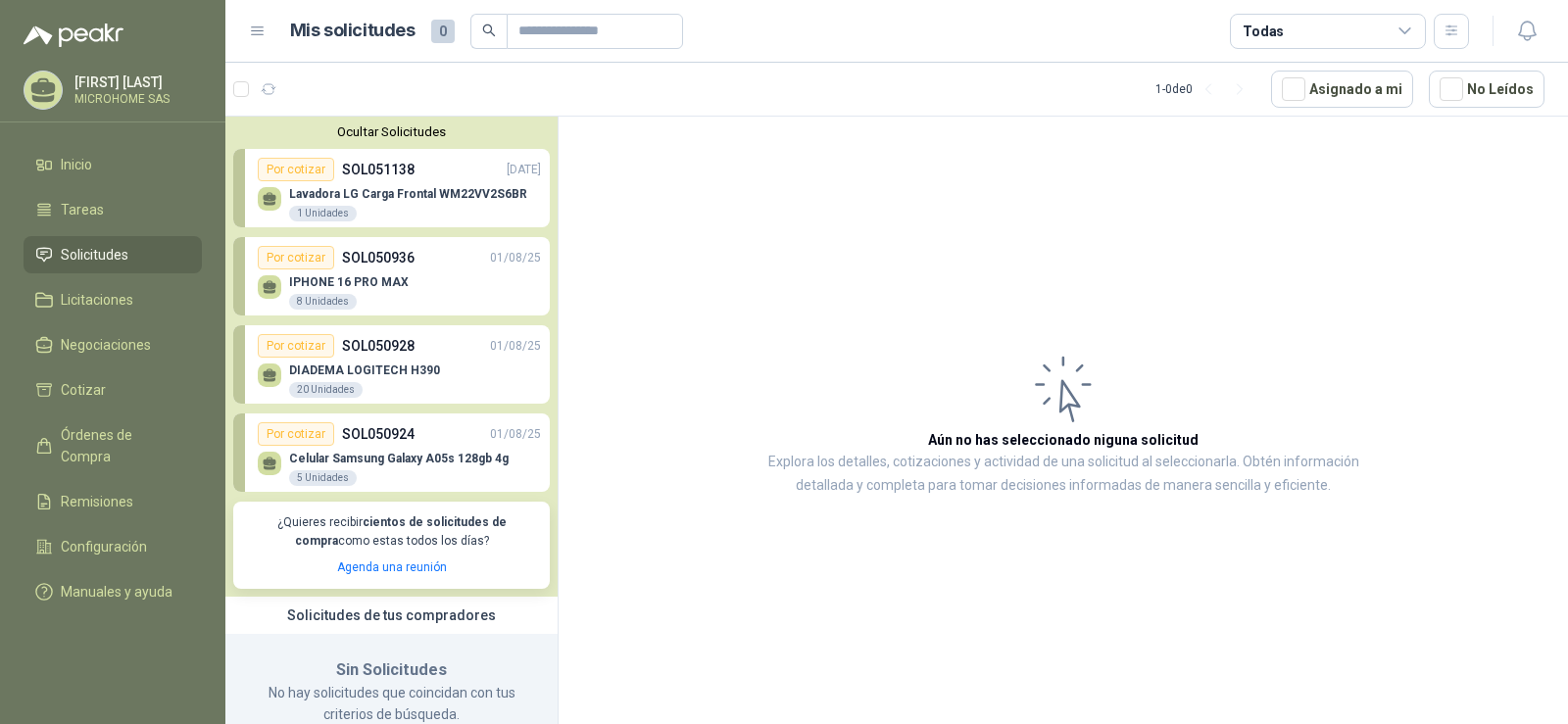 click on "Lavadora LG Carga Frontal WM22VV2S6BR 1   Unidades" at bounding box center [408, 205] 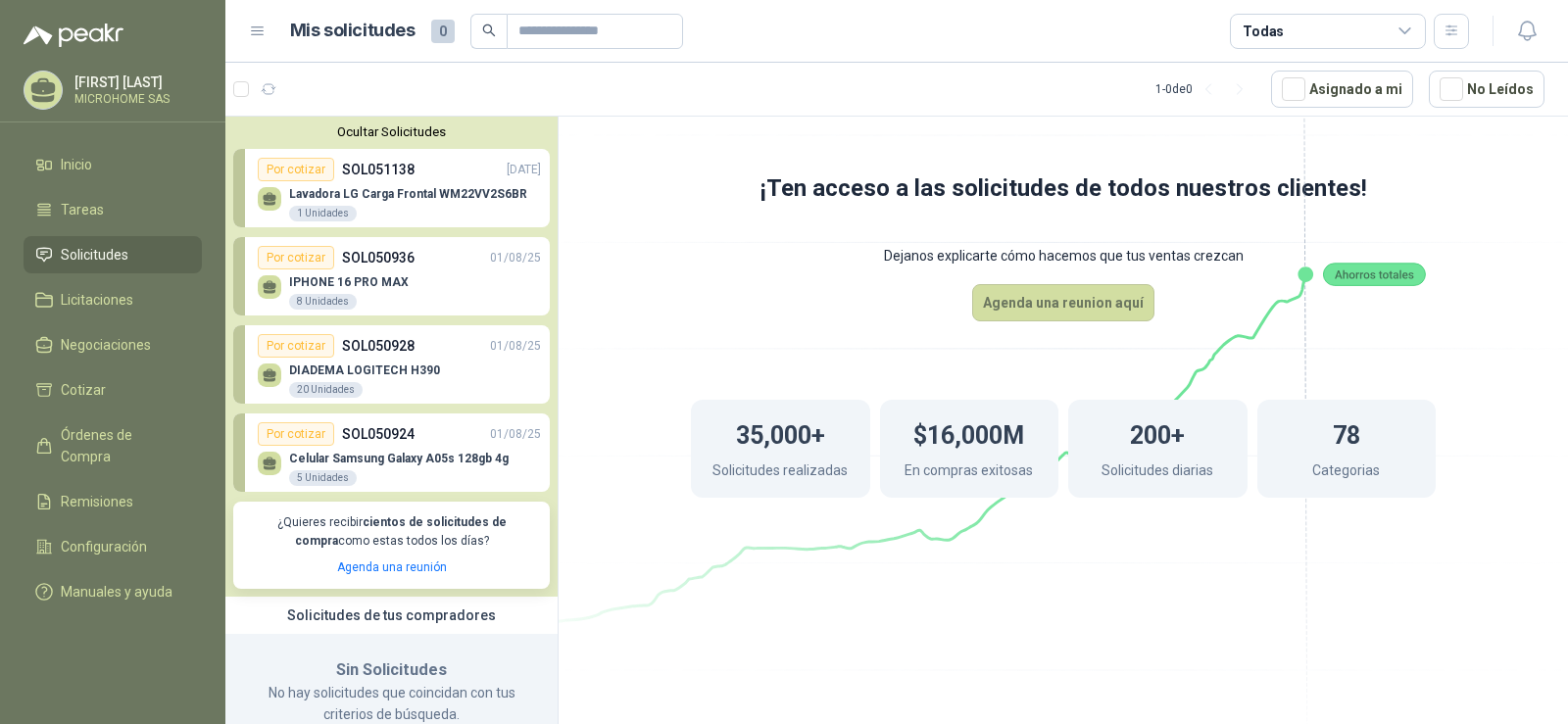 click on "Solicitudes" at bounding box center [94, 255] 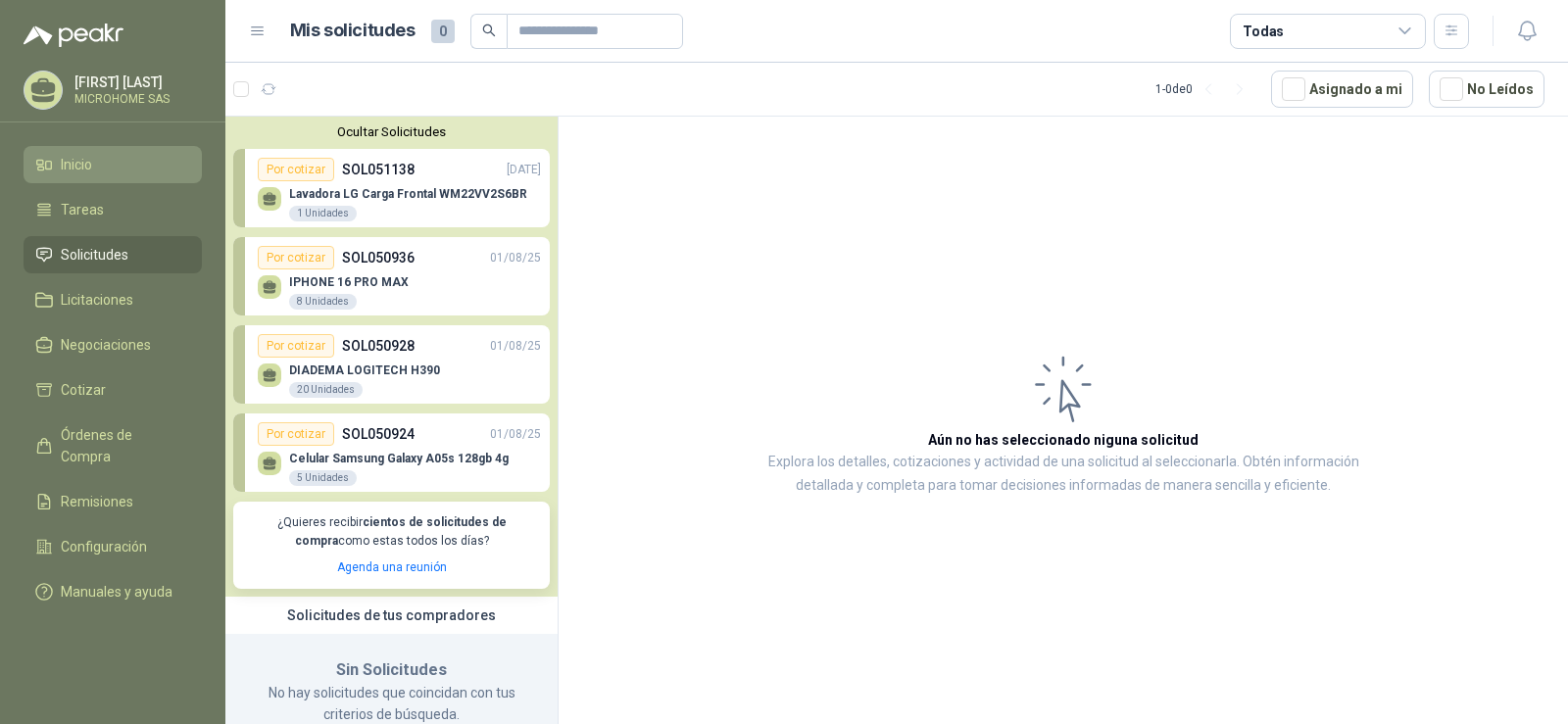 drag, startPoint x: 127, startPoint y: 169, endPoint x: 132, endPoint y: 178, distance: 10.29563 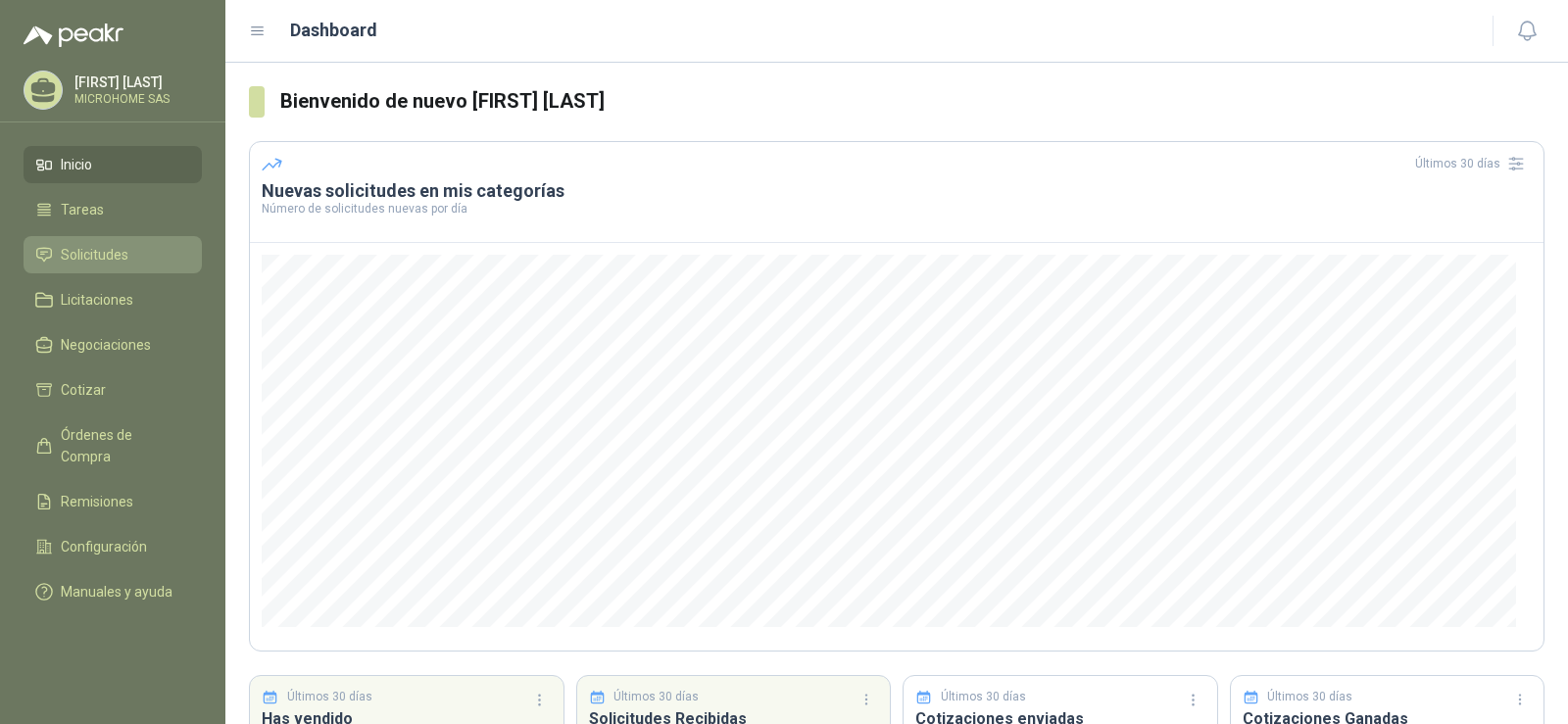 click on "Solicitudes" at bounding box center [113, 255] 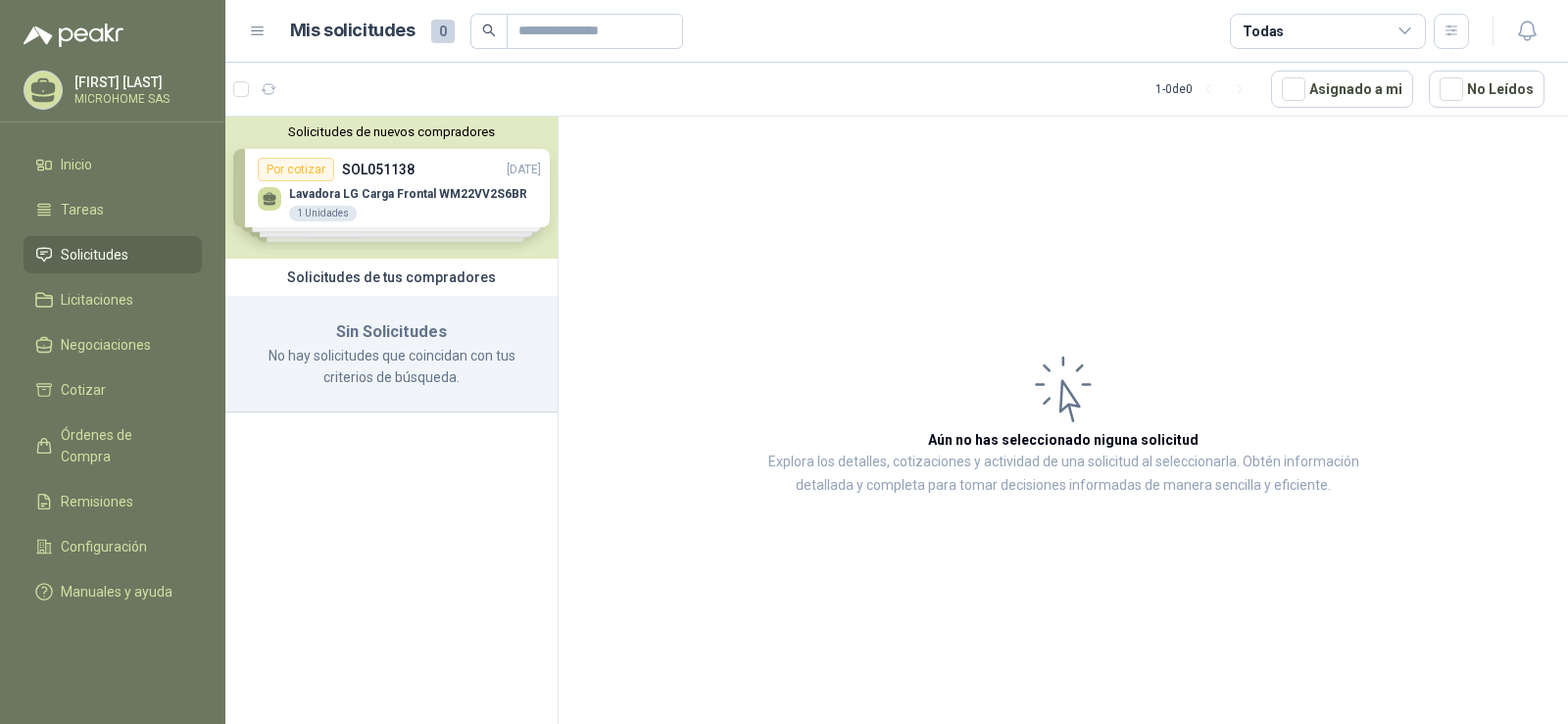 click on "No hay solicitudes que coincidan con tus criterios de búsqueda." at bounding box center (391, 366) 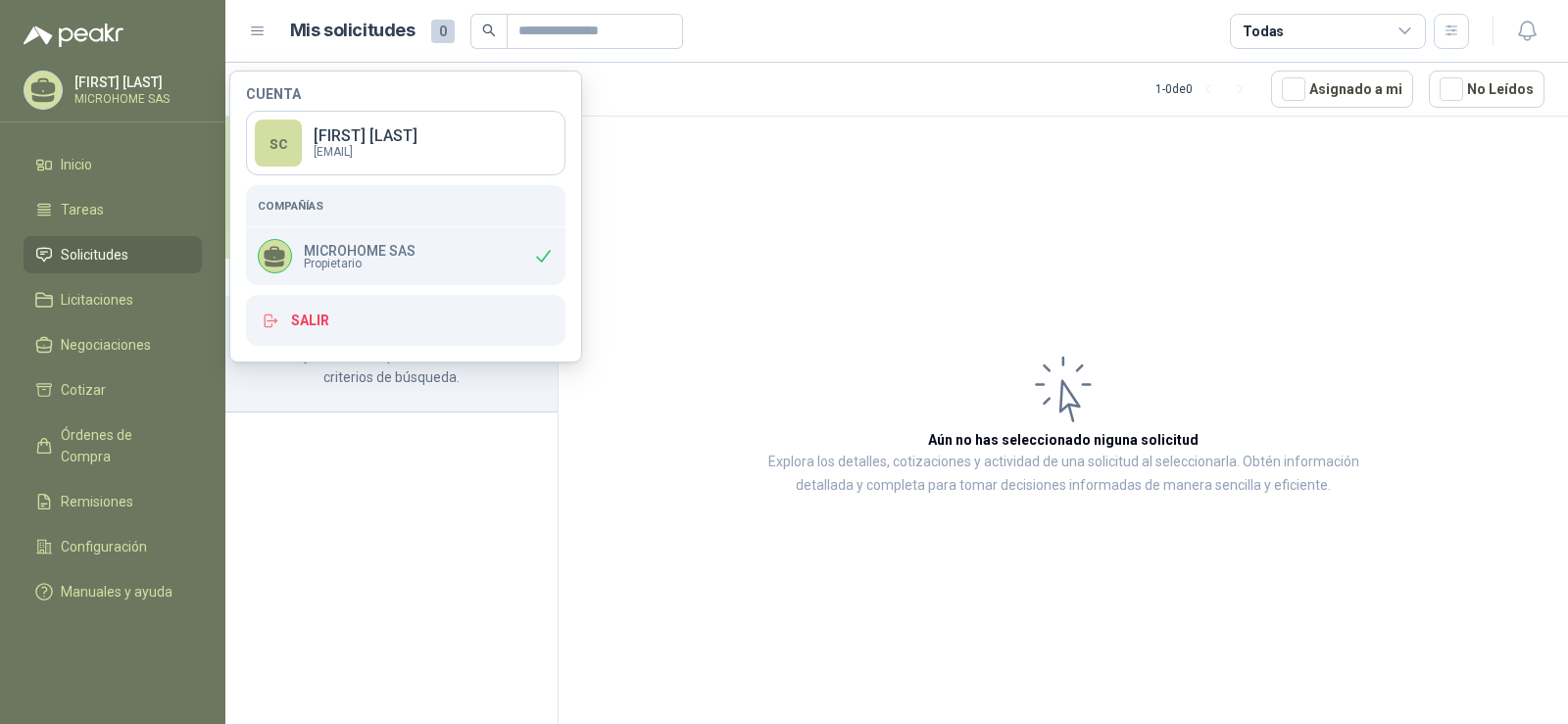 click on "MICROHOME SAS" at bounding box center [360, 251] 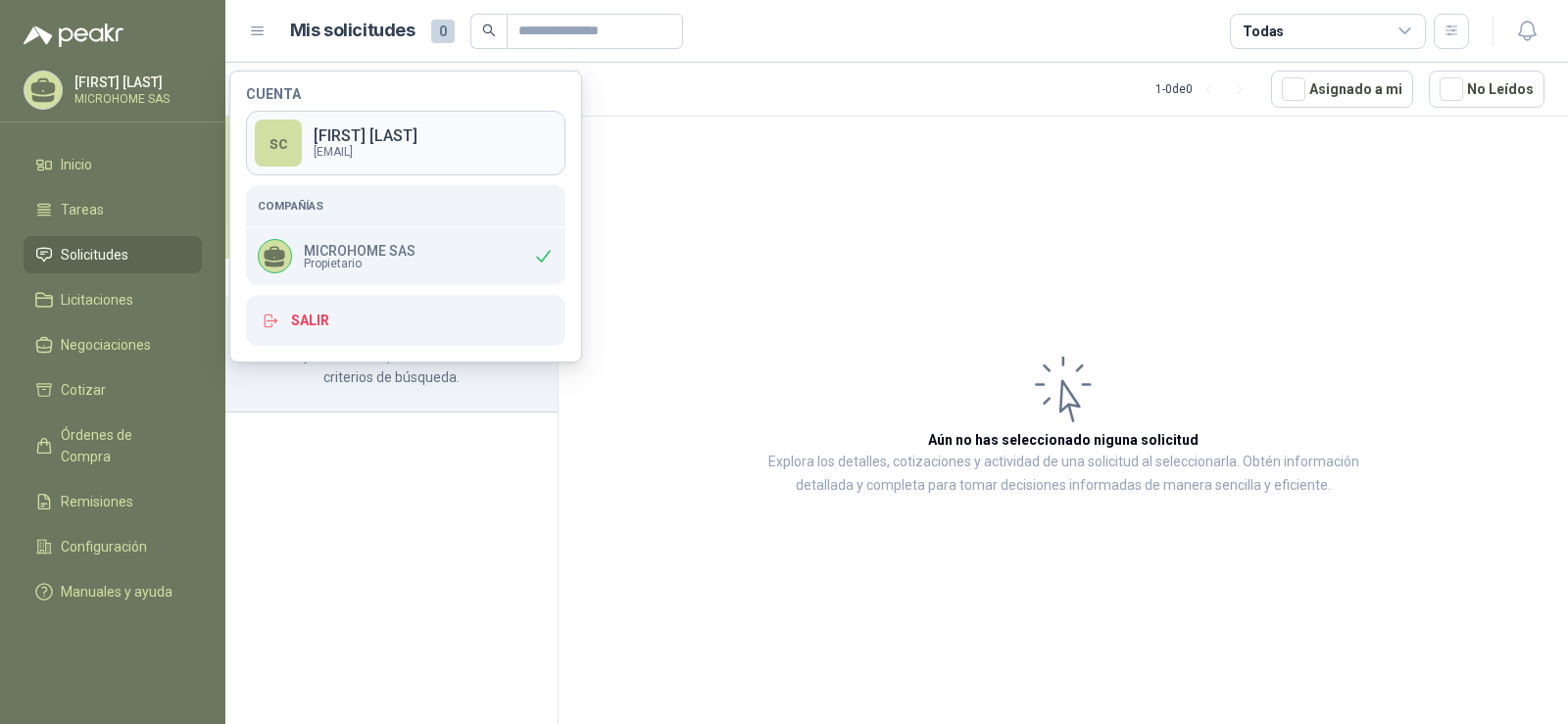 click on "sc" at bounding box center [278, 143] 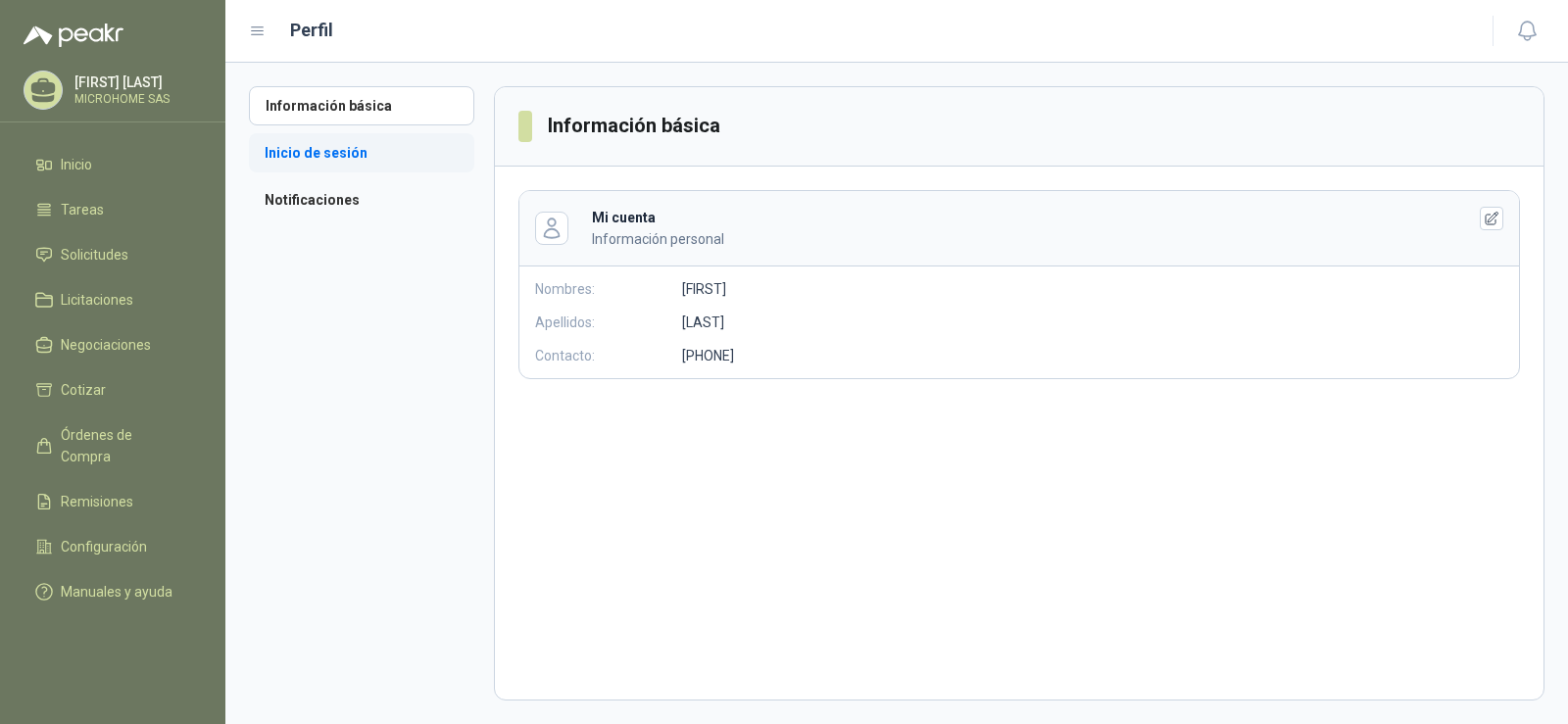 click on "Inicio de sesión" at bounding box center [362, 153] 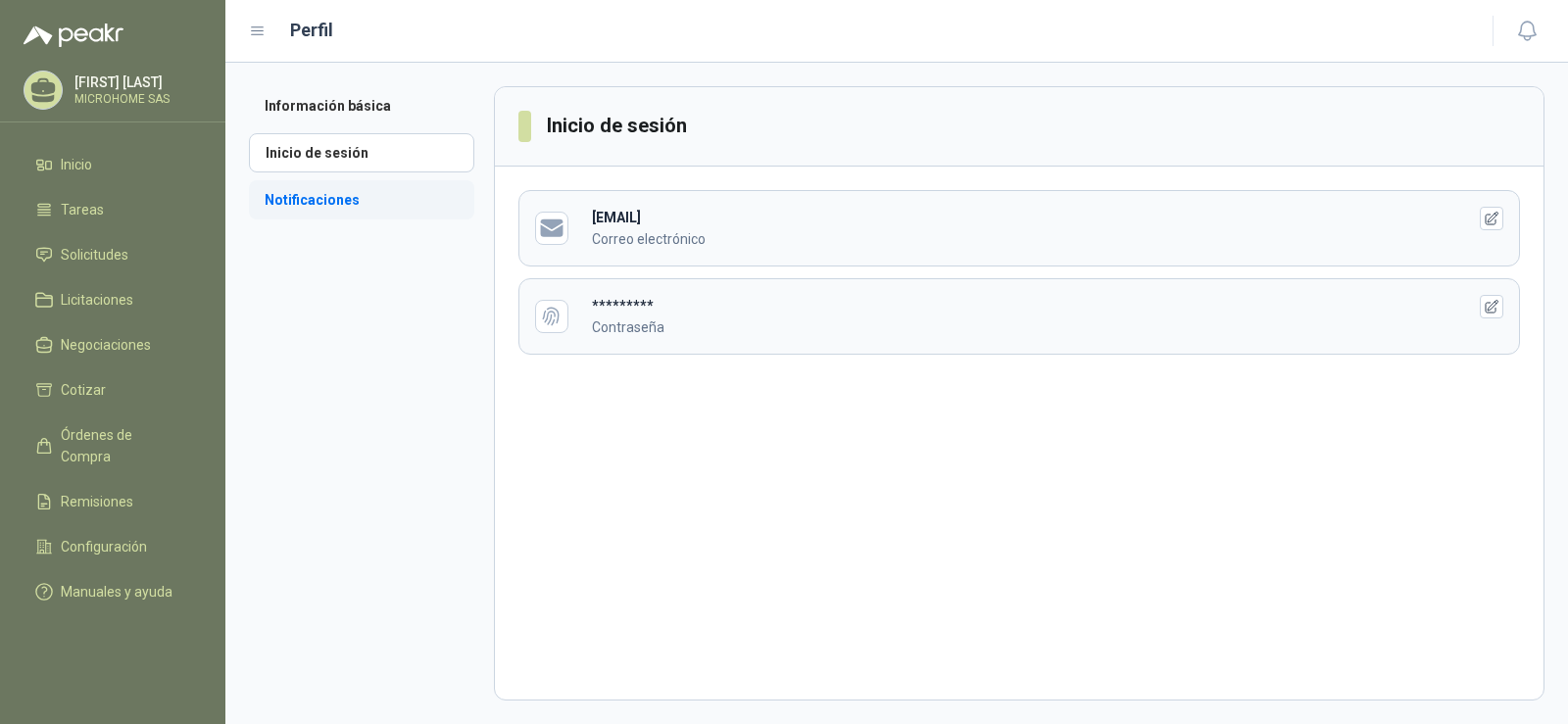 click on "Notificaciones" at bounding box center [362, 200] 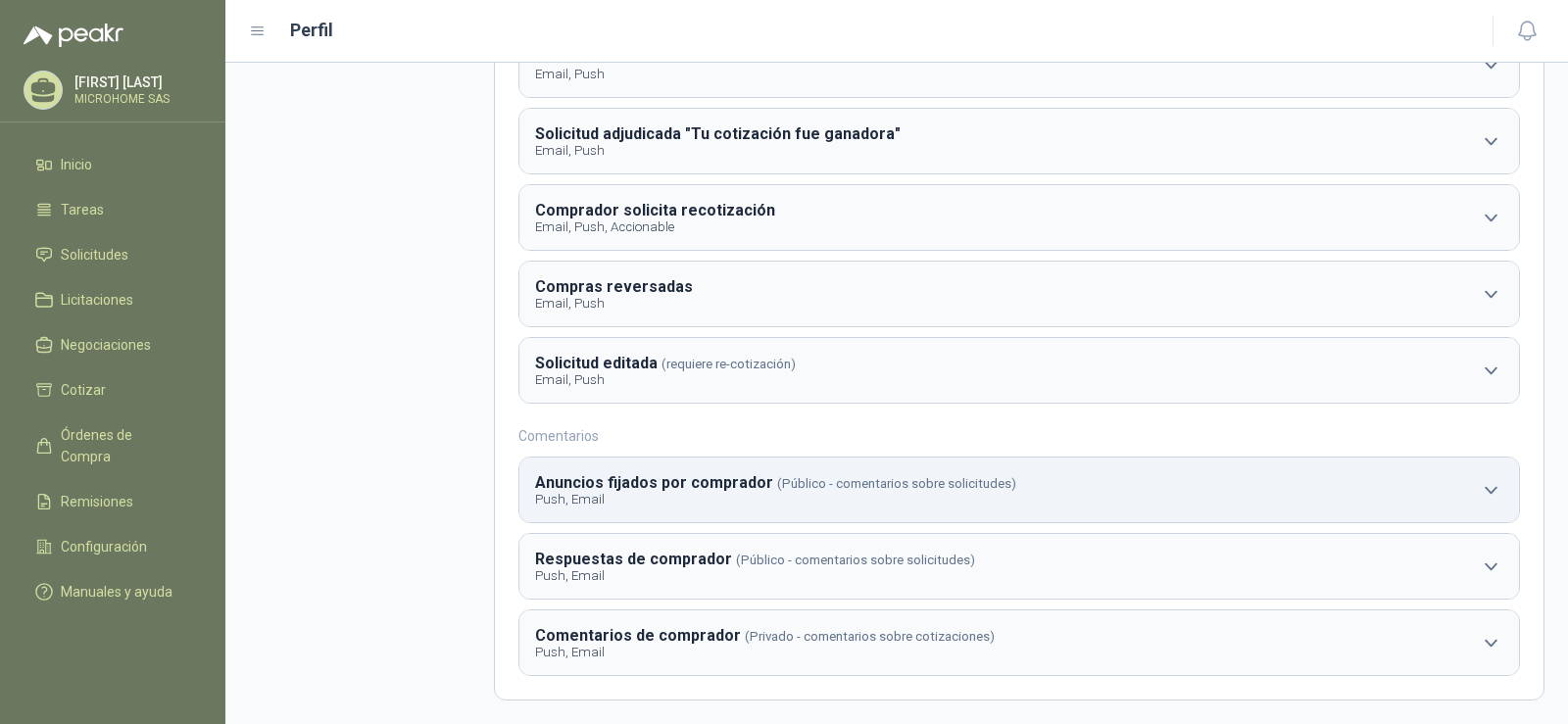 scroll, scrollTop: 0, scrollLeft: 0, axis: both 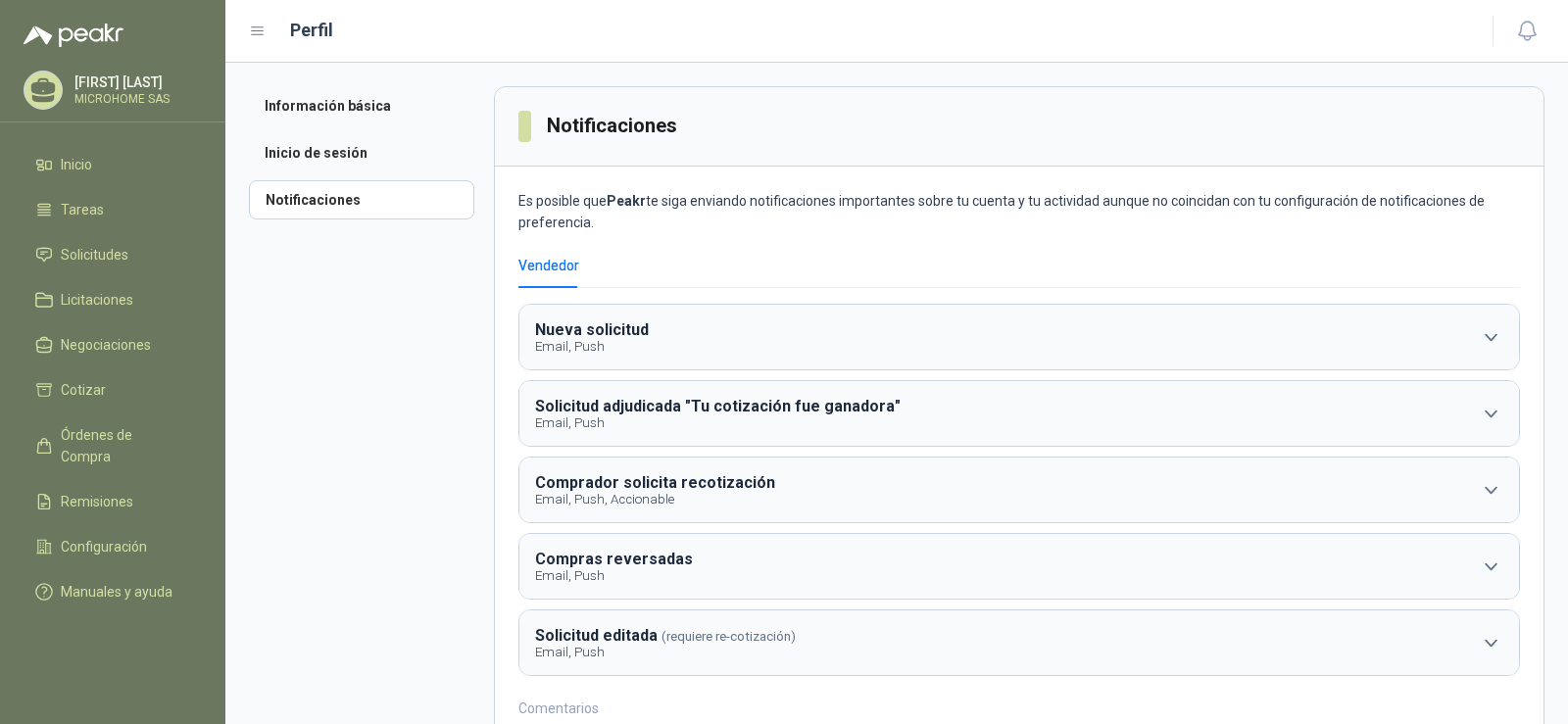click on "[FIRST] [LAST] MICROHOME SAS" at bounding box center [135, 90] 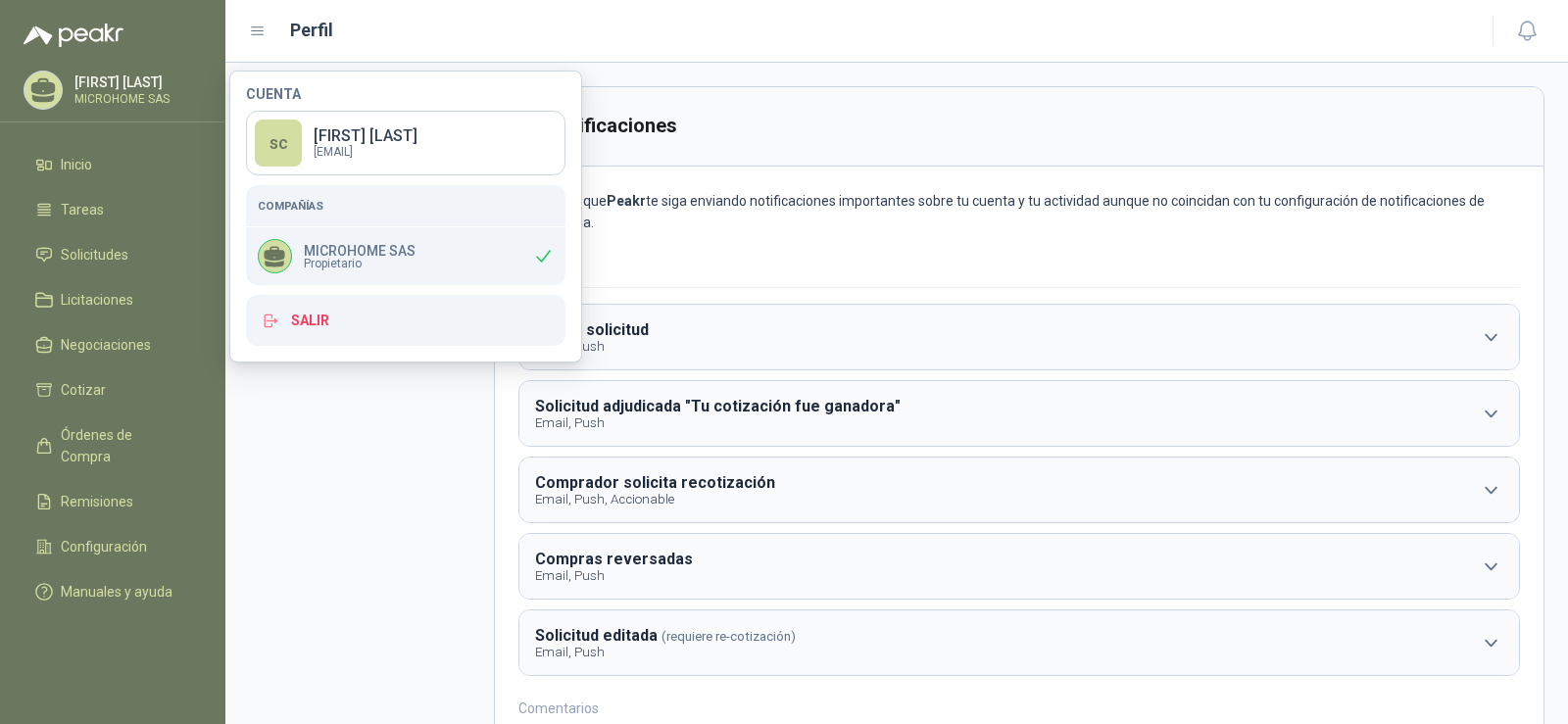 click on "Notificaciones" at bounding box center [1019, 126] 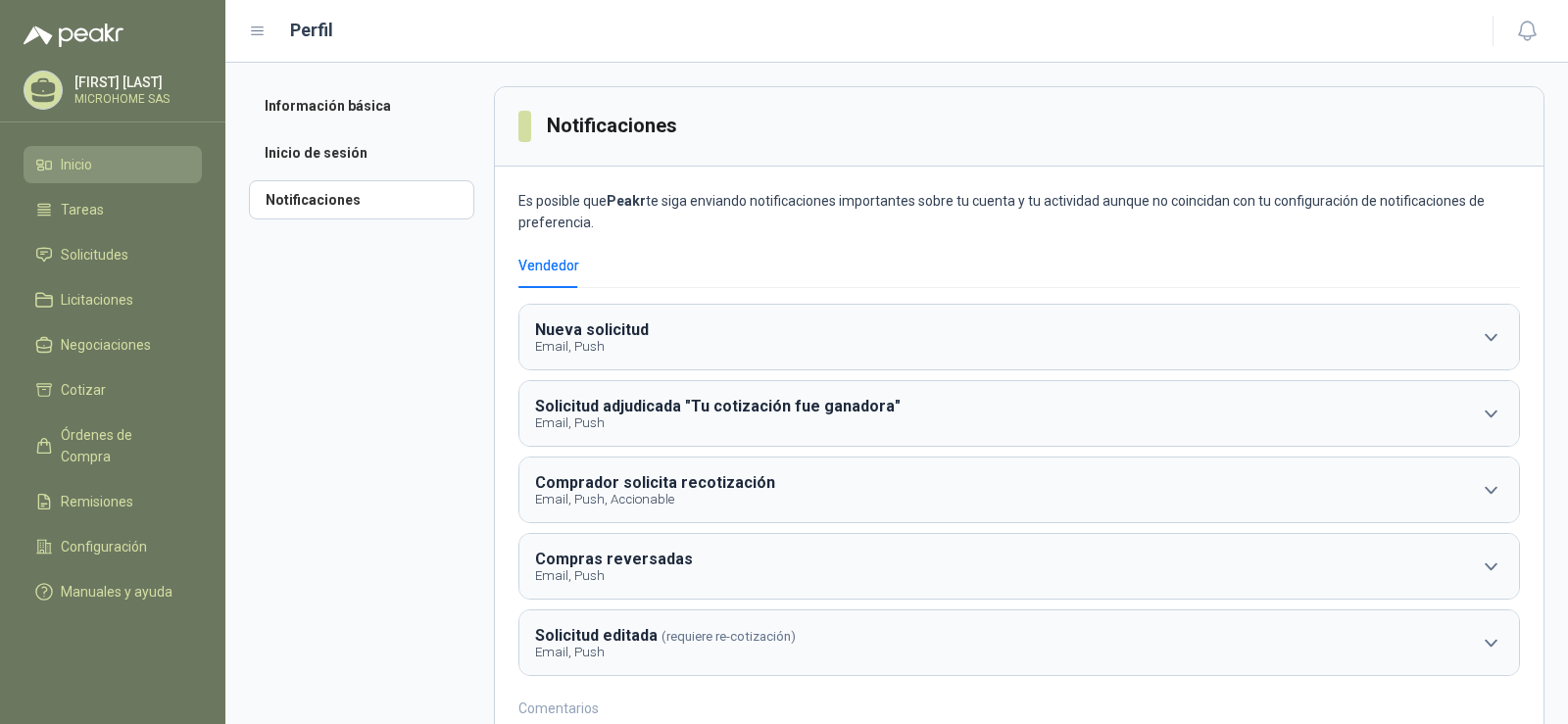 click on "Inicio" at bounding box center [113, 165] 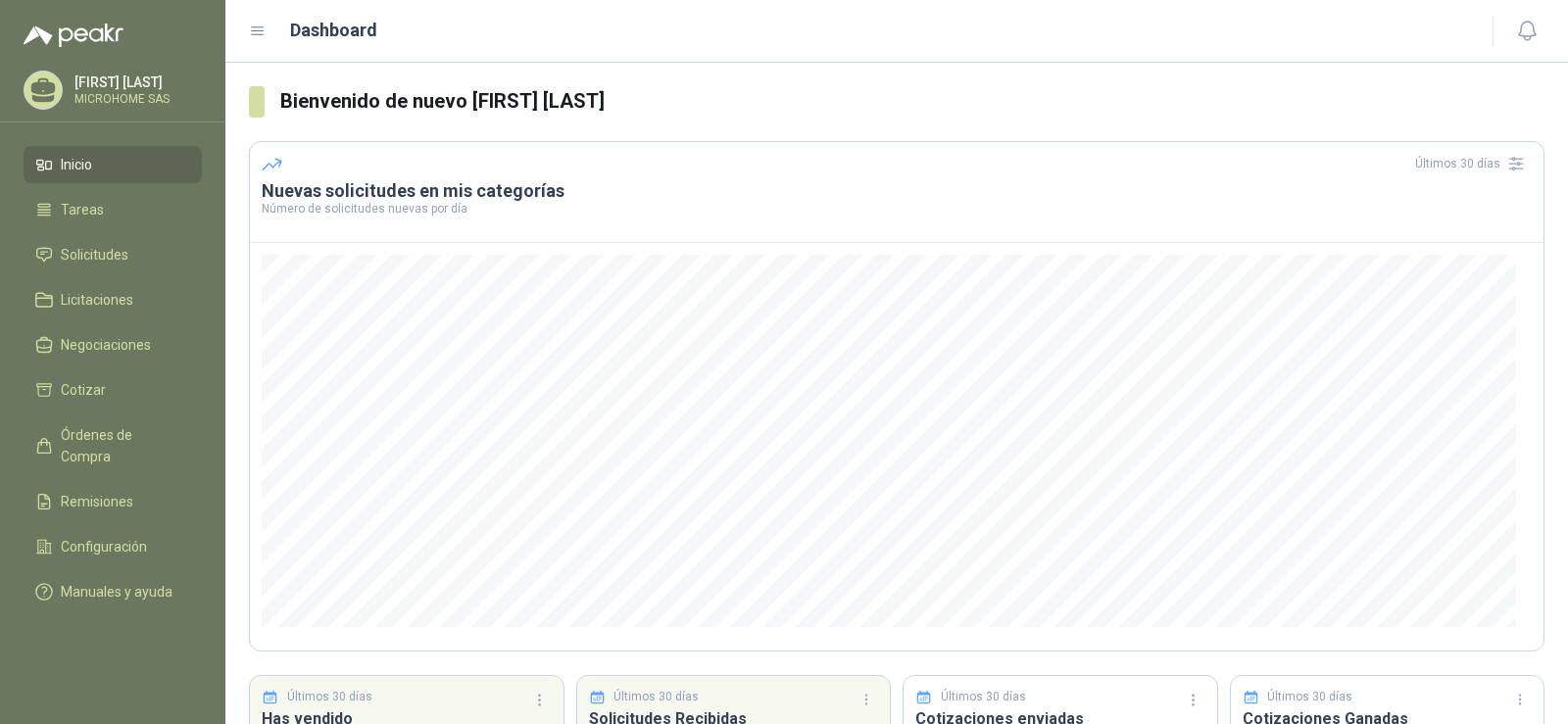 scroll, scrollTop: 159, scrollLeft: 0, axis: vertical 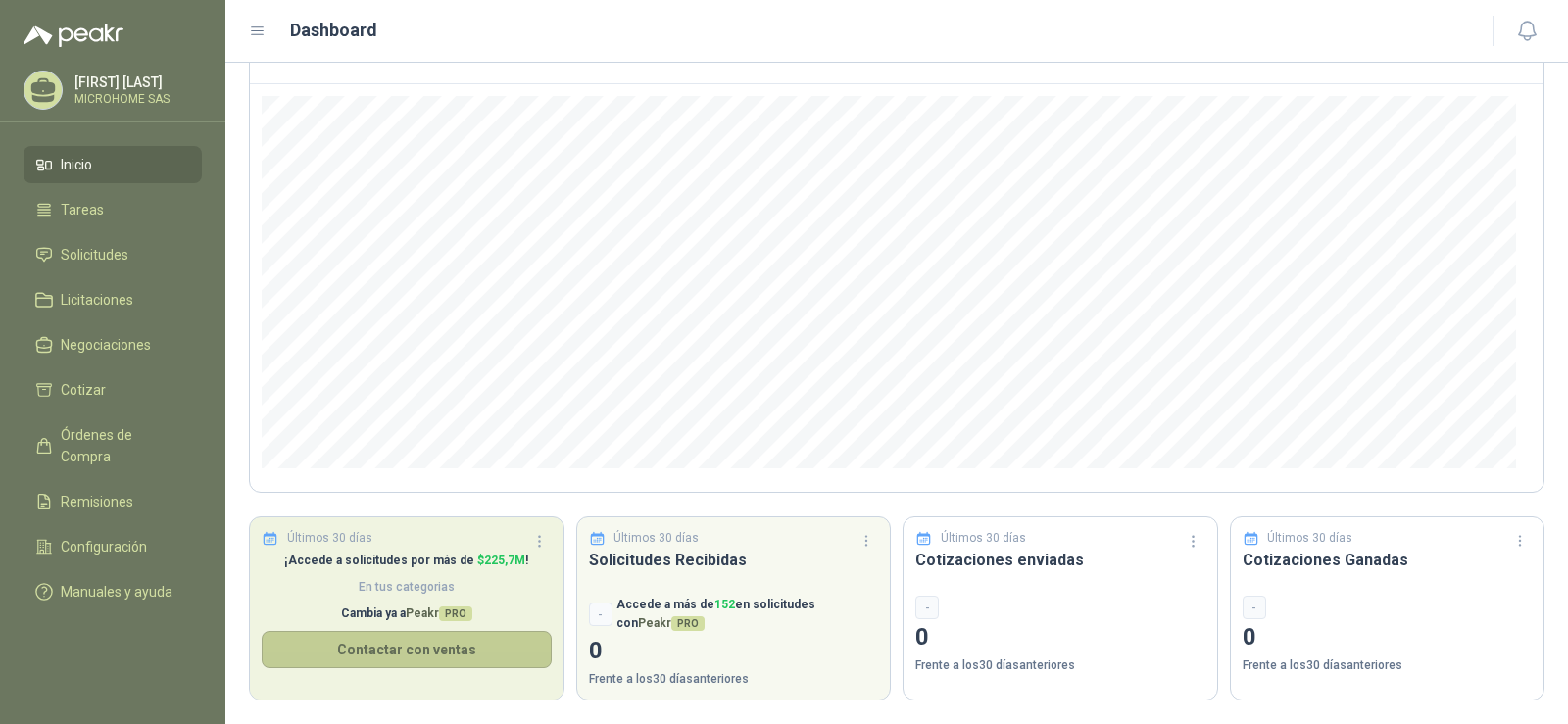 click on "Contactar con ventas" at bounding box center (407, 650) 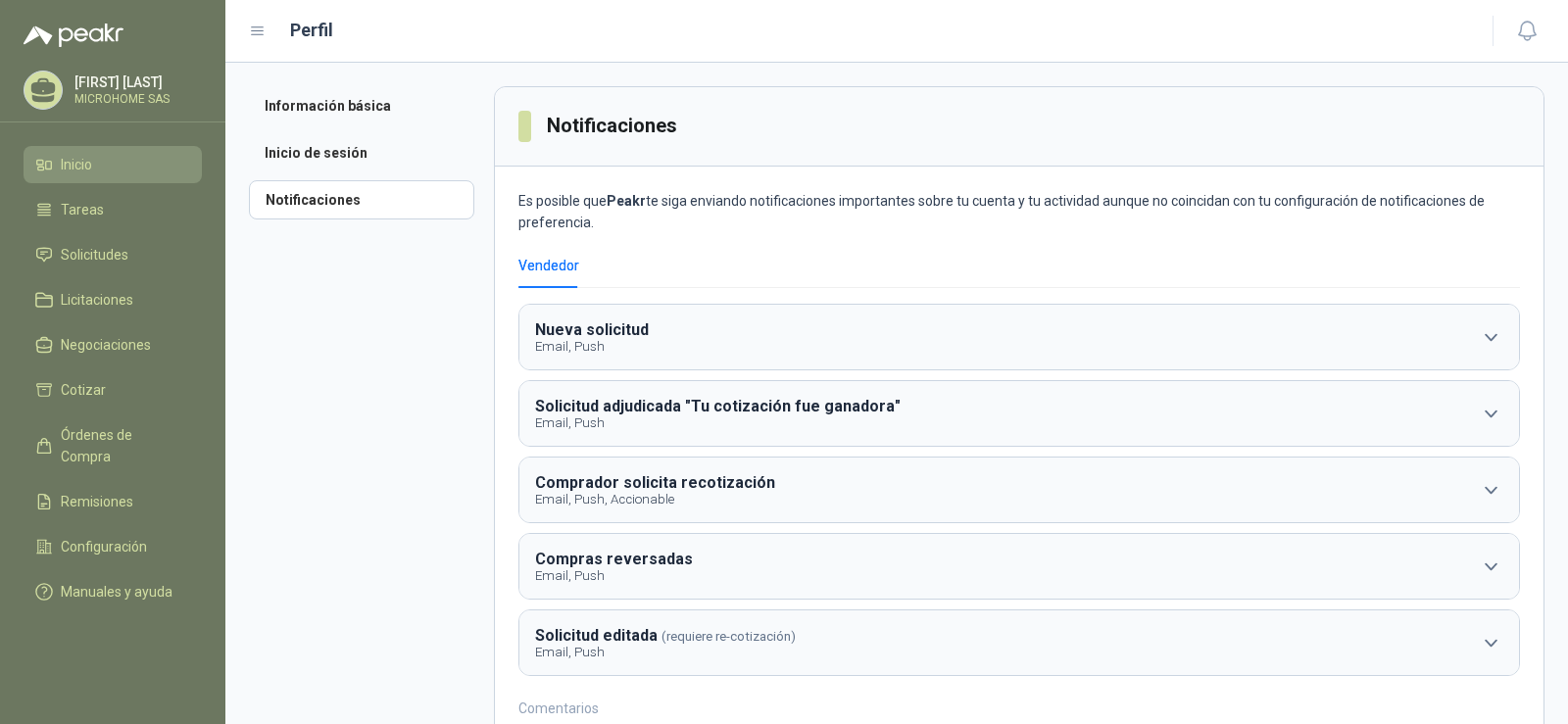 click on "Inicio" at bounding box center (113, 165) 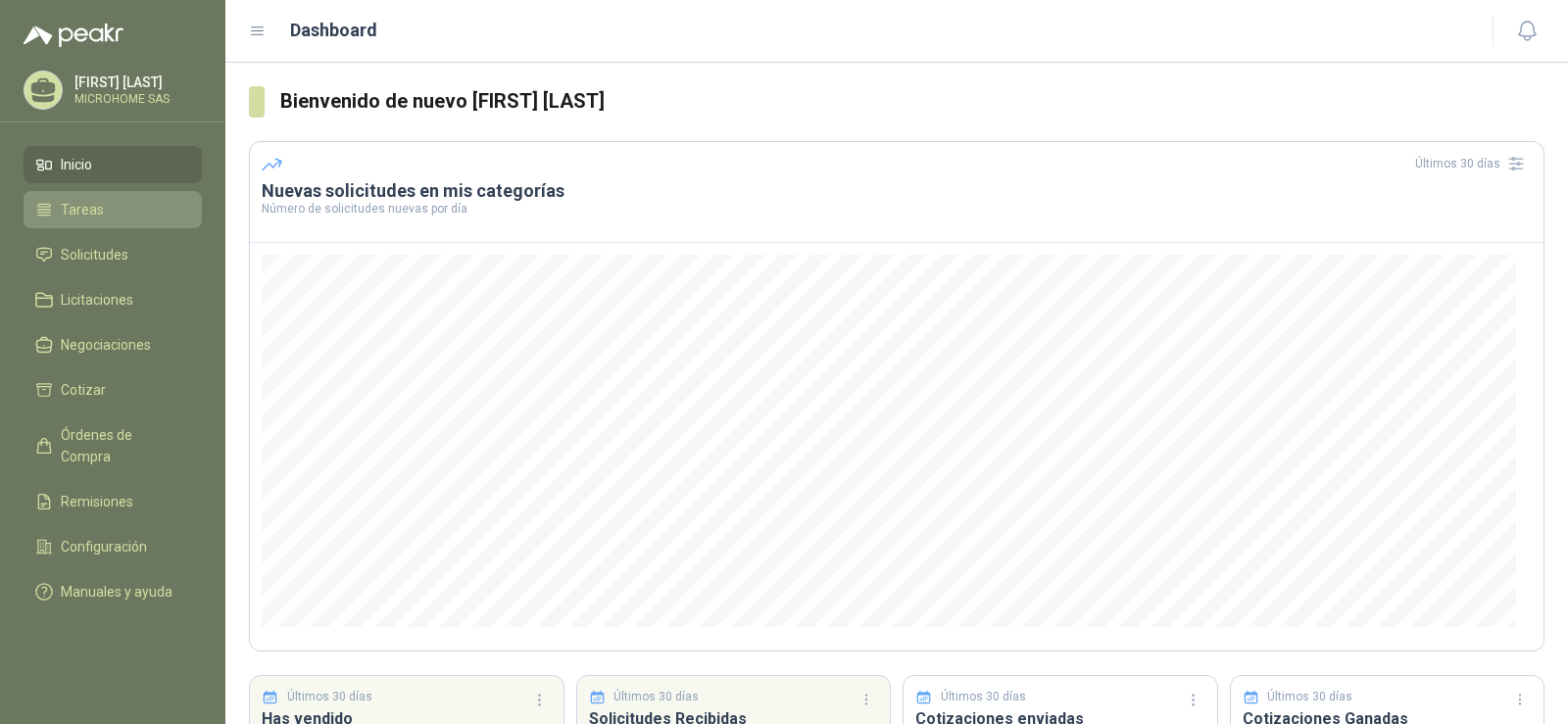 click on "Tareas" at bounding box center [113, 210] 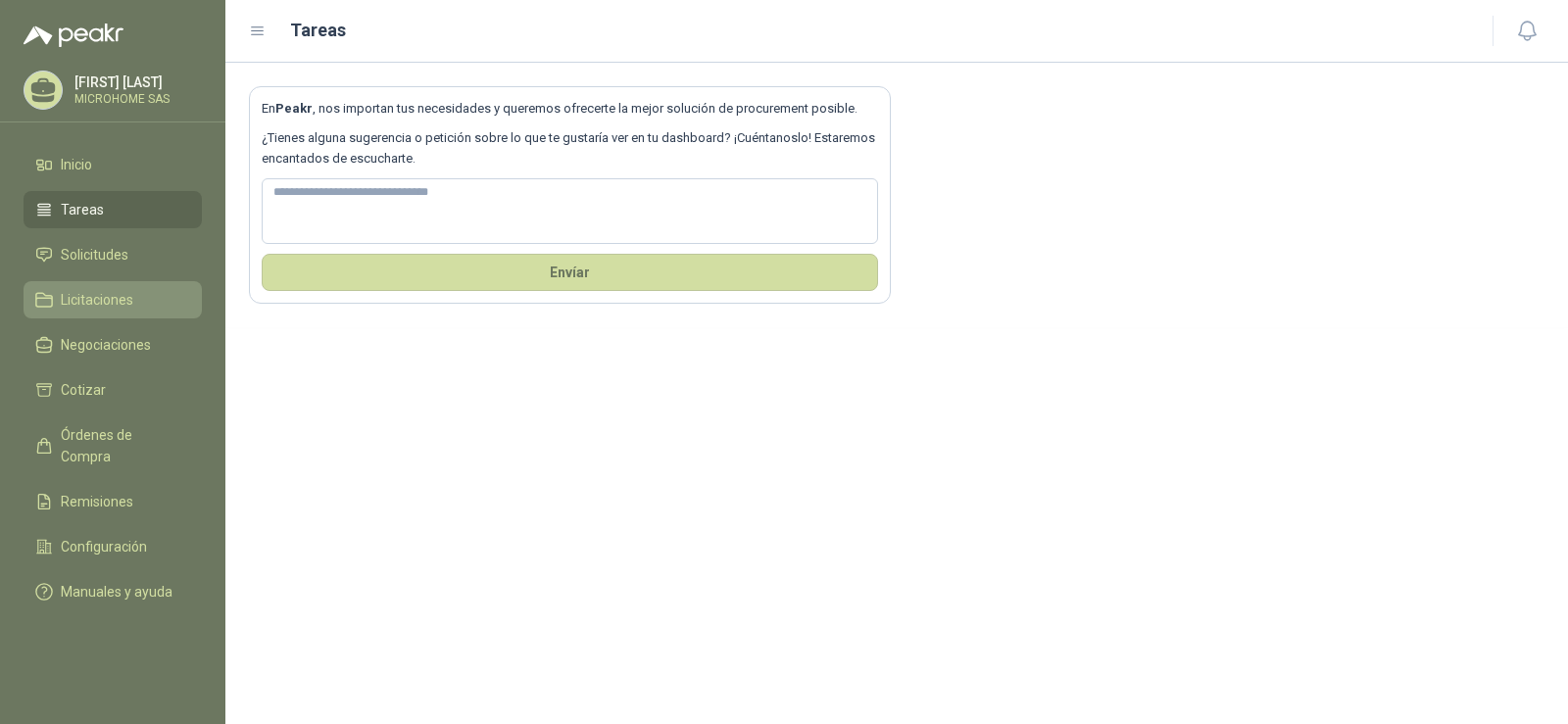 click on "Licitaciones" at bounding box center (113, 300) 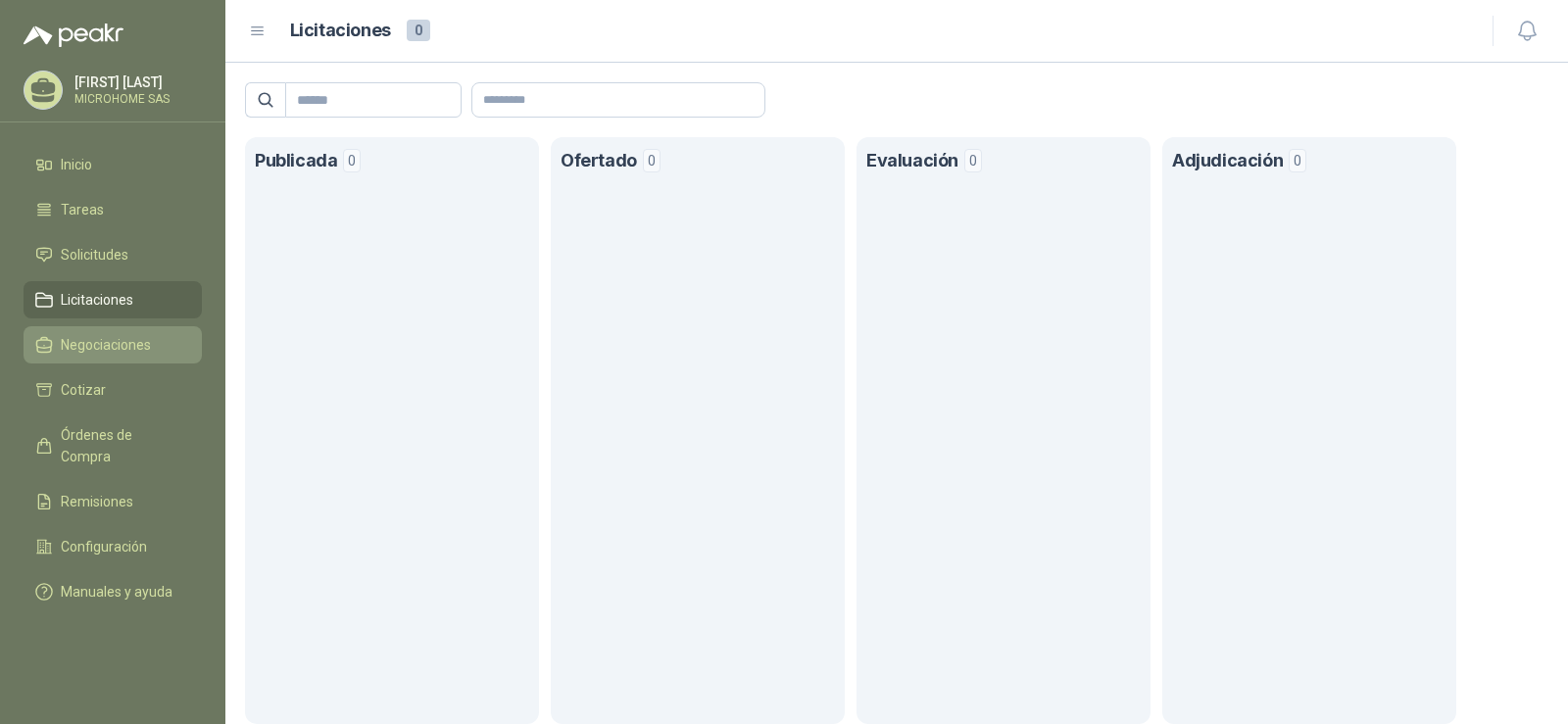 click on "Negociaciones" at bounding box center (106, 345) 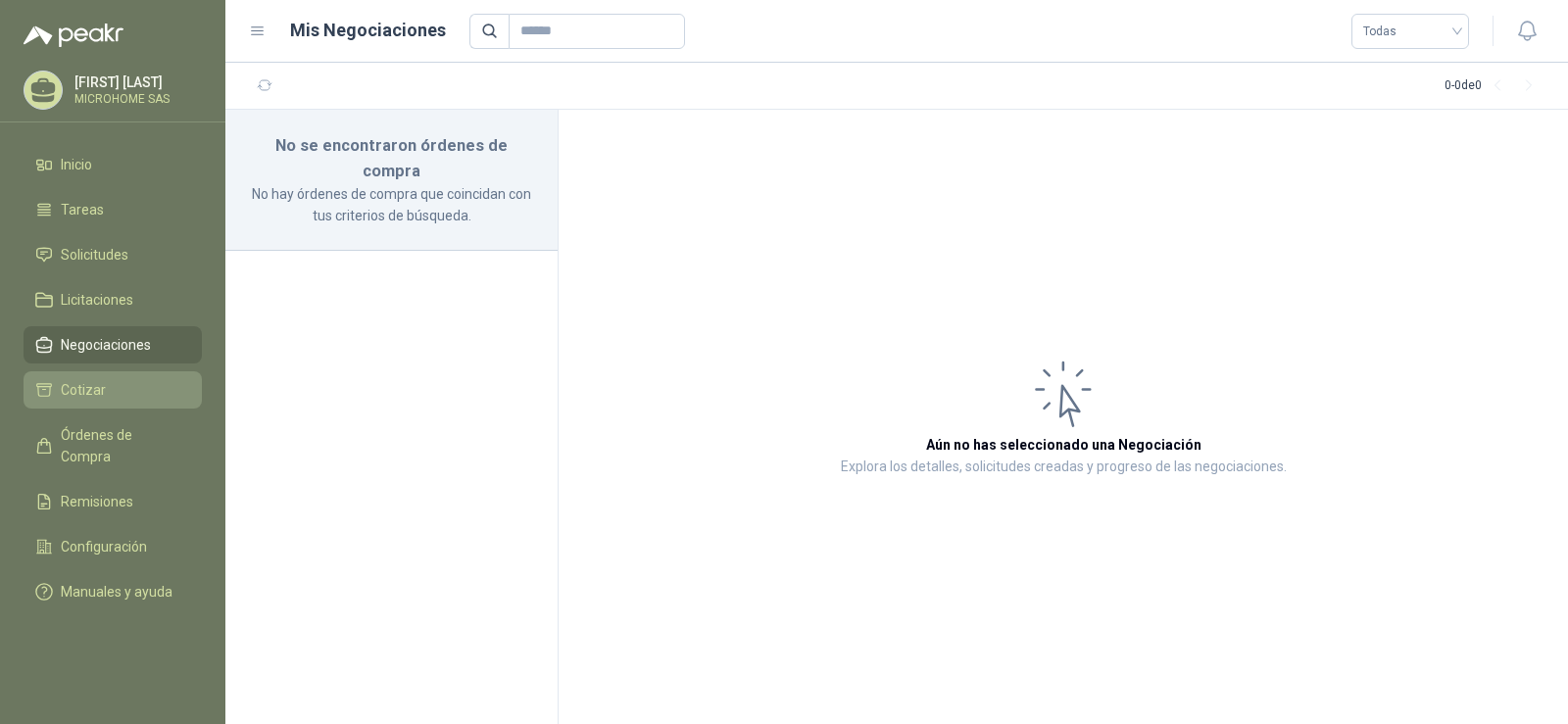 click on "Cotizar" at bounding box center [83, 390] 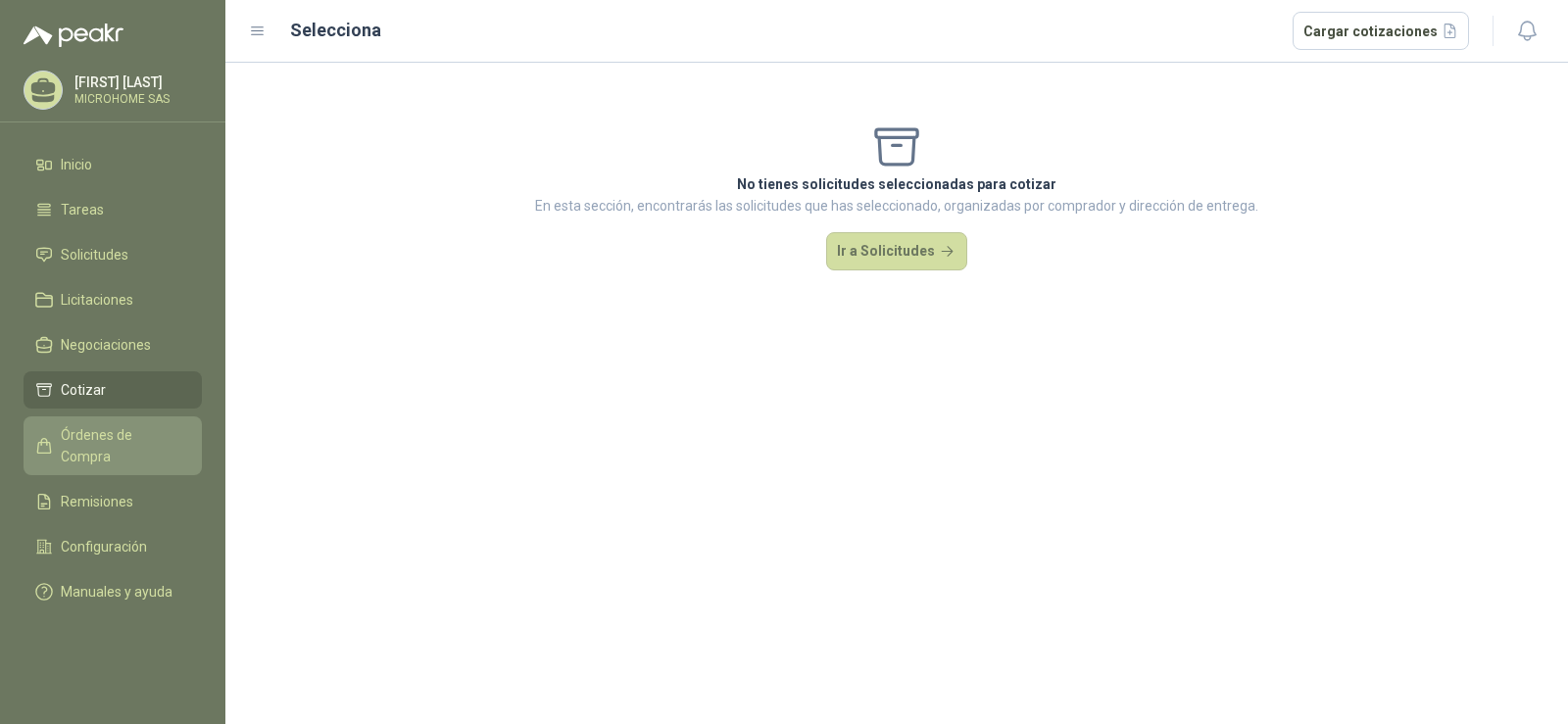 click on "Órdenes de Compra" at bounding box center (122, 446) 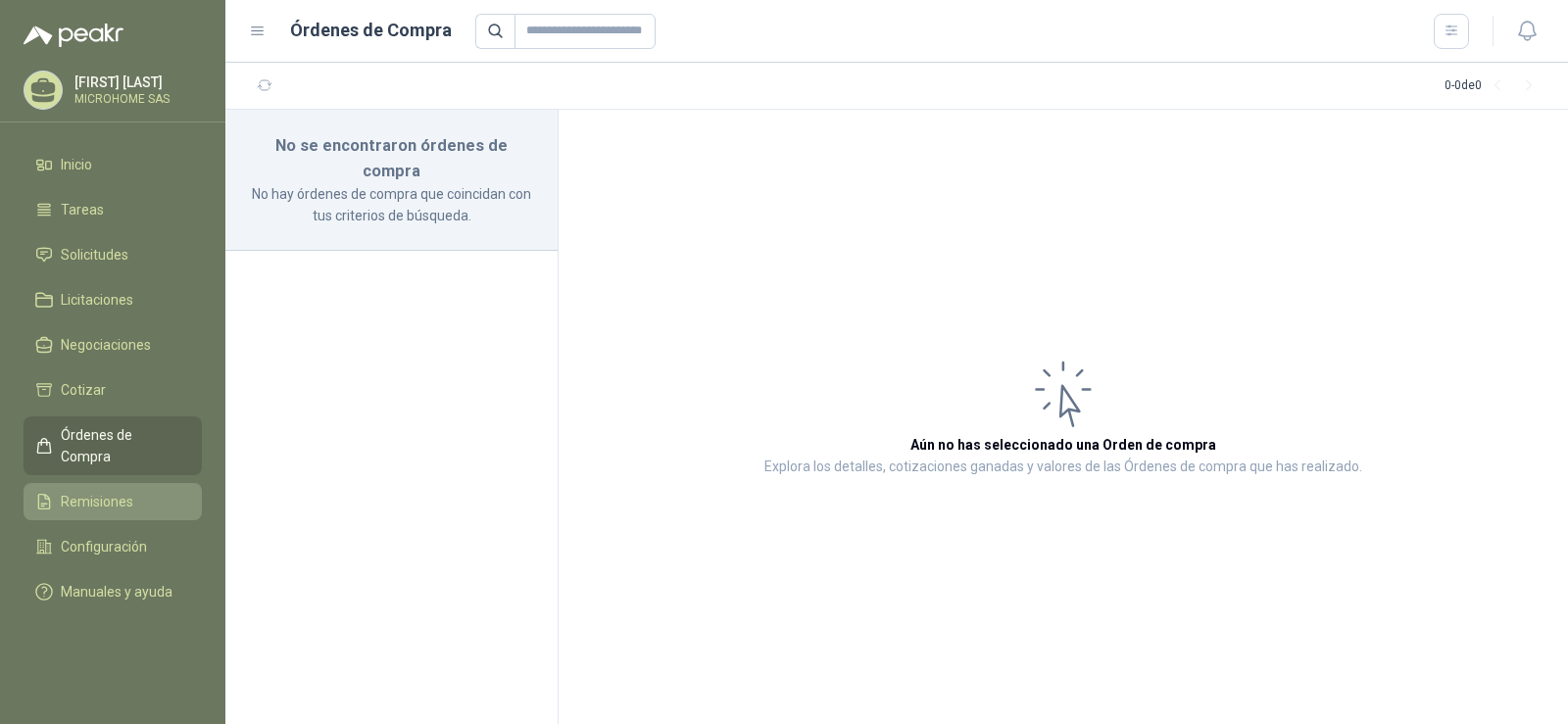 click on "Remisiones" at bounding box center [113, 502] 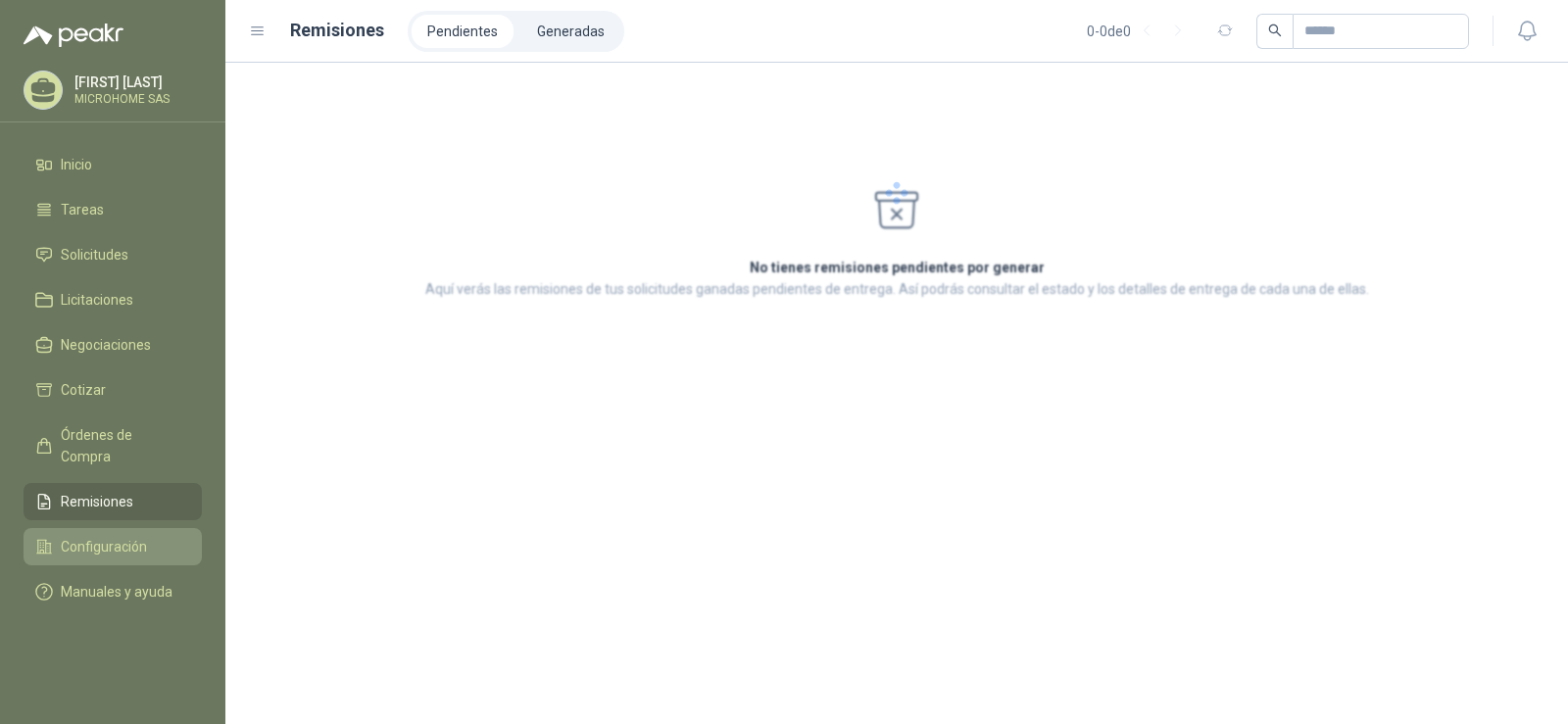click on "Configuración" at bounding box center [104, 547] 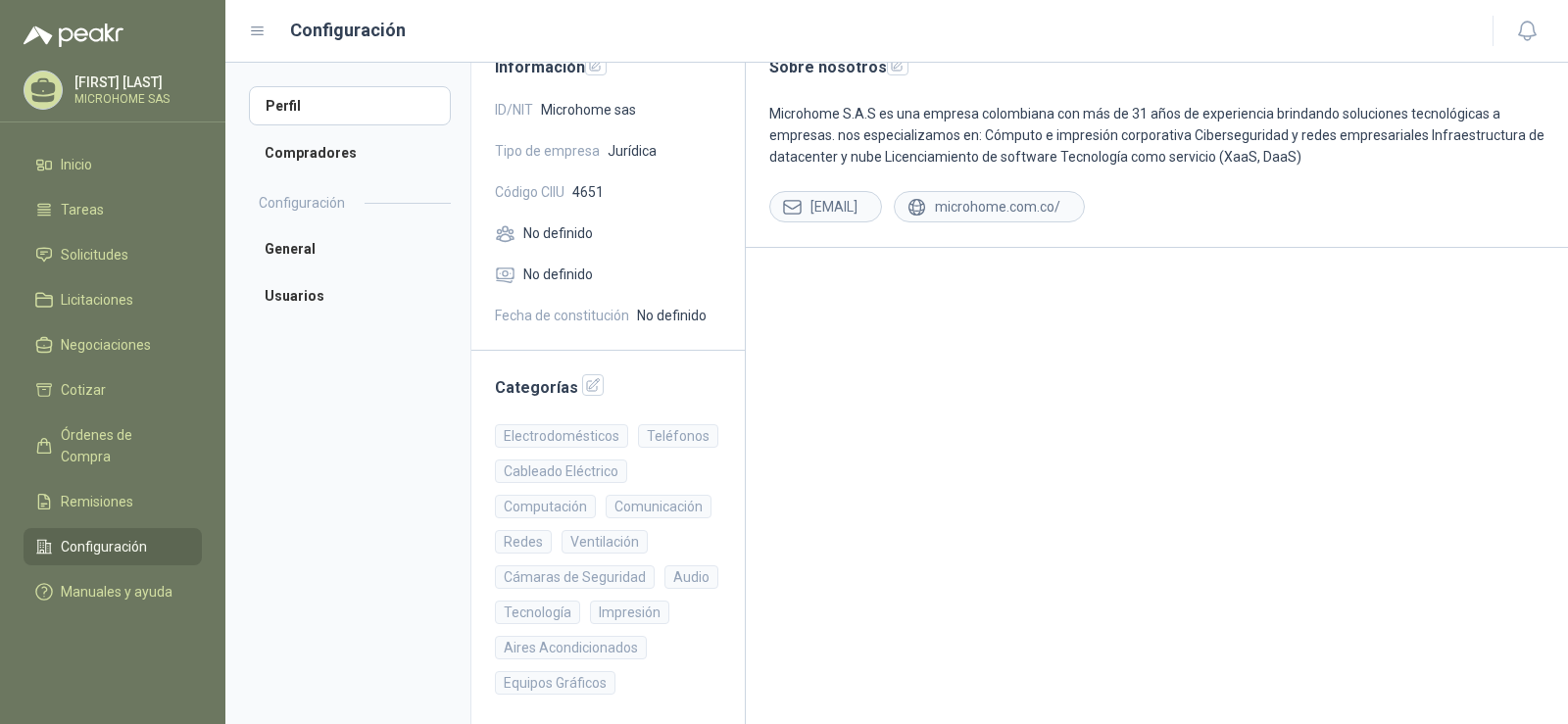 scroll, scrollTop: 164, scrollLeft: 0, axis: vertical 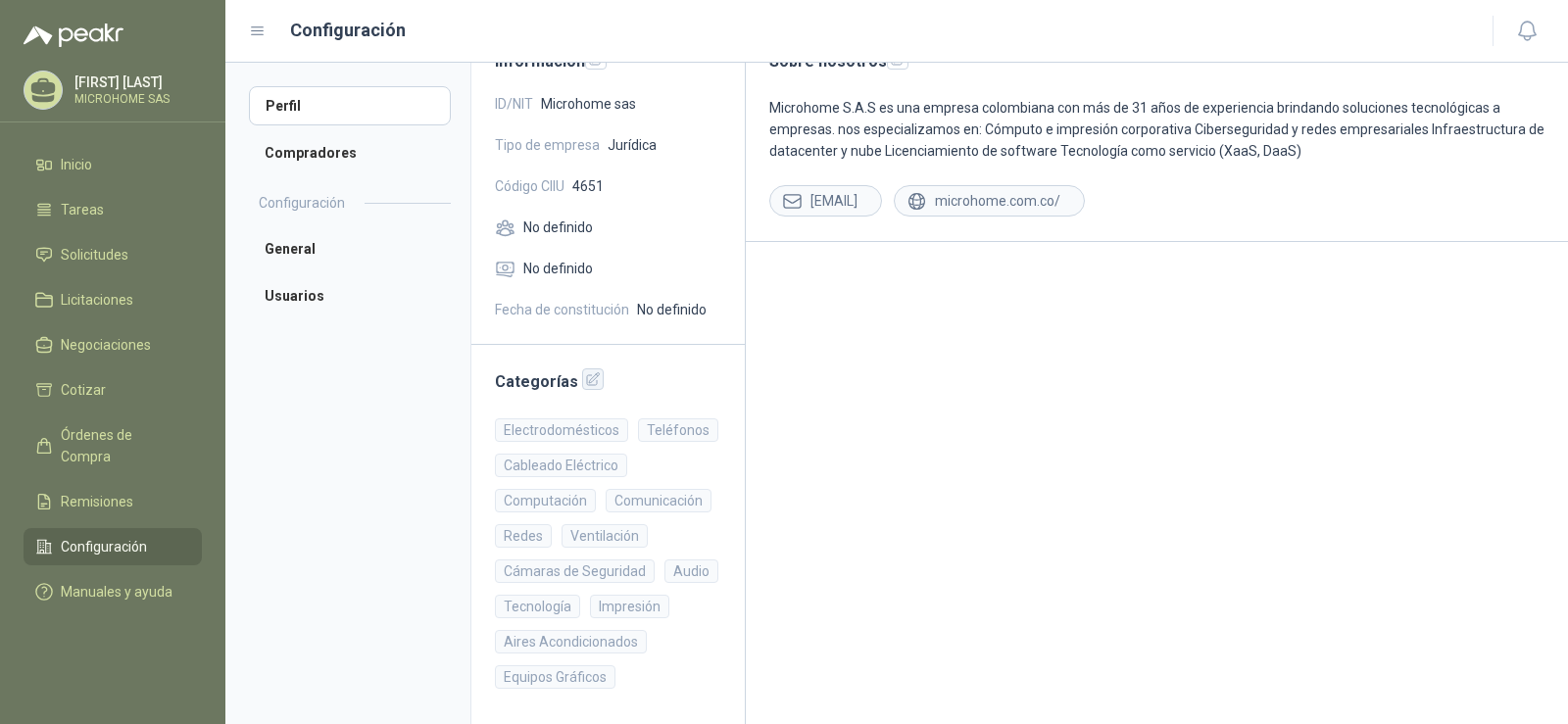 click 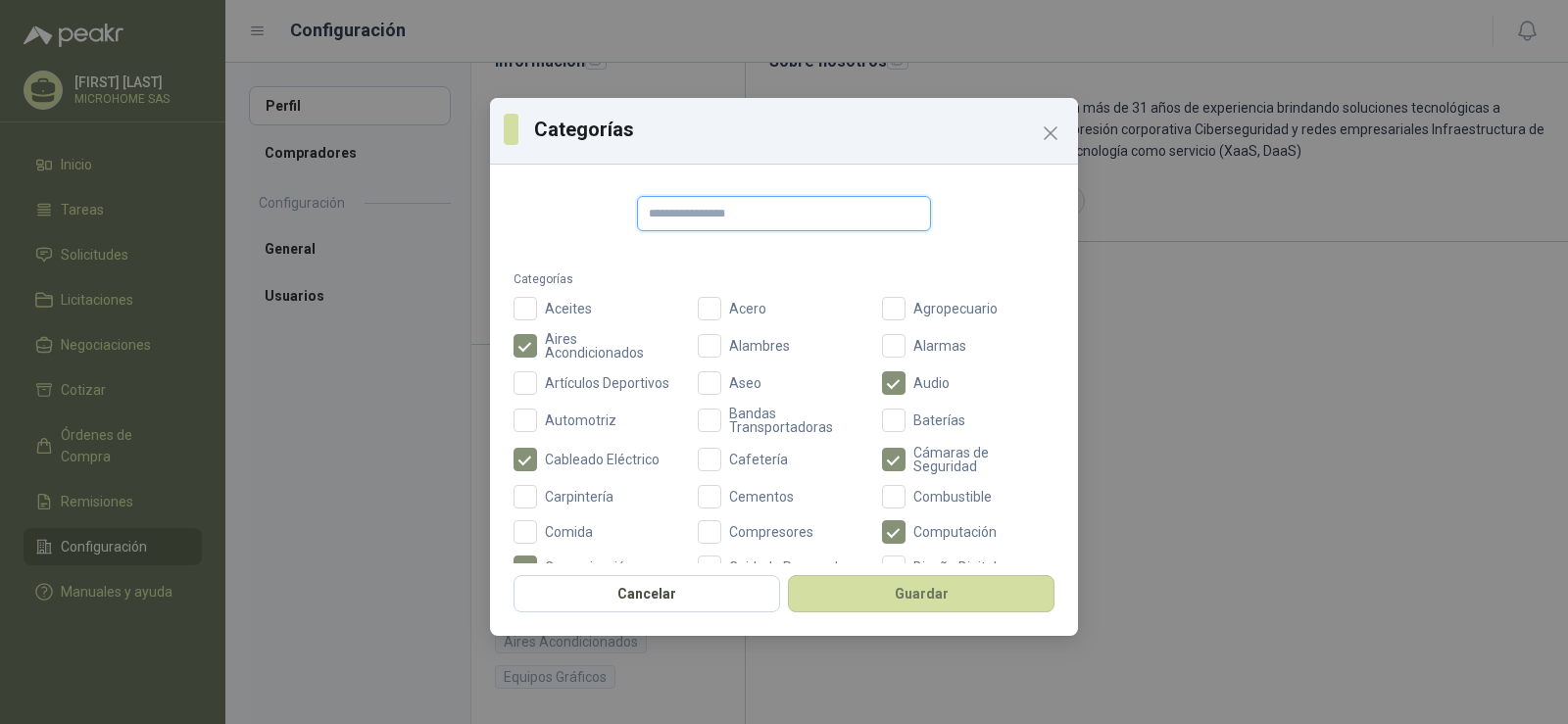 click at bounding box center (784, 214) 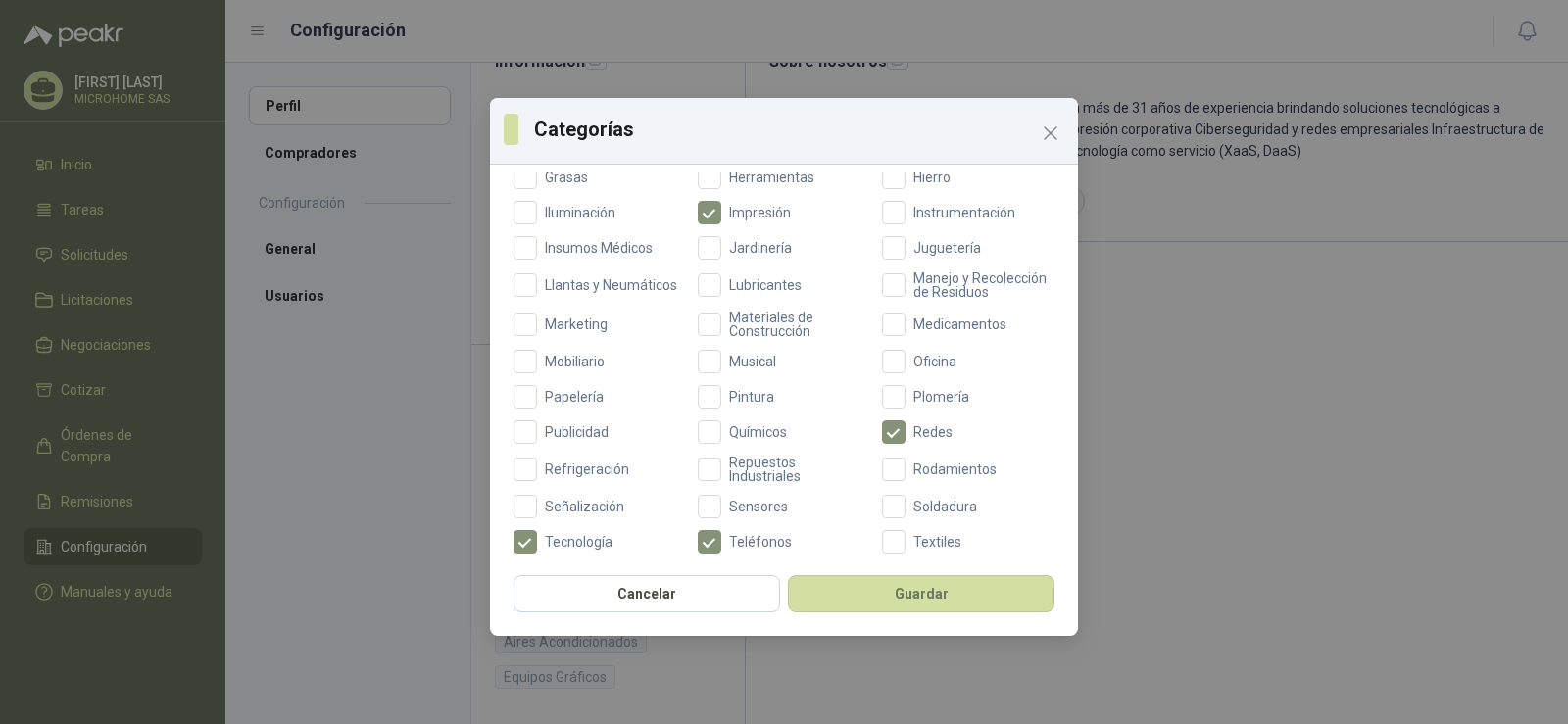scroll, scrollTop: 731, scrollLeft: 0, axis: vertical 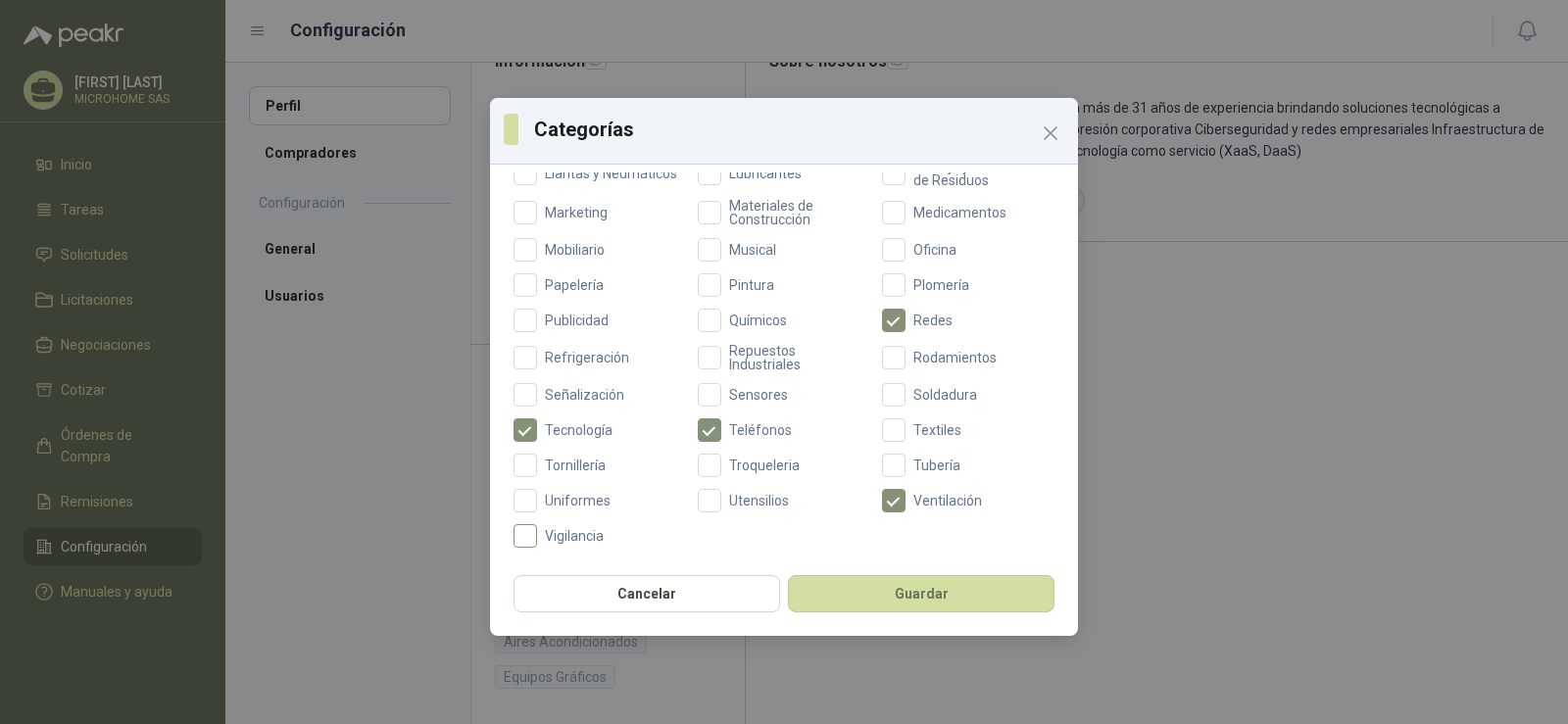 click on "Vigilancia" at bounding box center (574, 536) 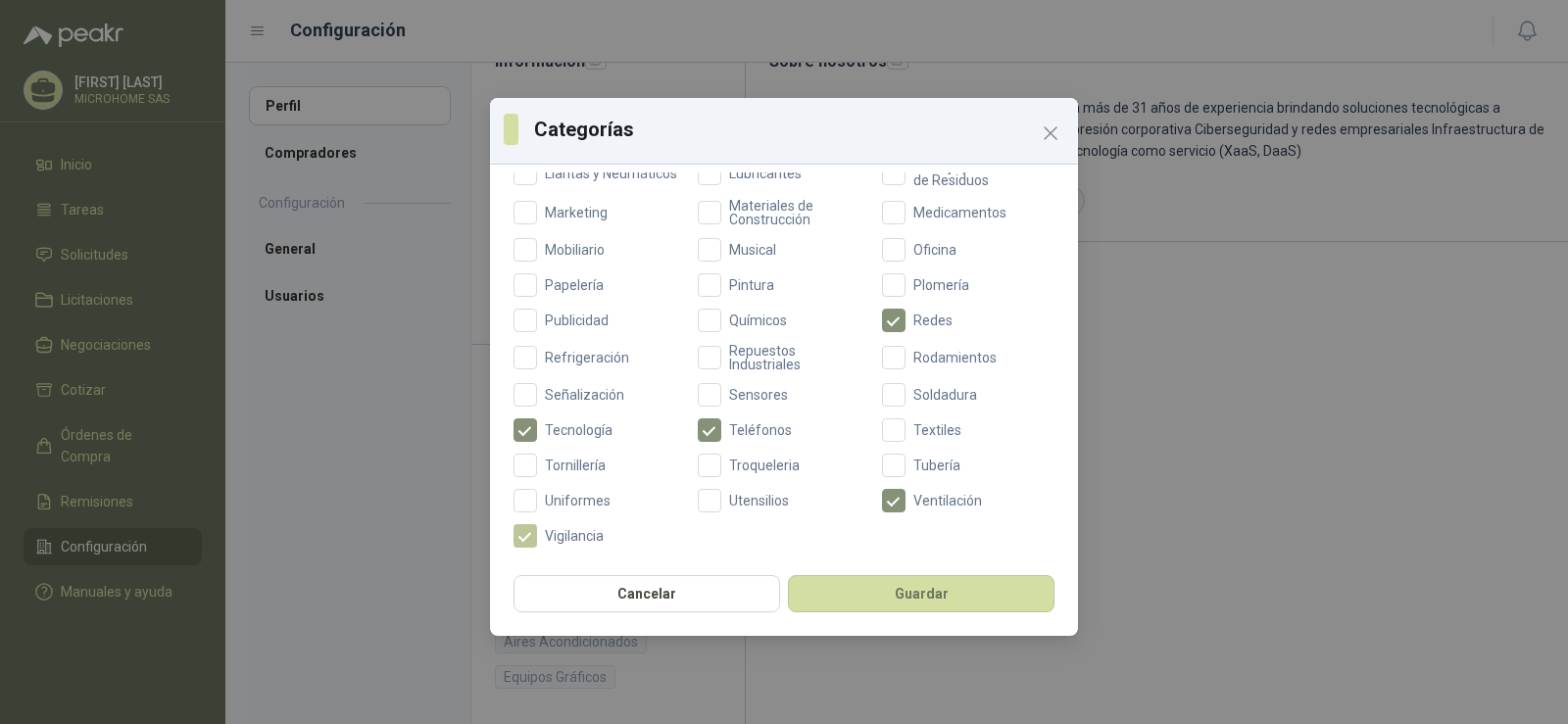 click on "Vigilancia" at bounding box center [574, 536] 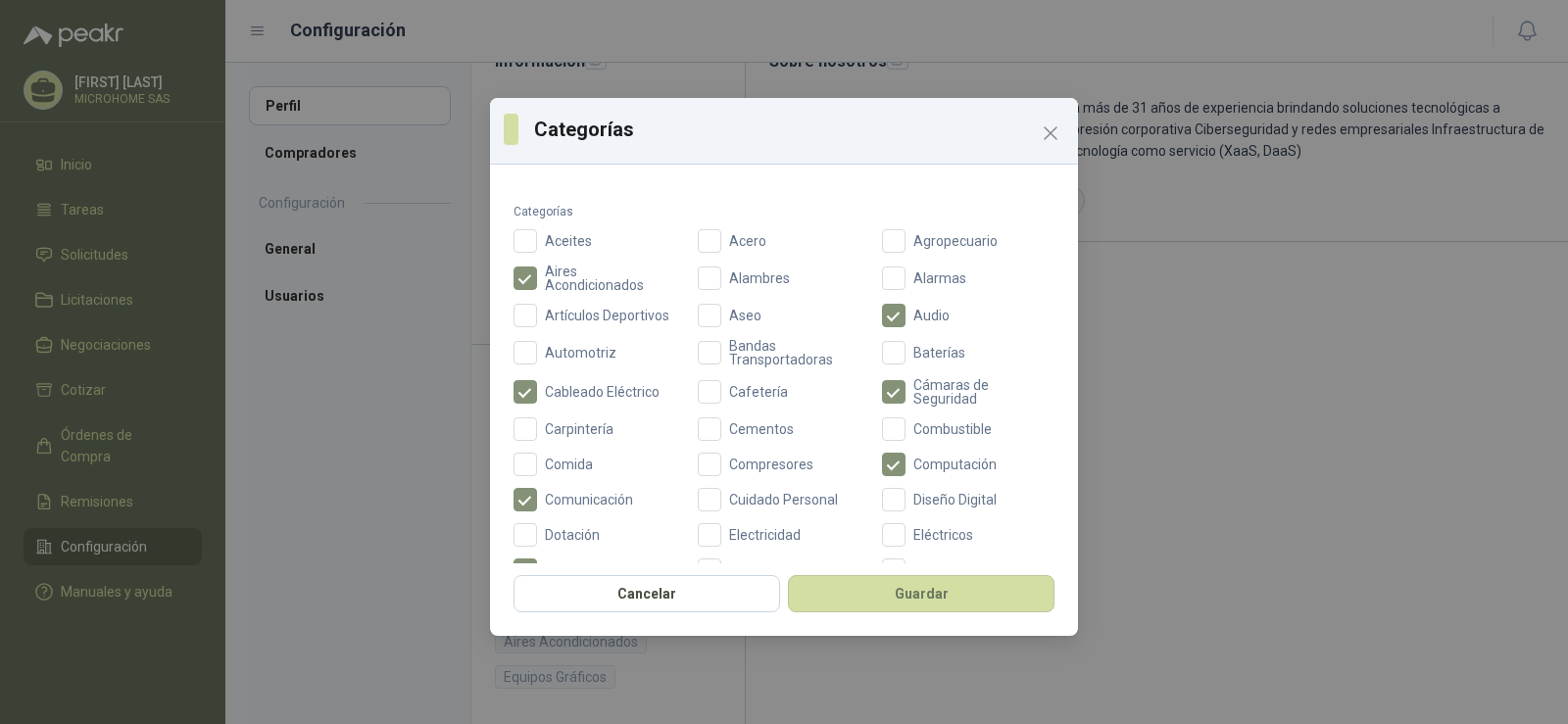 scroll, scrollTop: 0, scrollLeft: 0, axis: both 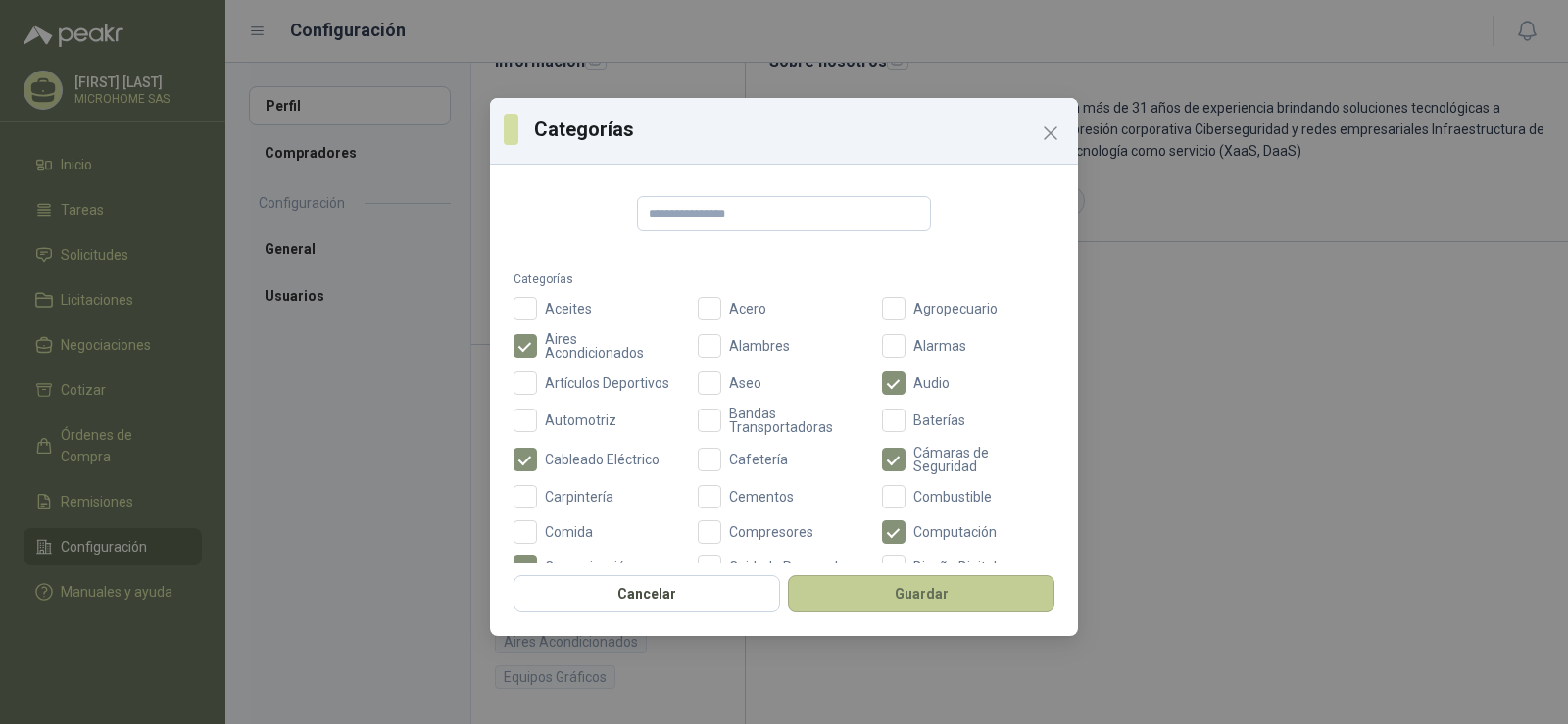 click on "Guardar" at bounding box center [921, 594] 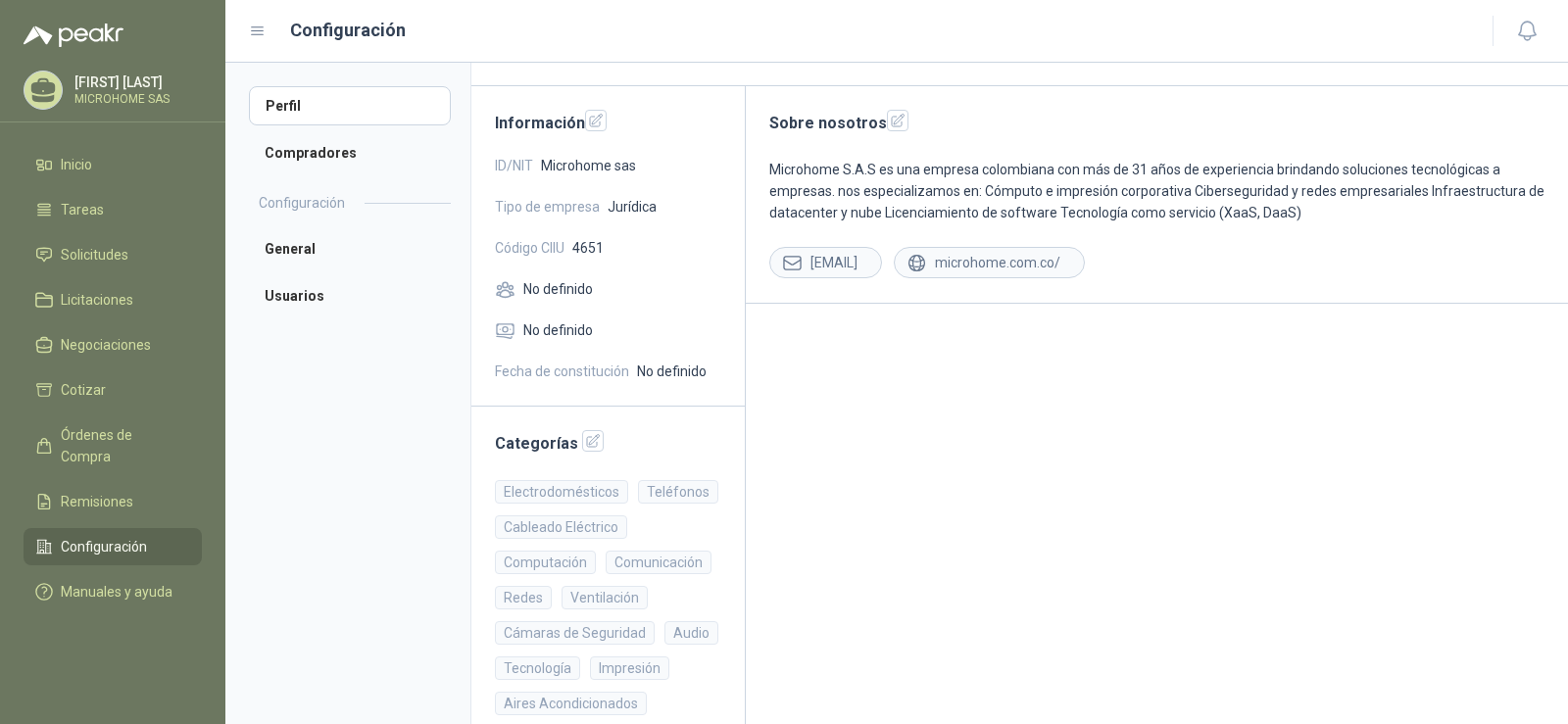 scroll, scrollTop: 0, scrollLeft: 0, axis: both 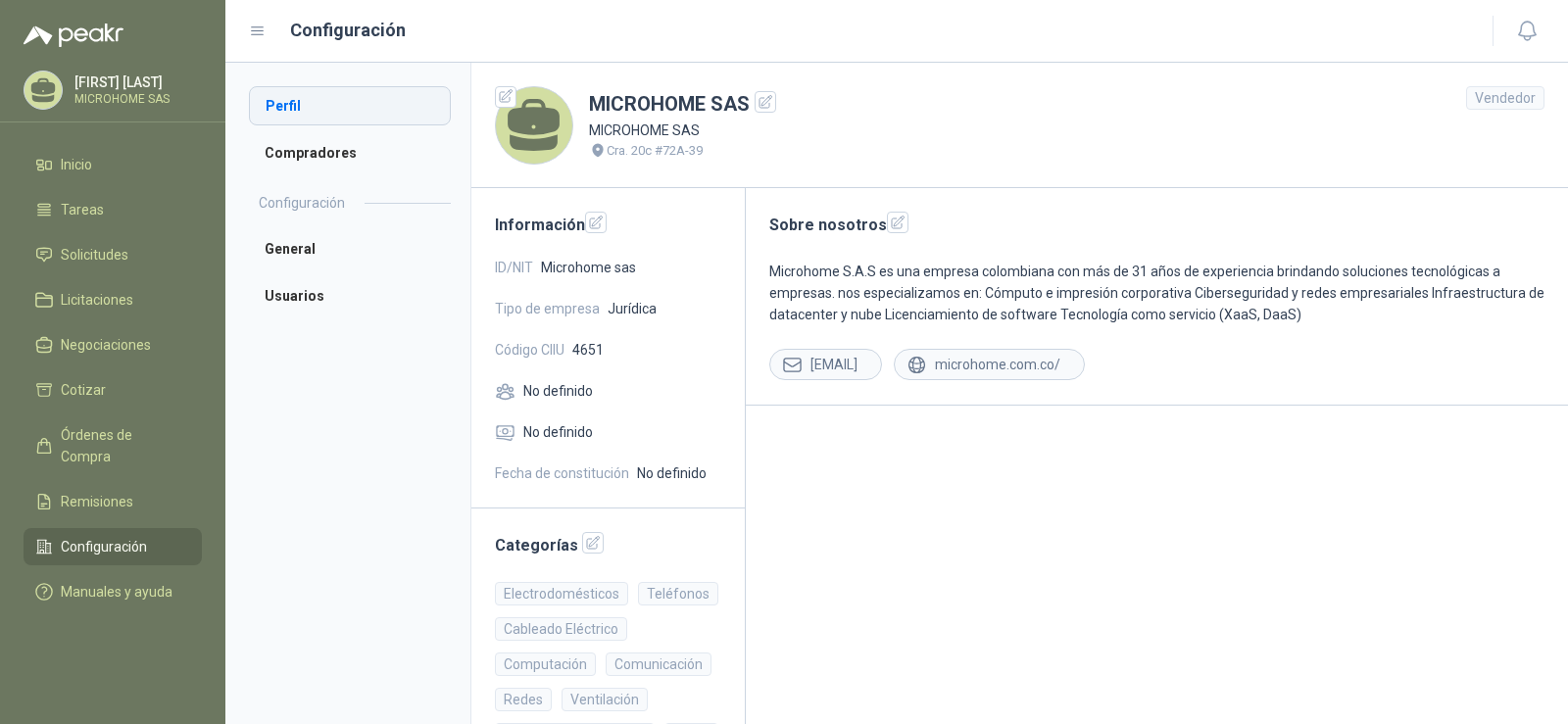 click on "Perfil" at bounding box center [350, 106] 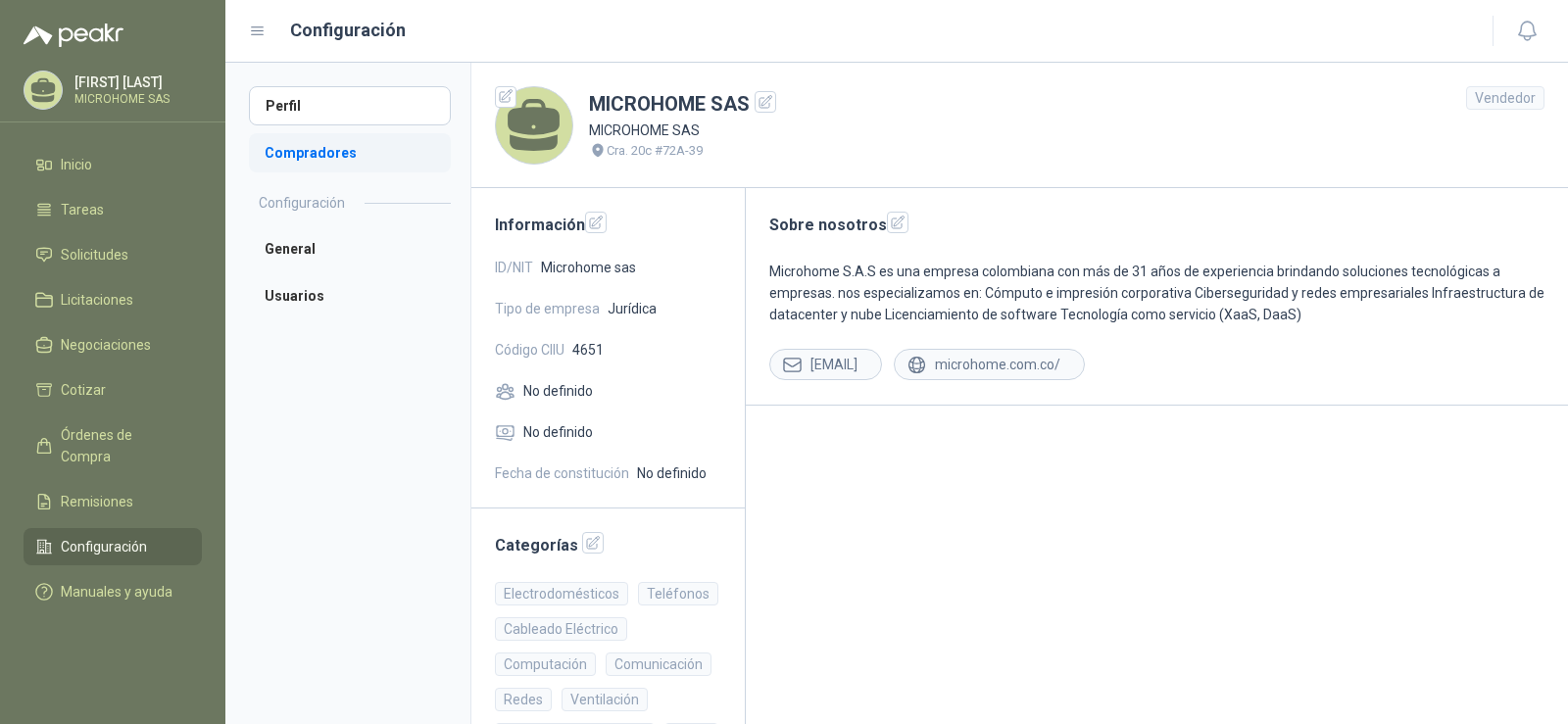 click on "Compradores" at bounding box center [350, 153] 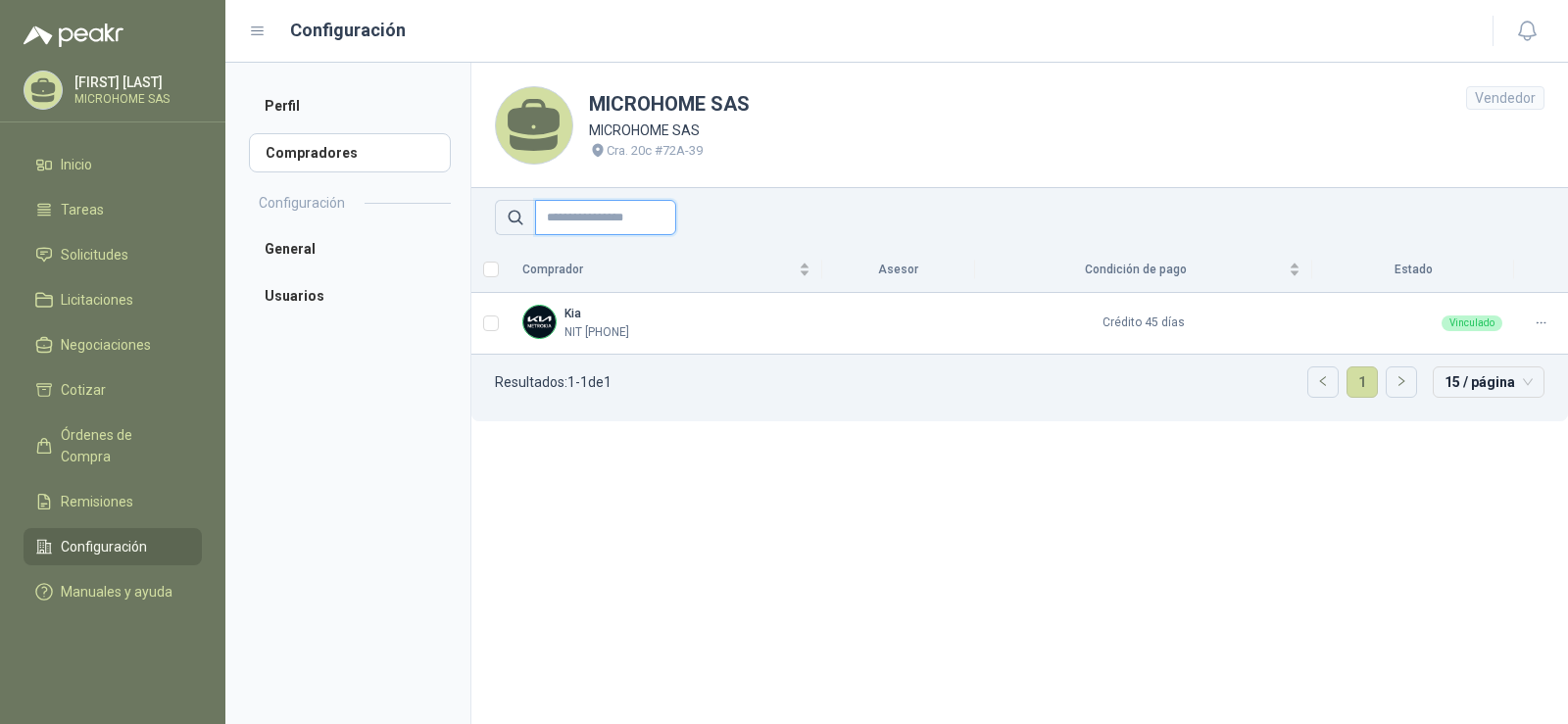 click at bounding box center [606, 217] 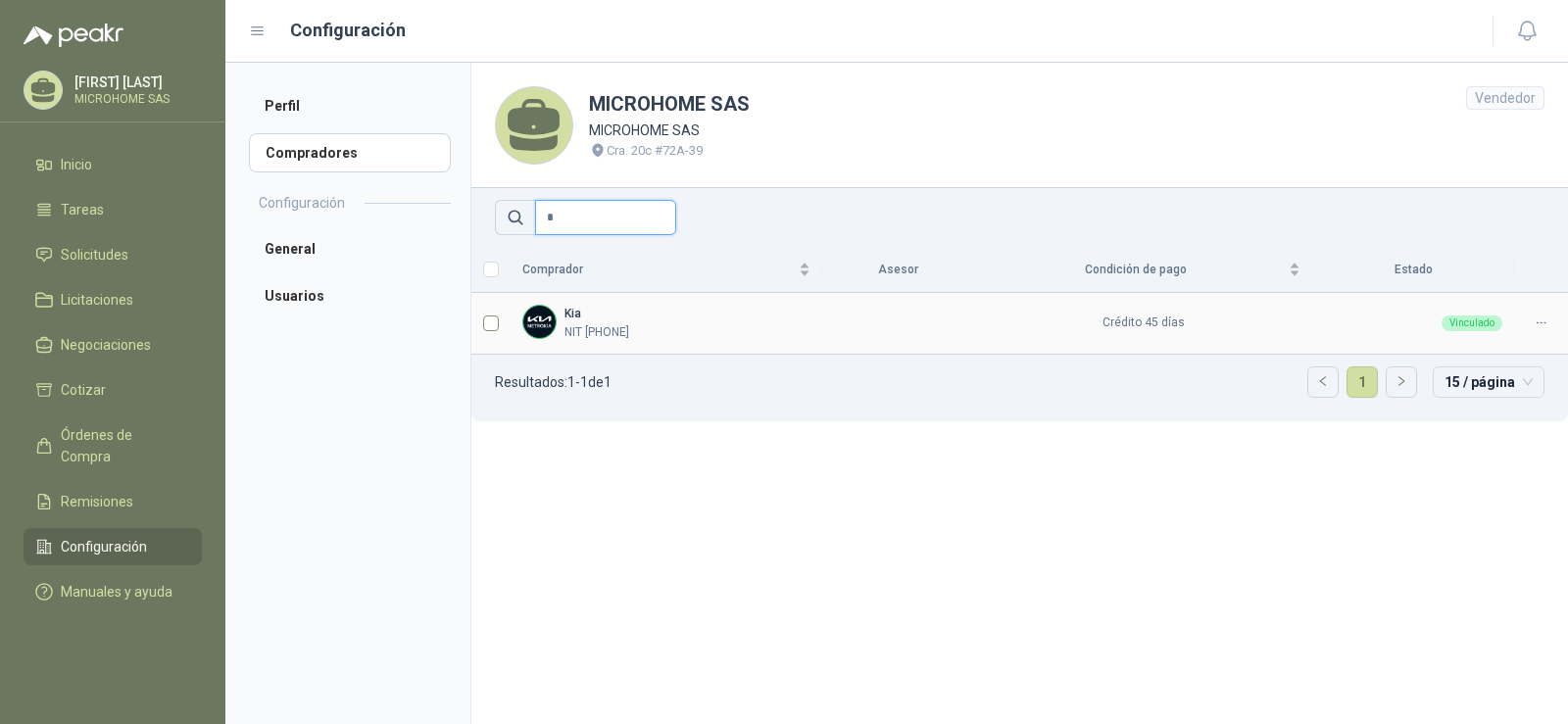 type on "*" 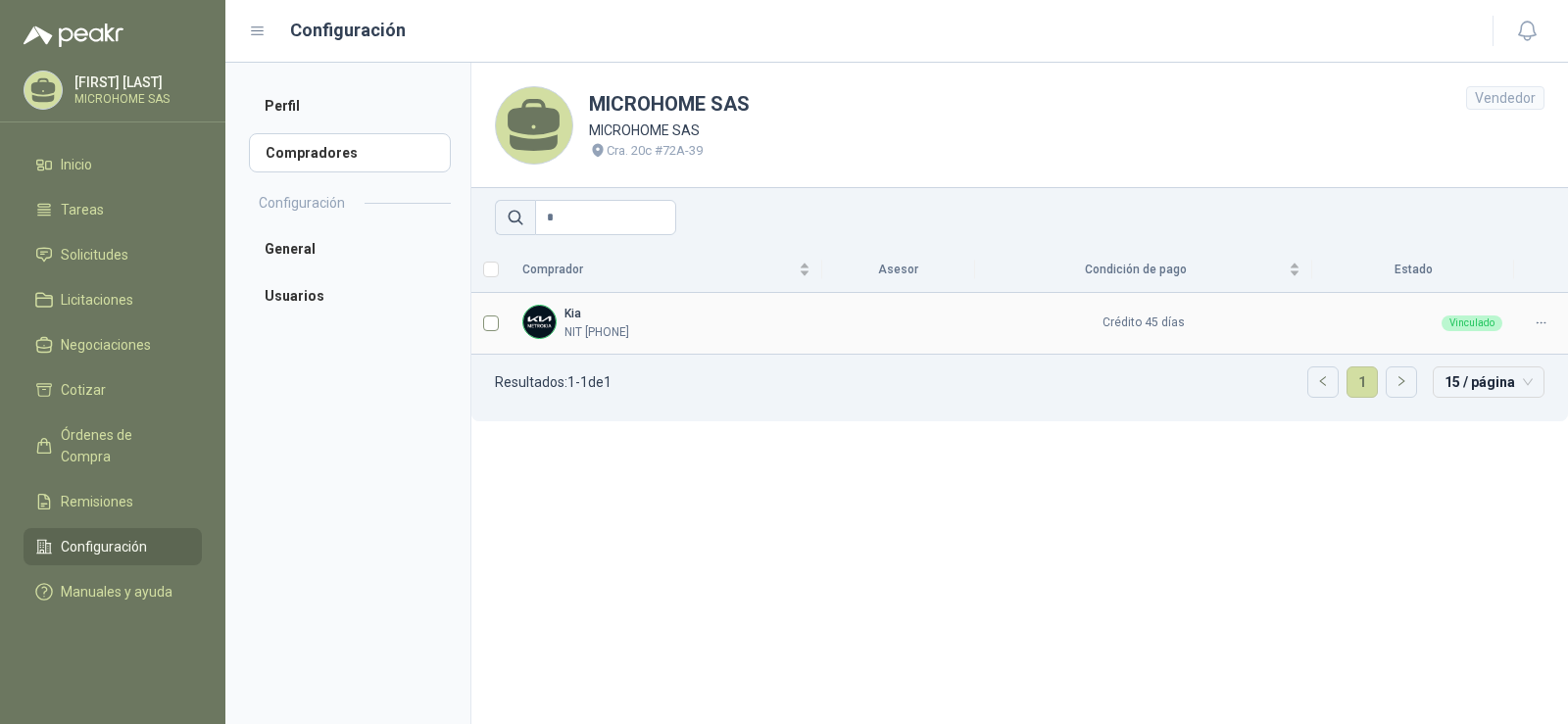 click at bounding box center (491, 323) 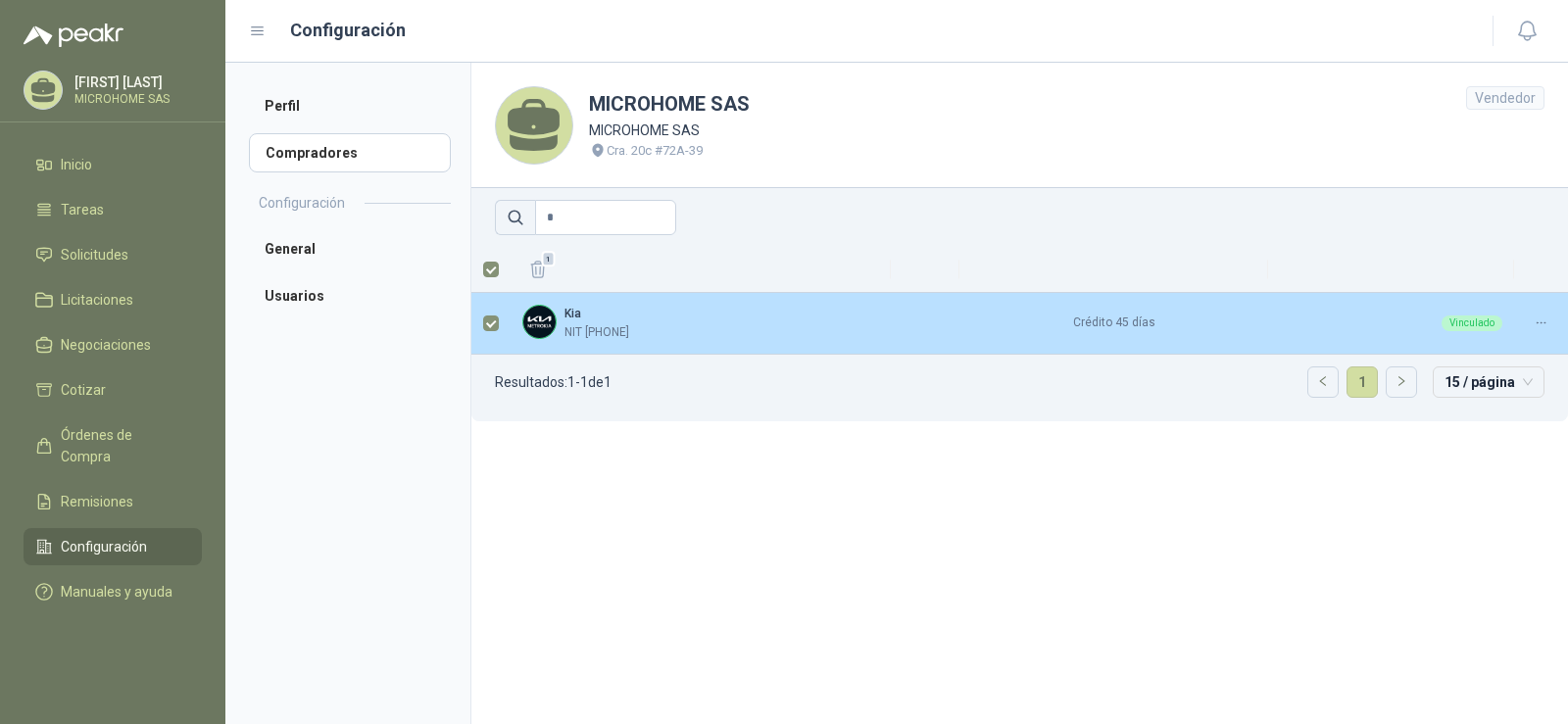 click 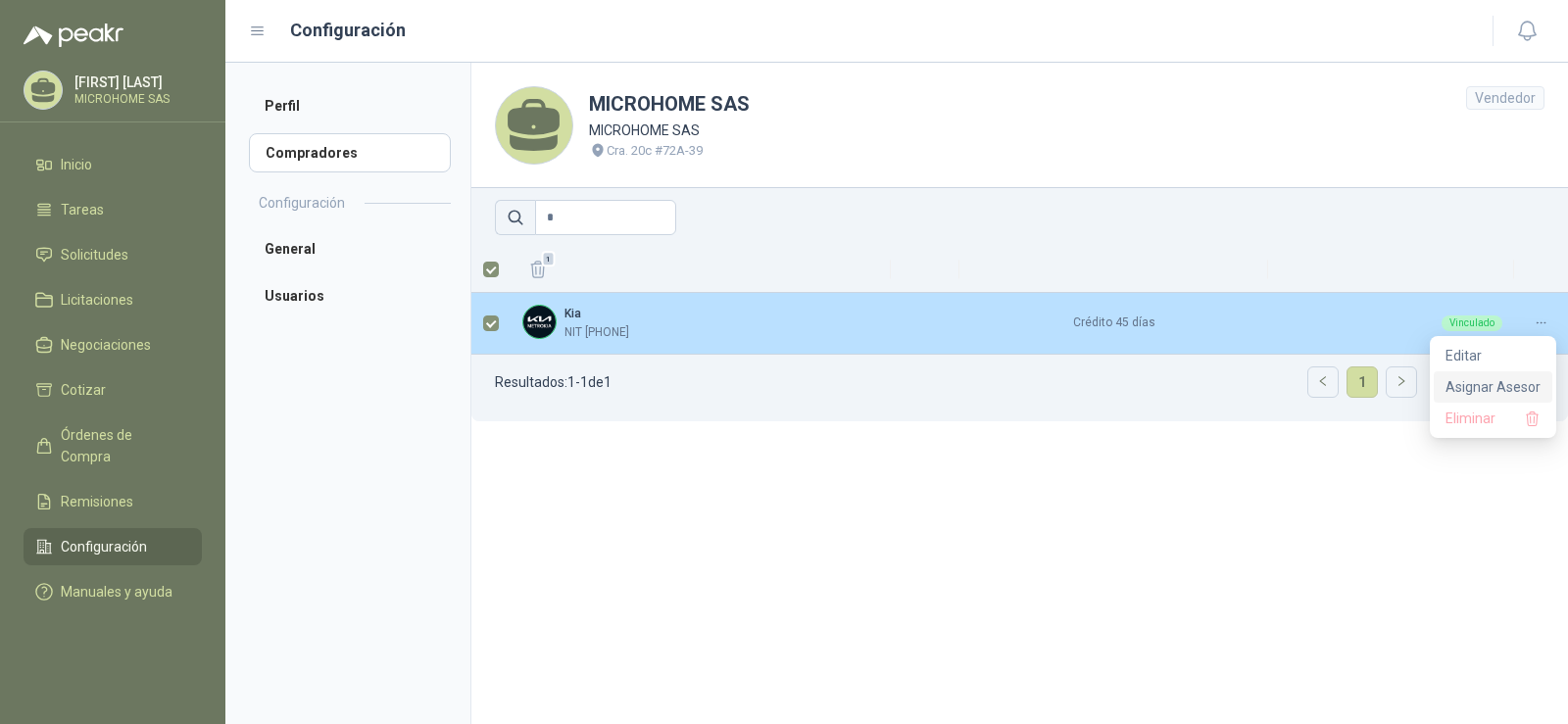 click on "Asignar Asesor" at bounding box center [1493, 387] 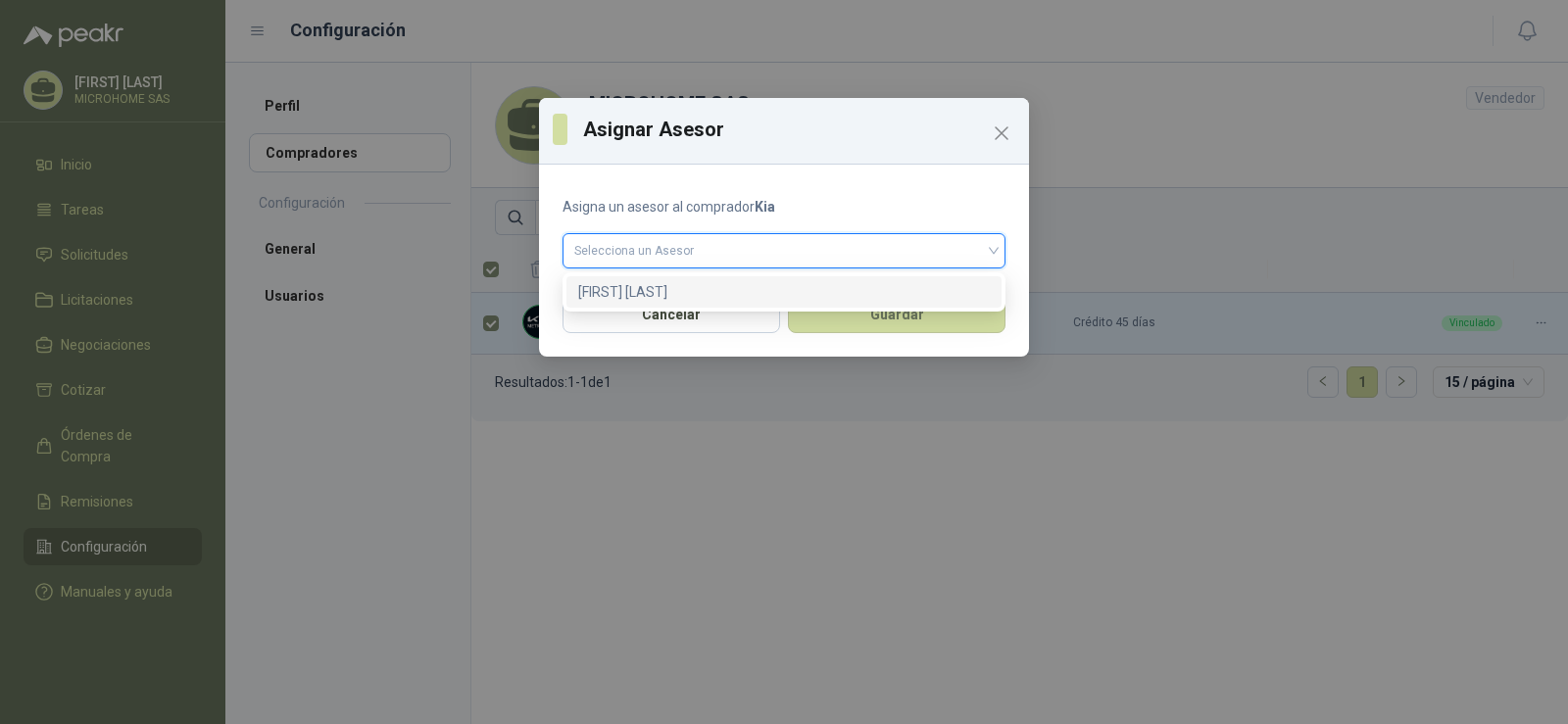 click at bounding box center [784, 249] 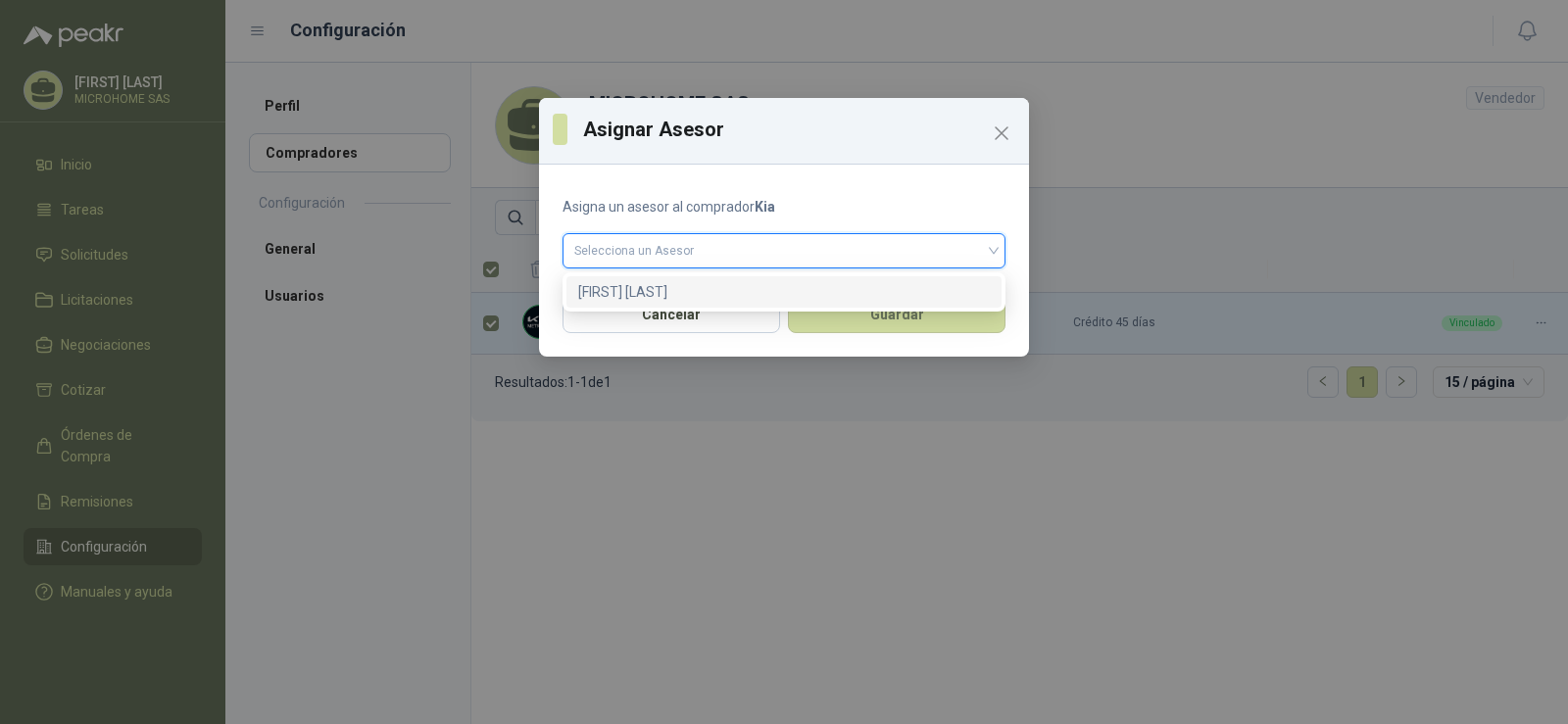 click on "[FIRST] [LAST]" at bounding box center [784, 292] 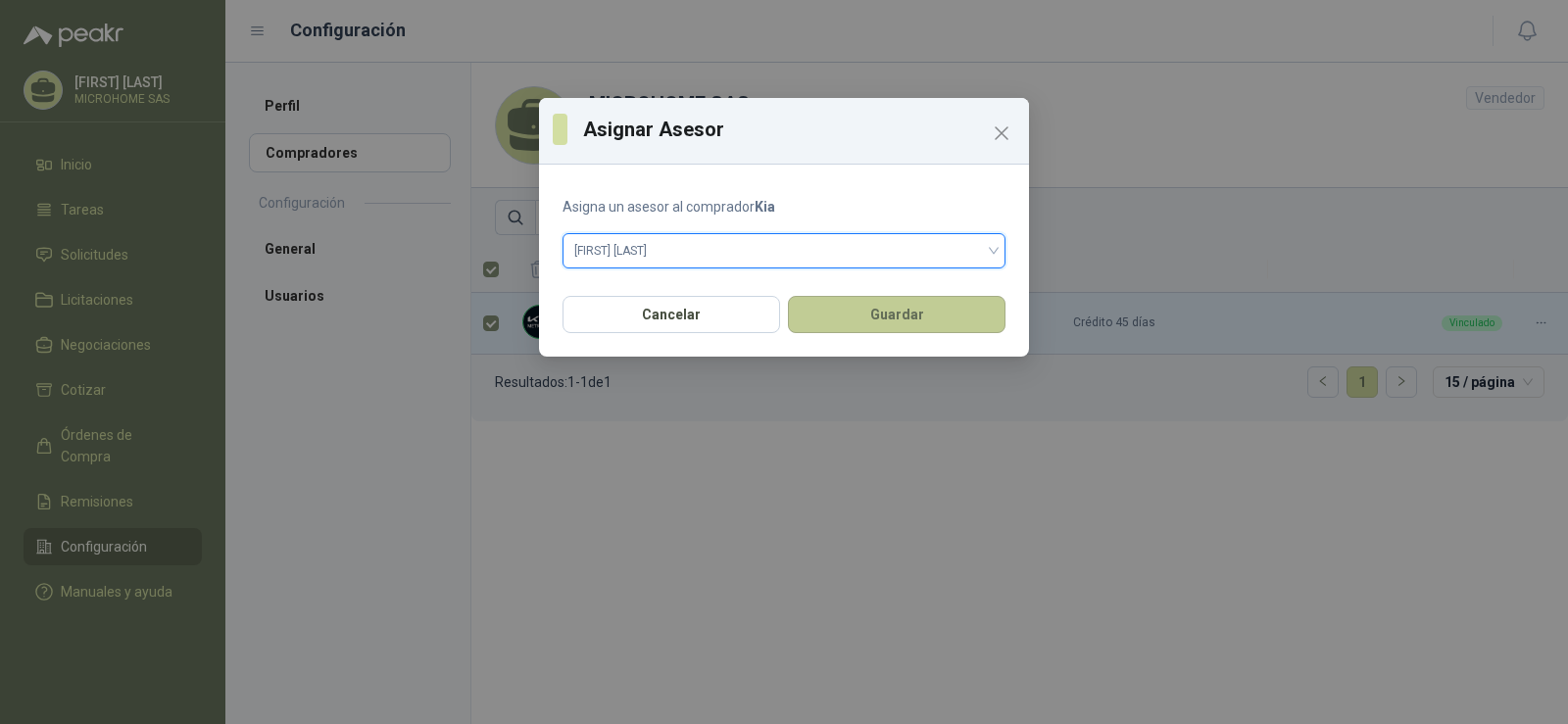 click on "Guardar" at bounding box center (897, 314) 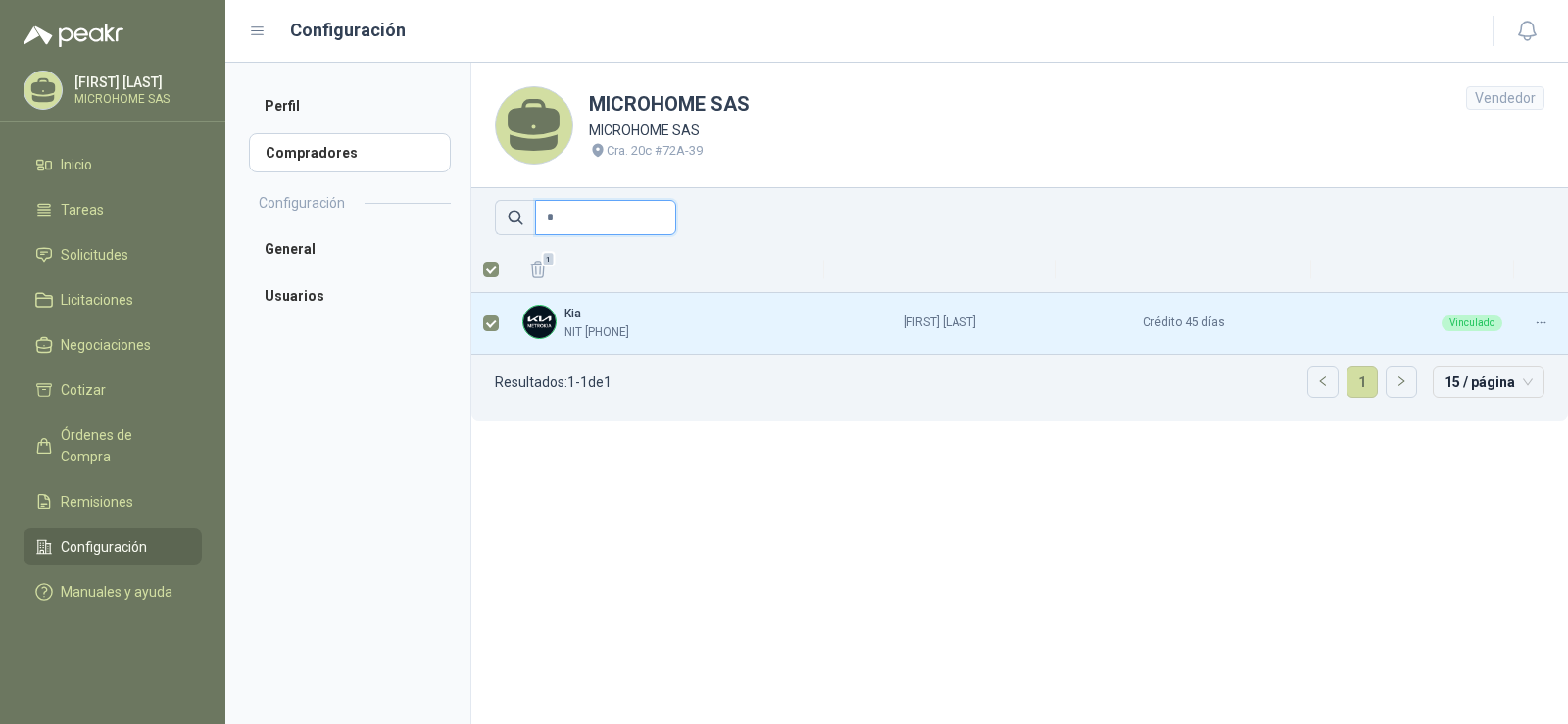click on "*" at bounding box center (606, 217) 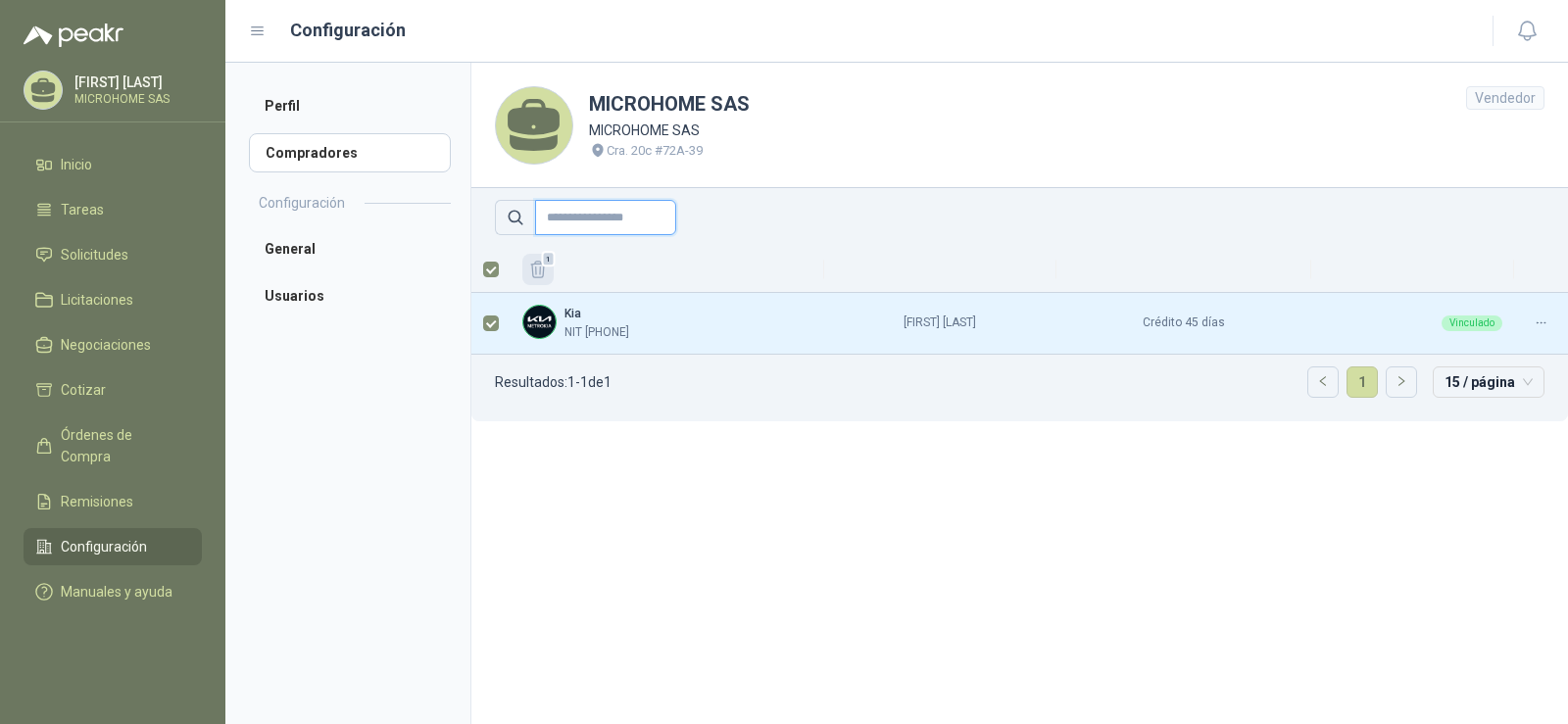 type 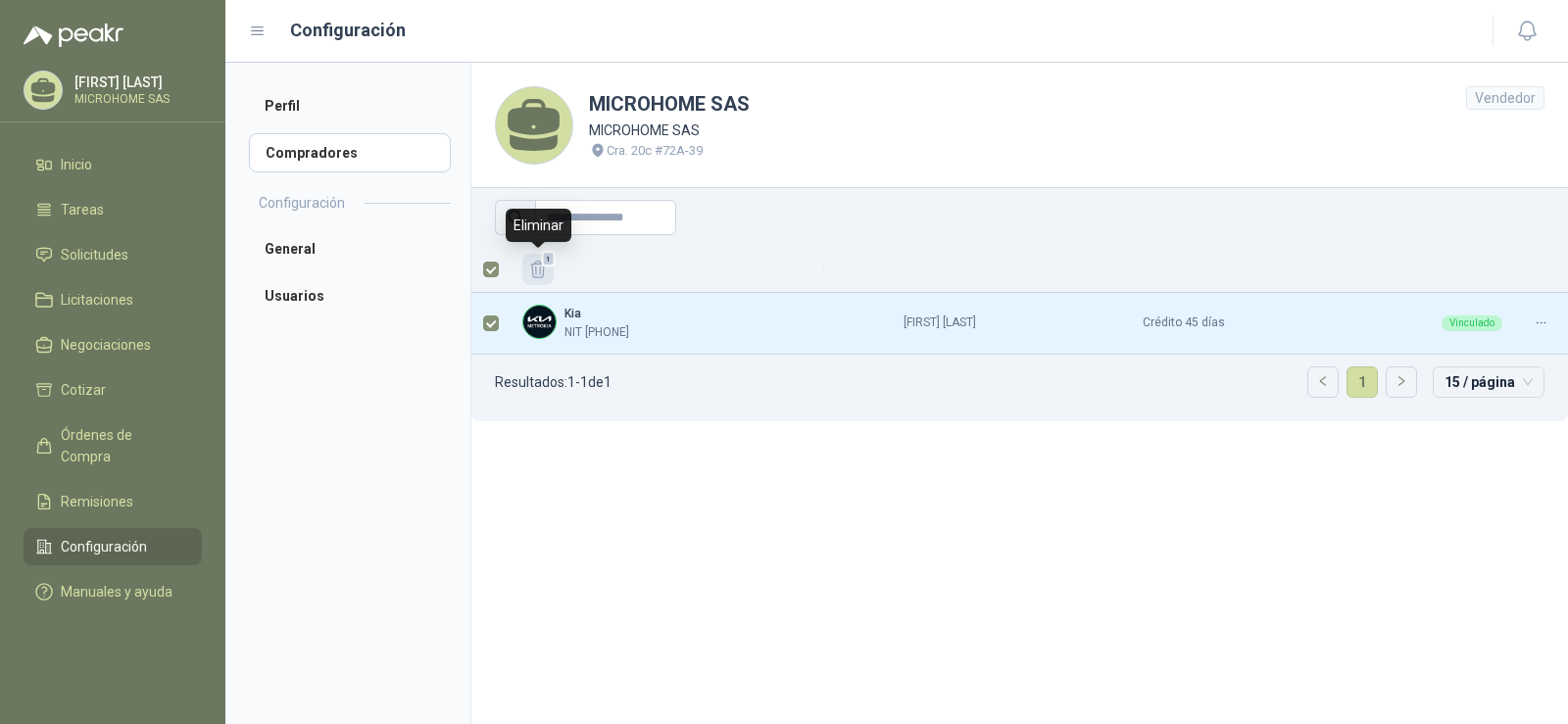 click 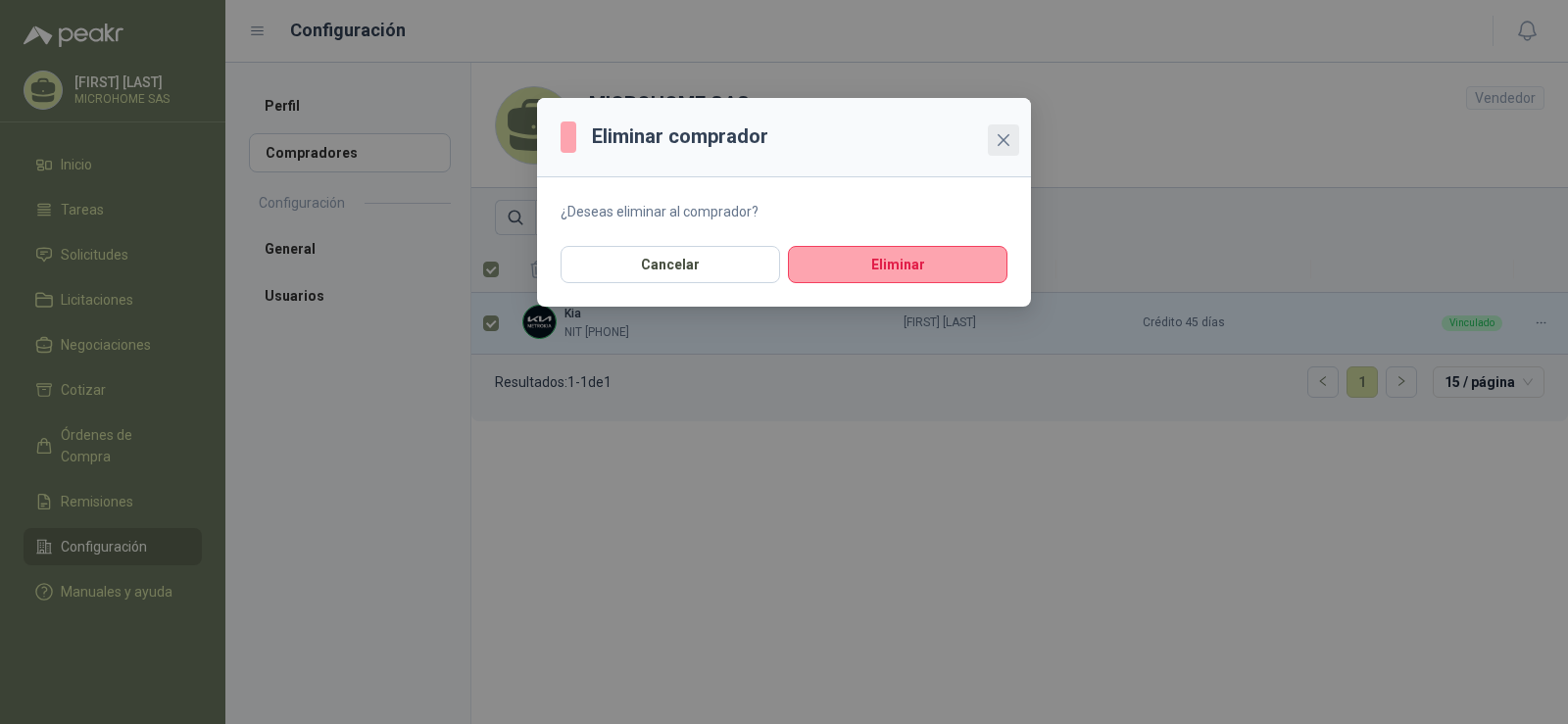 click at bounding box center (1004, 140) 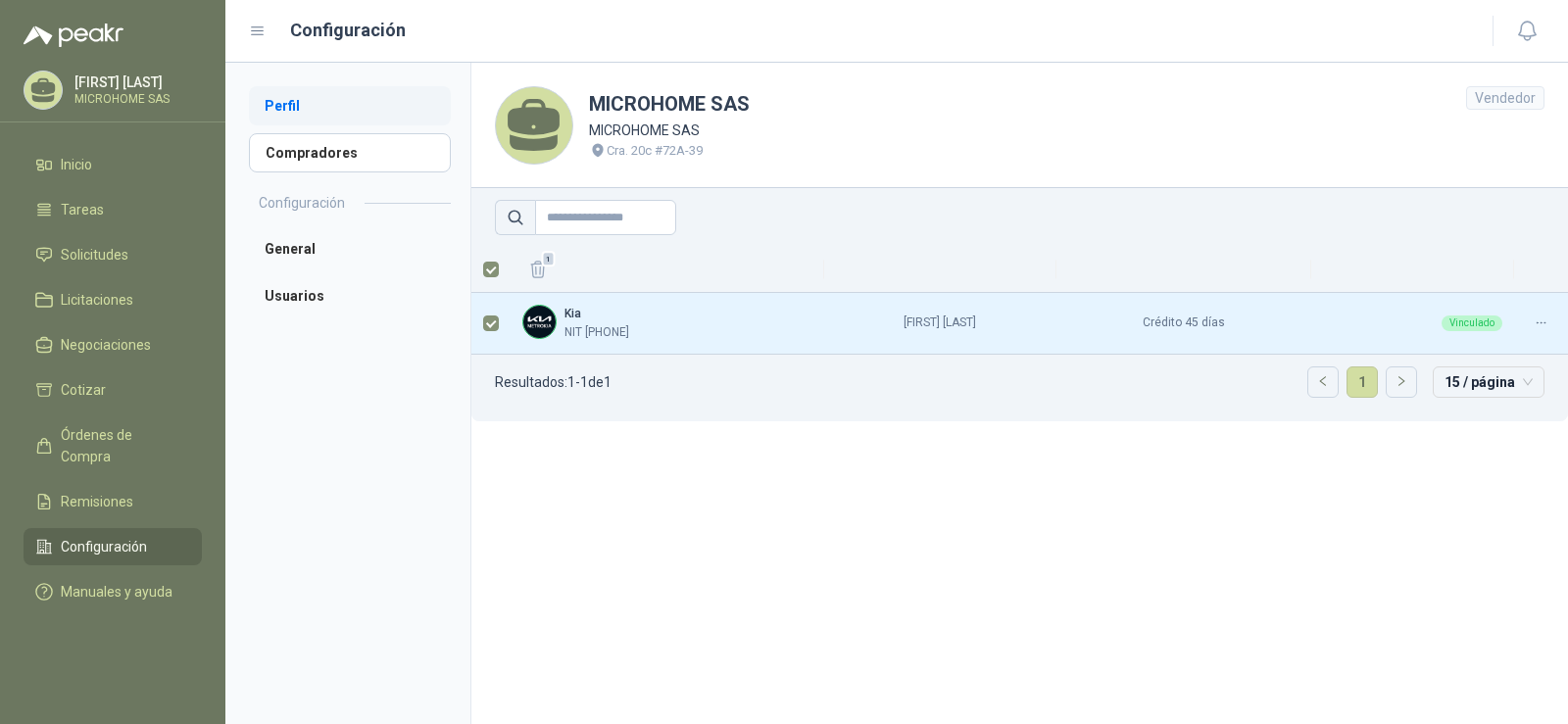click on "Perfil" at bounding box center (350, 106) 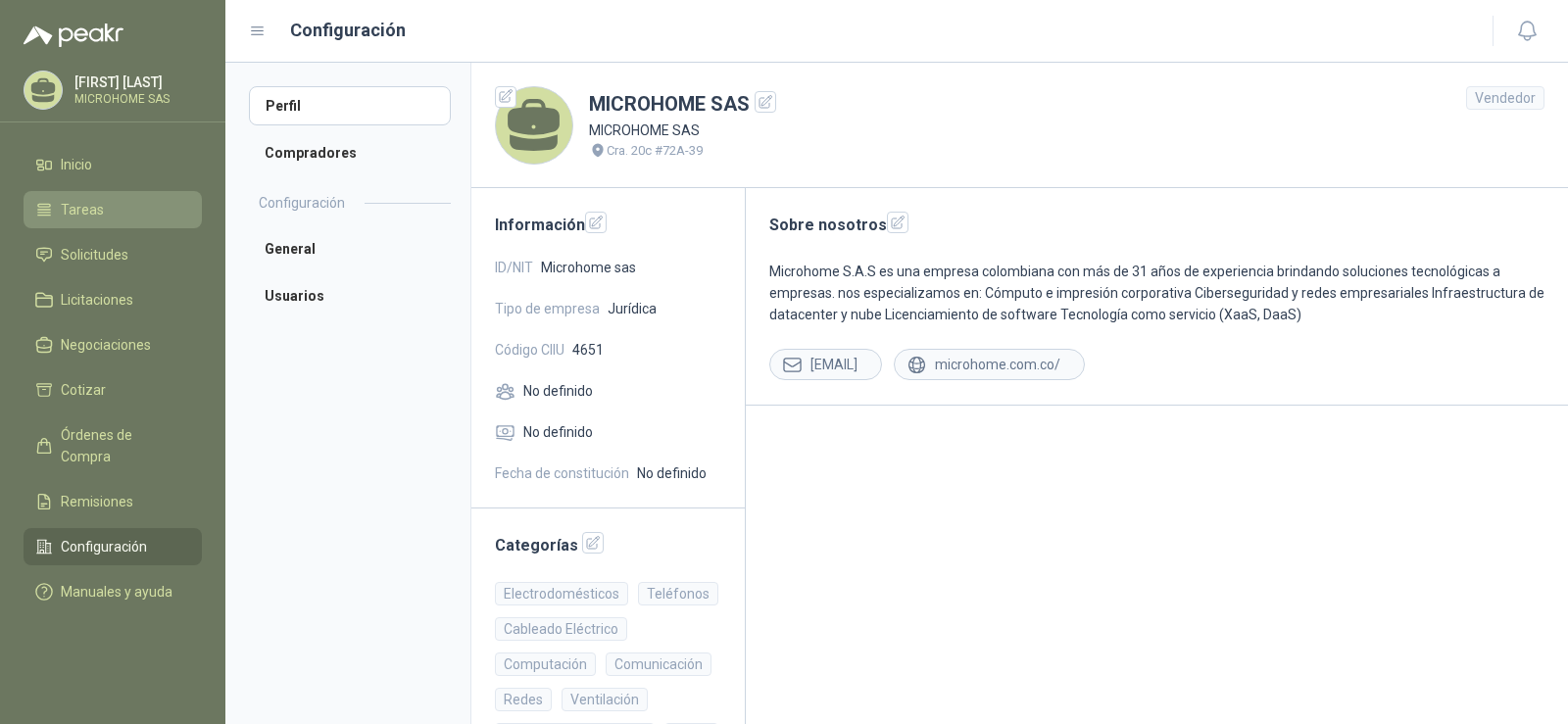 click on "Tareas" at bounding box center (82, 210) 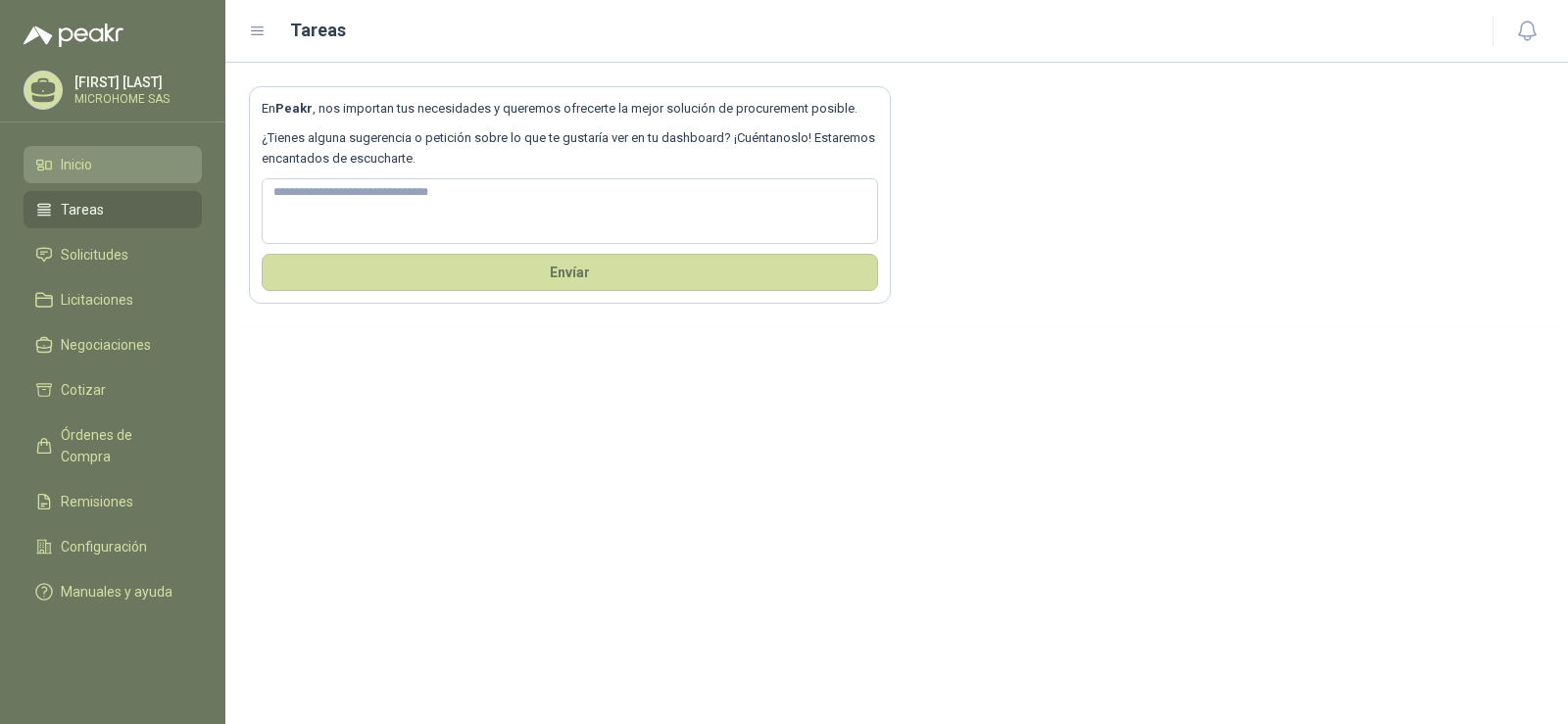 click on "Inicio" at bounding box center [113, 165] 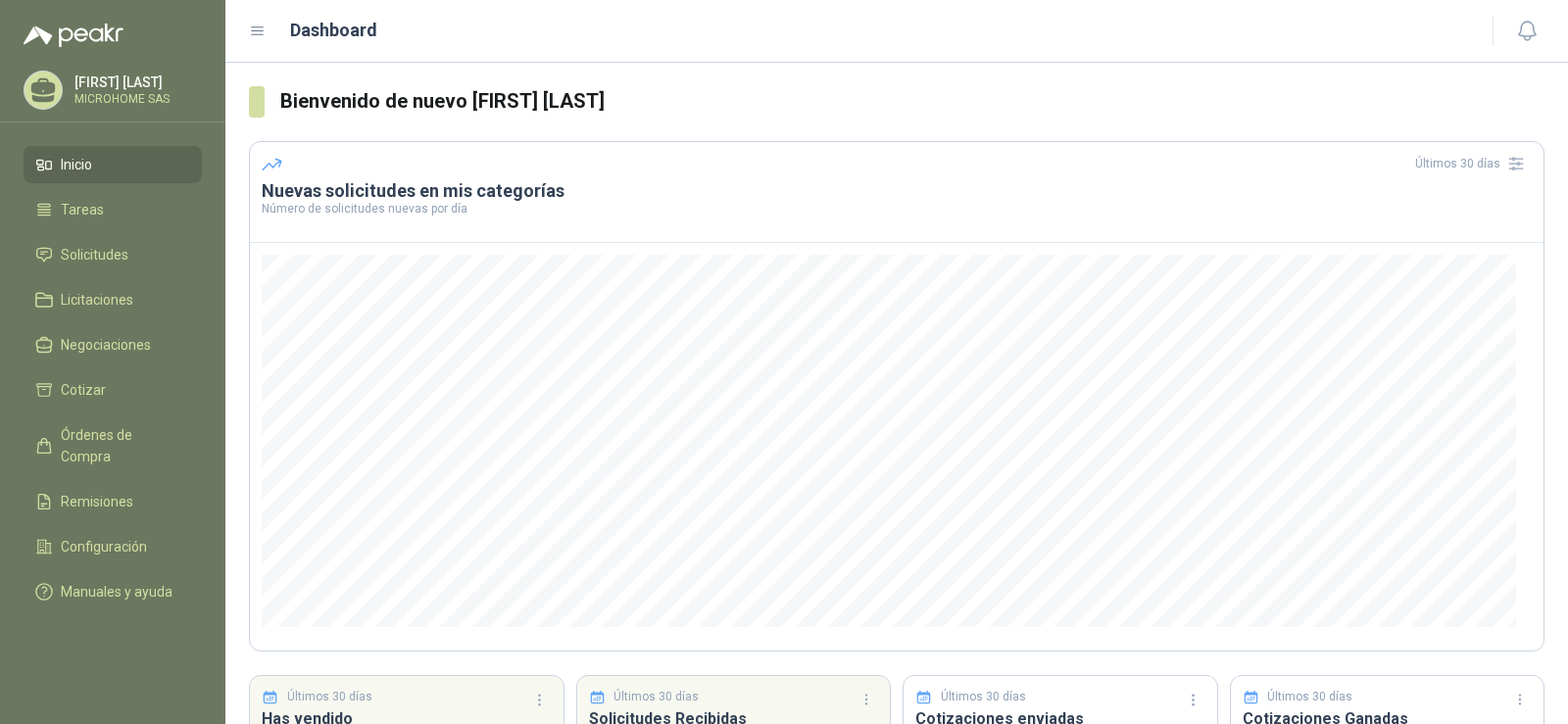 click on "Inicio   Tareas   Solicitudes   Licitaciones   Negociaciones   Cotizar   Órdenes de Compra   Remisiones   Configuración   Manuales y ayuda" at bounding box center [113, 382] 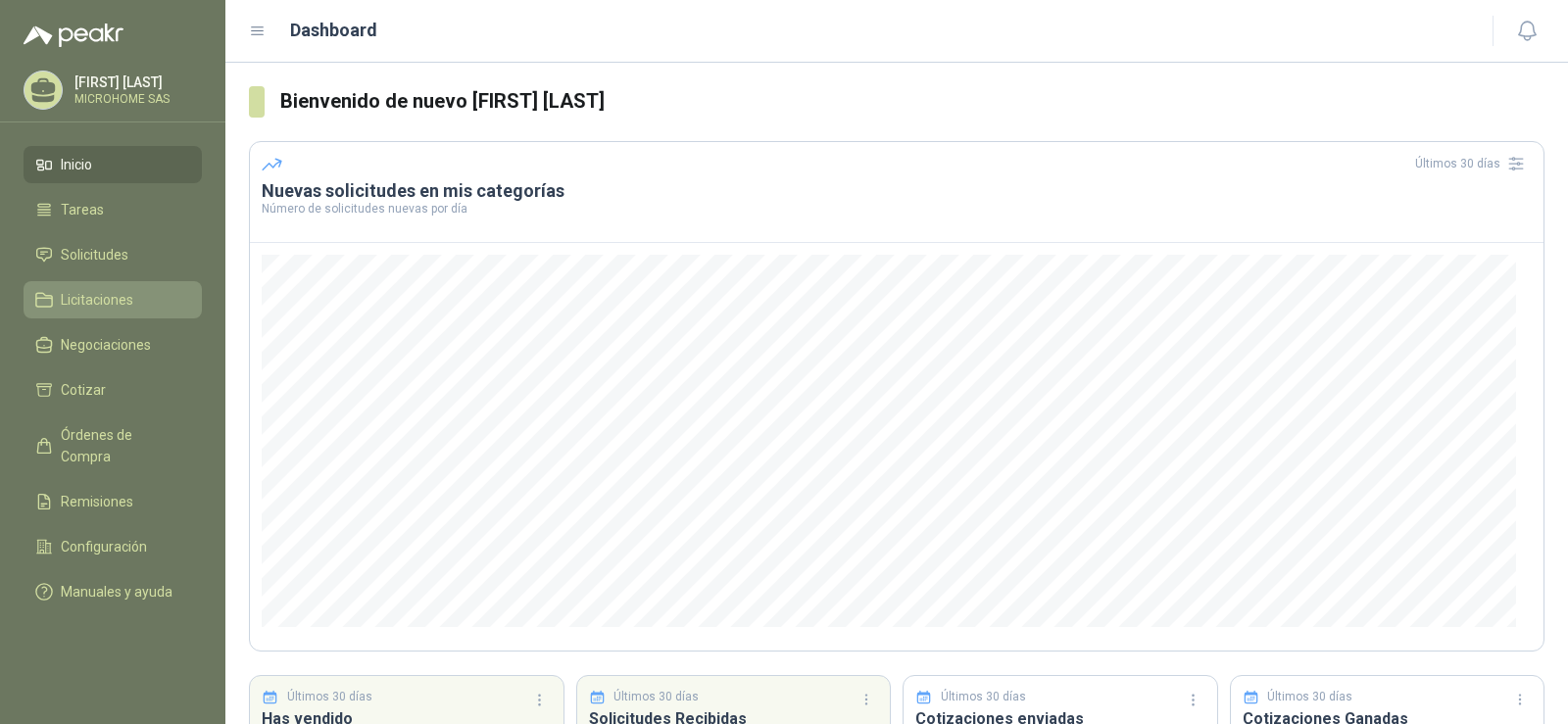 click on "Licitaciones" at bounding box center (97, 300) 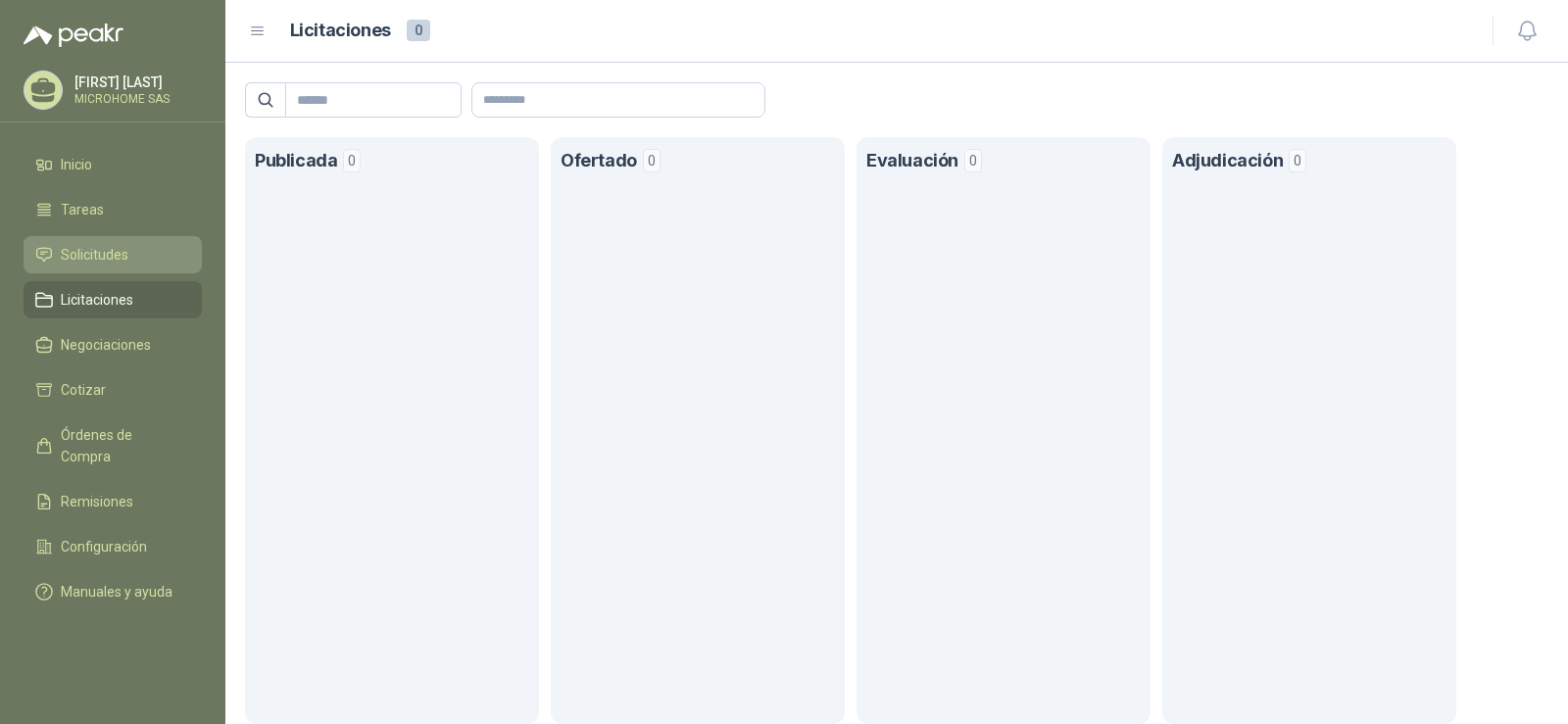 click on "Solicitudes" at bounding box center [113, 255] 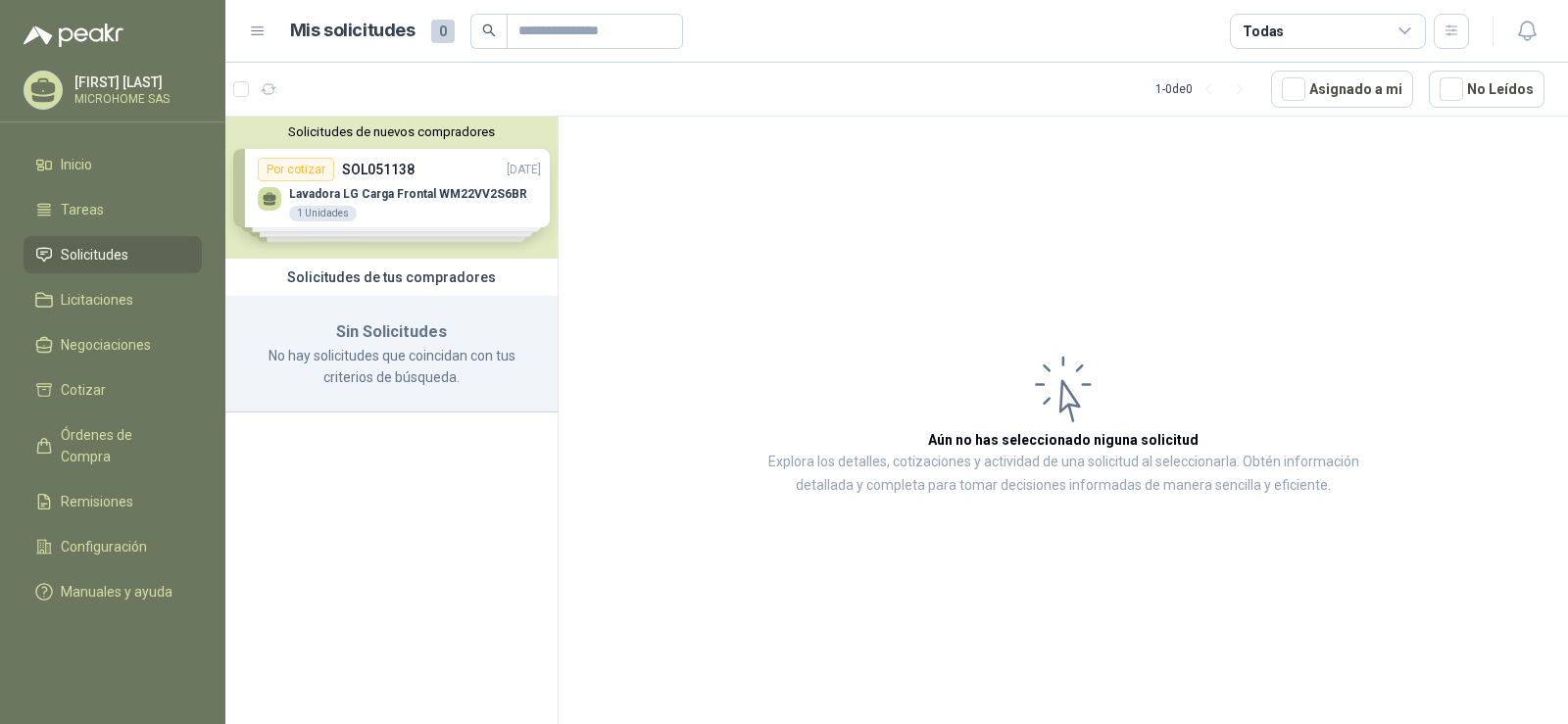 click on "Sin Solicitudes" at bounding box center (391, 332) 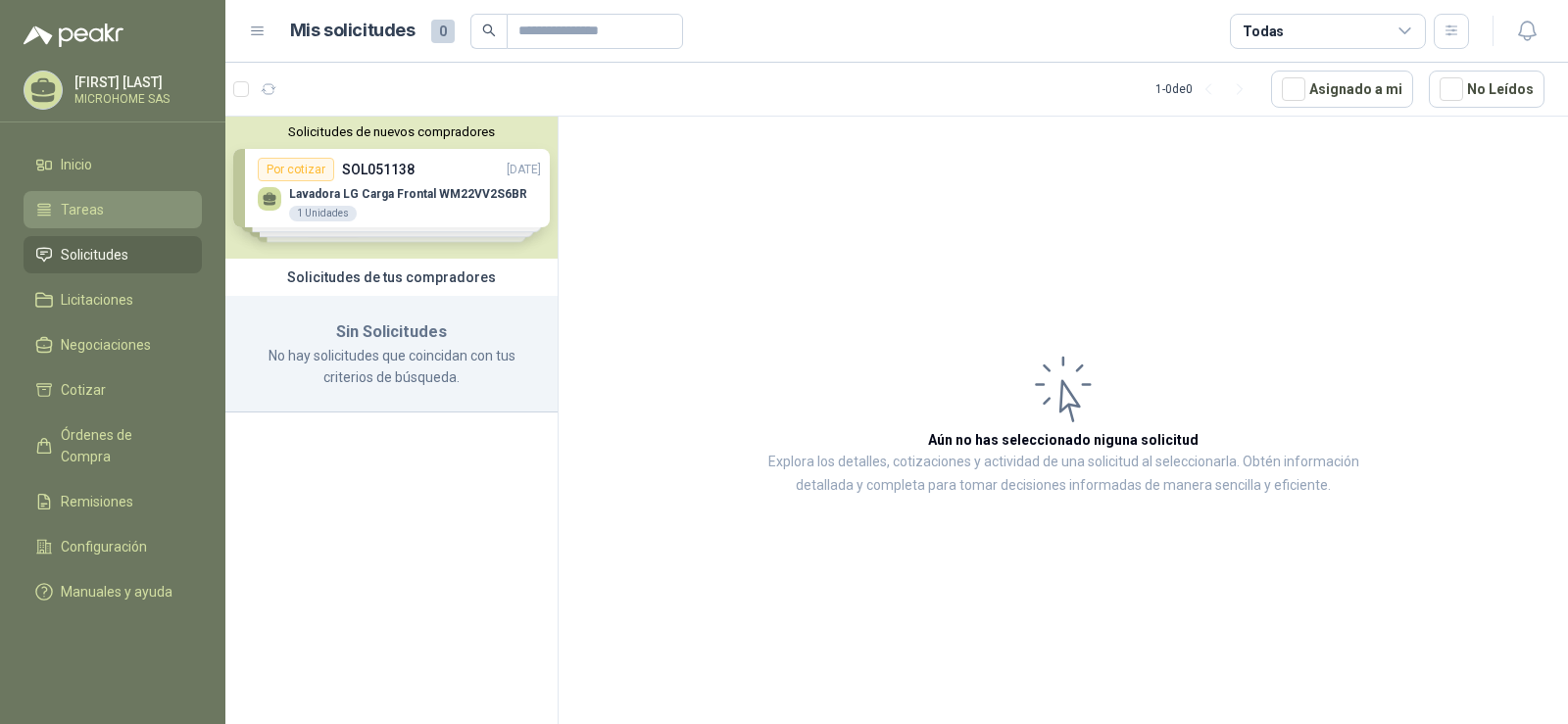 click on "Tareas" at bounding box center [113, 210] 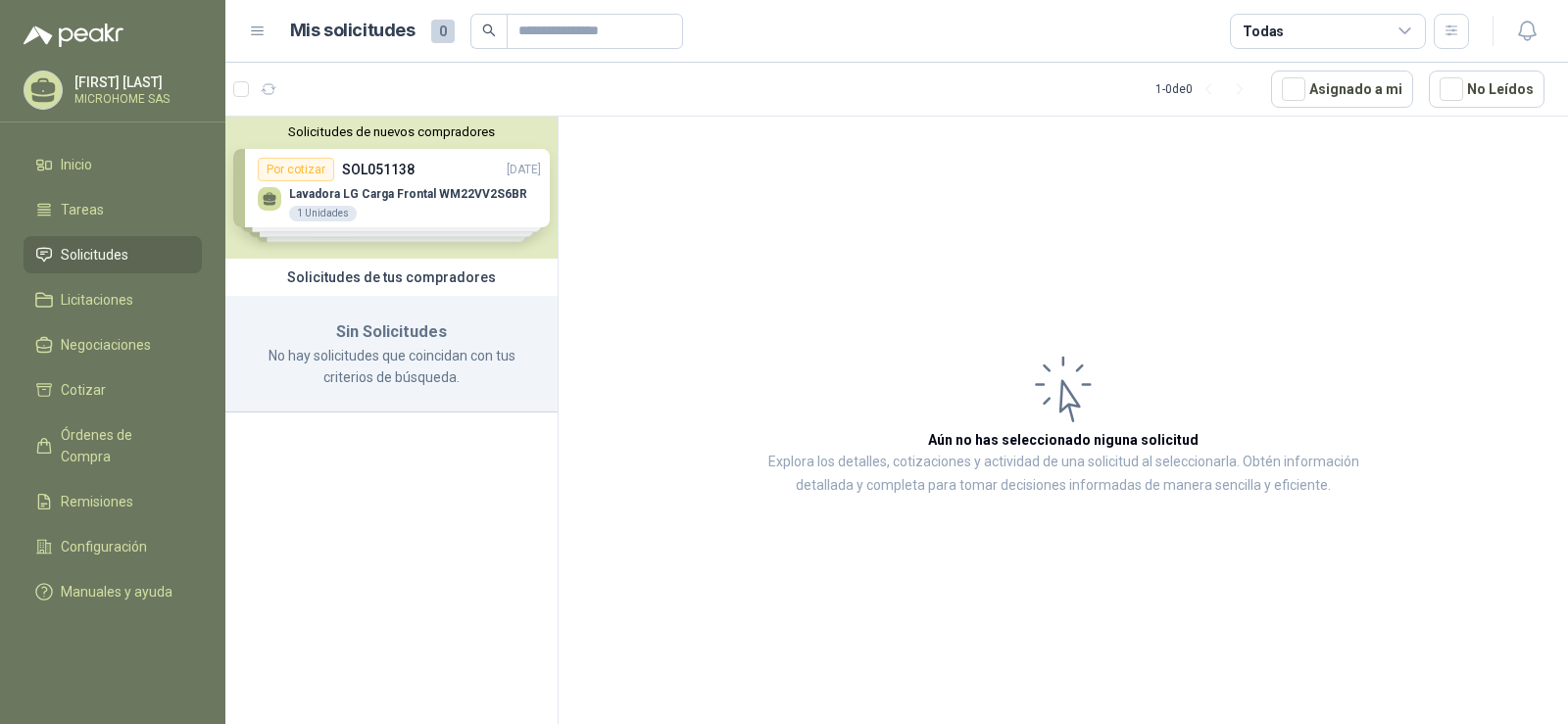 type 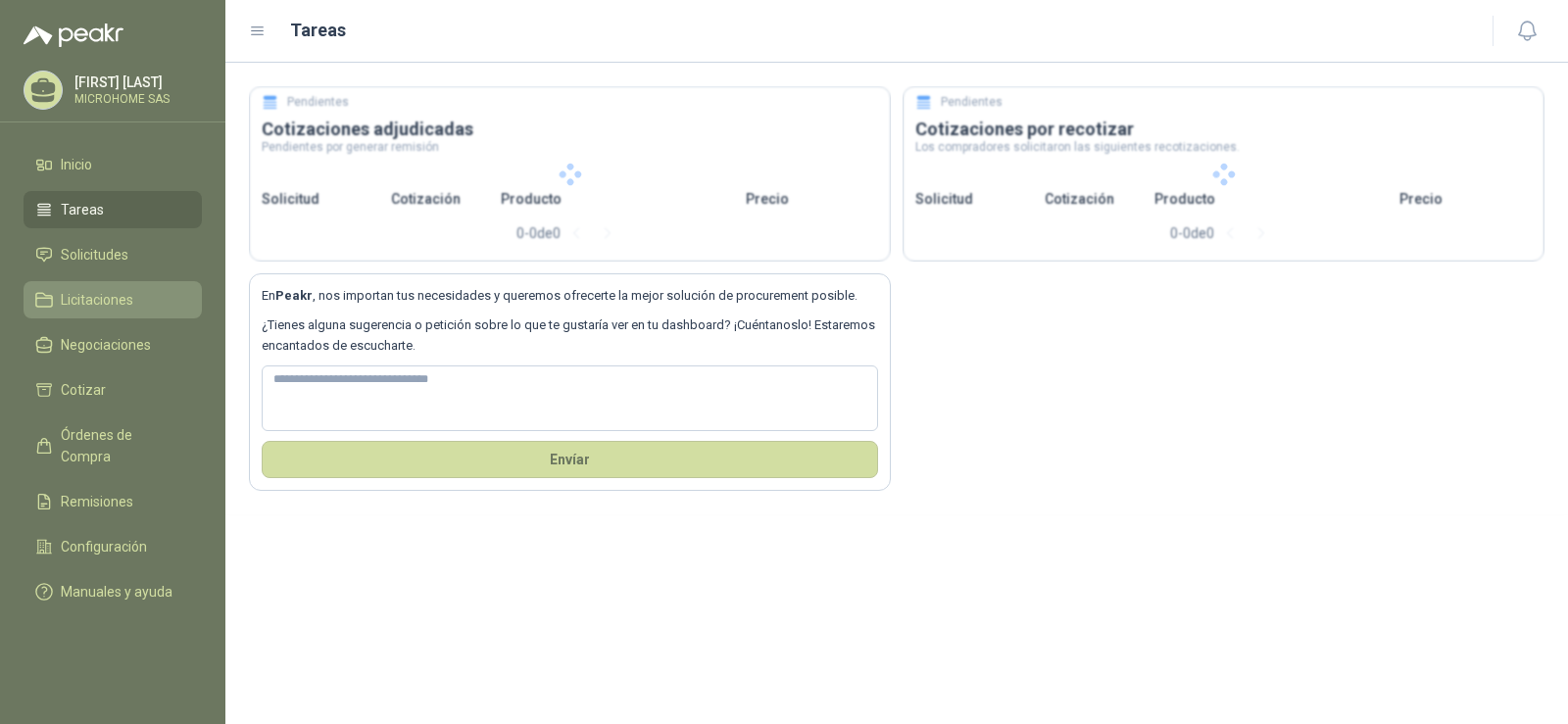 click on "Licitaciones" at bounding box center (97, 300) 